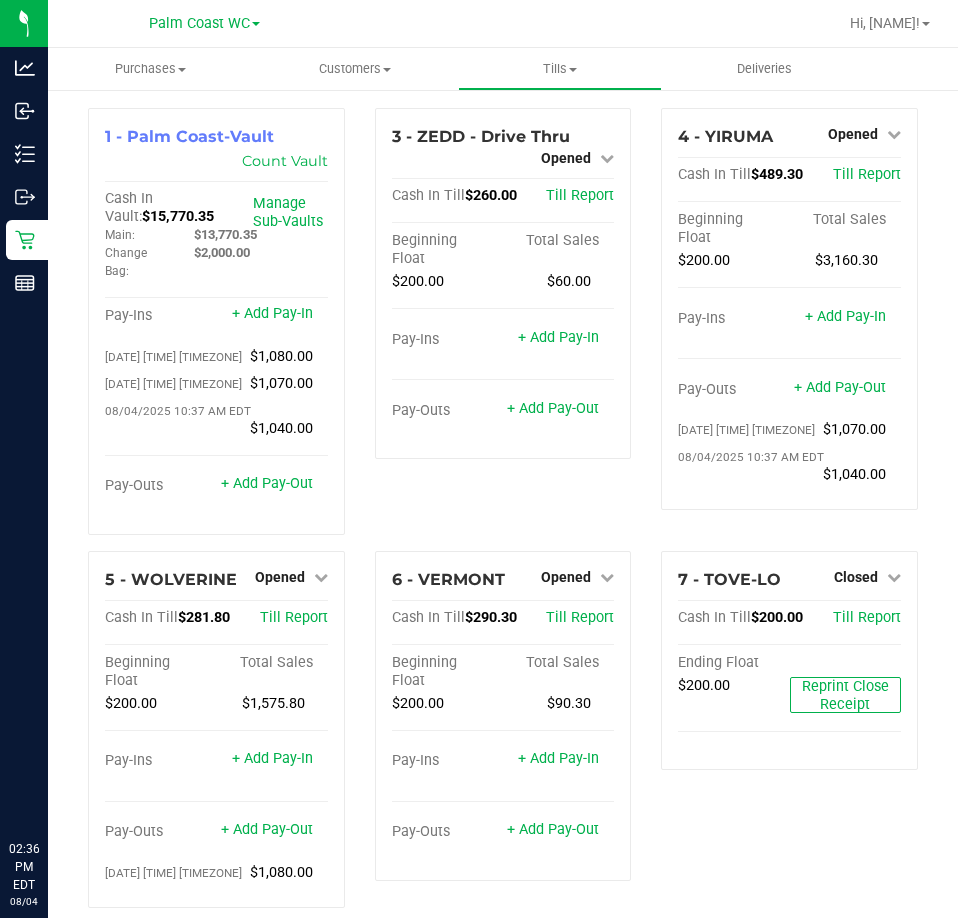 scroll, scrollTop: 0, scrollLeft: 0, axis: both 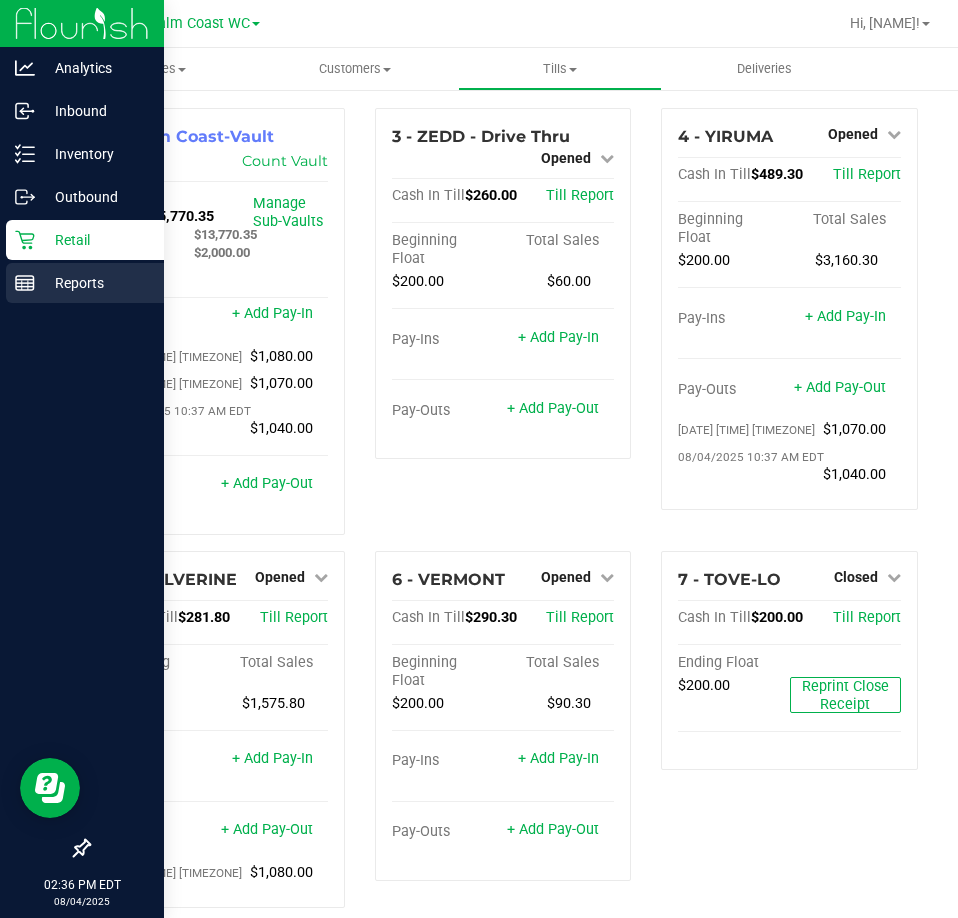 click on "Reports" at bounding box center (95, 283) 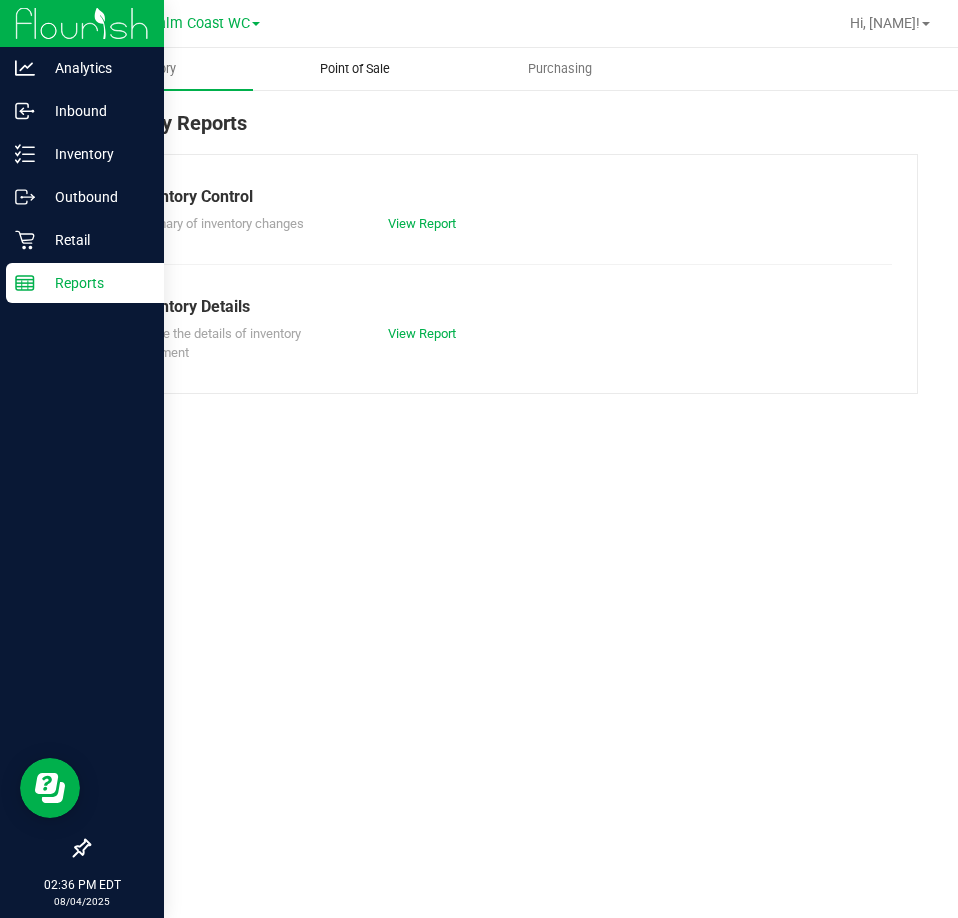 click on "Point of Sale" at bounding box center [355, 69] 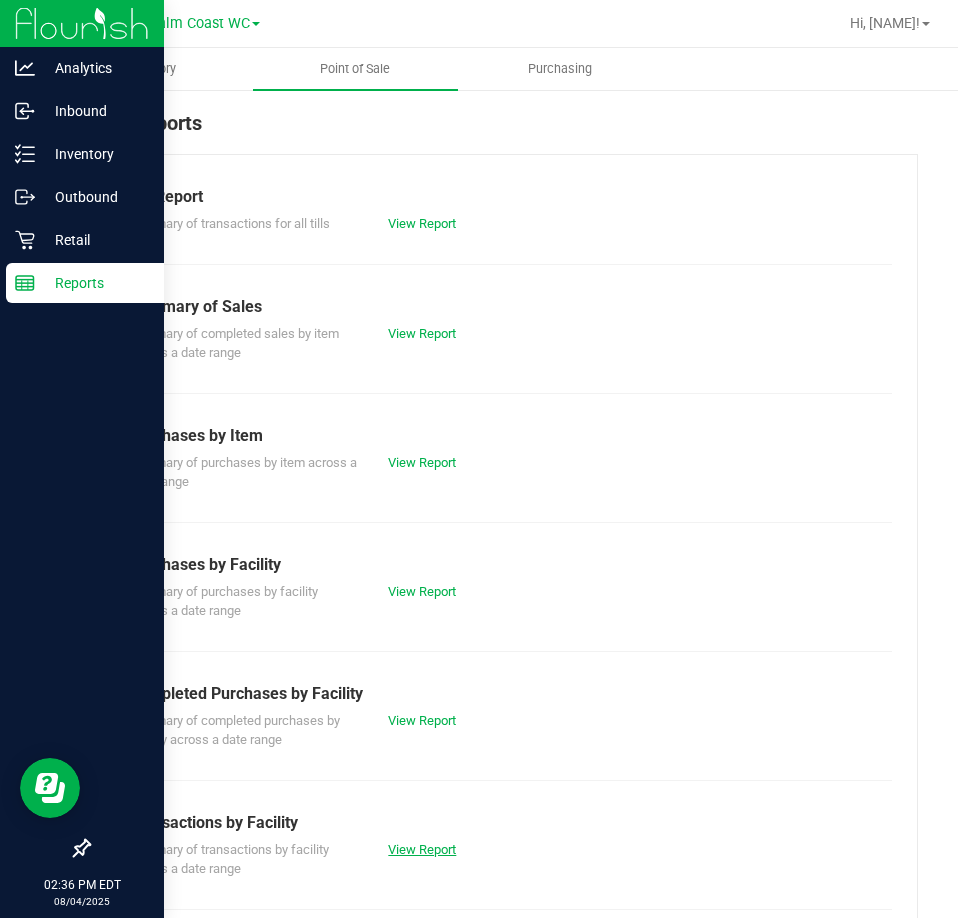 click on "View Report" at bounding box center [422, 849] 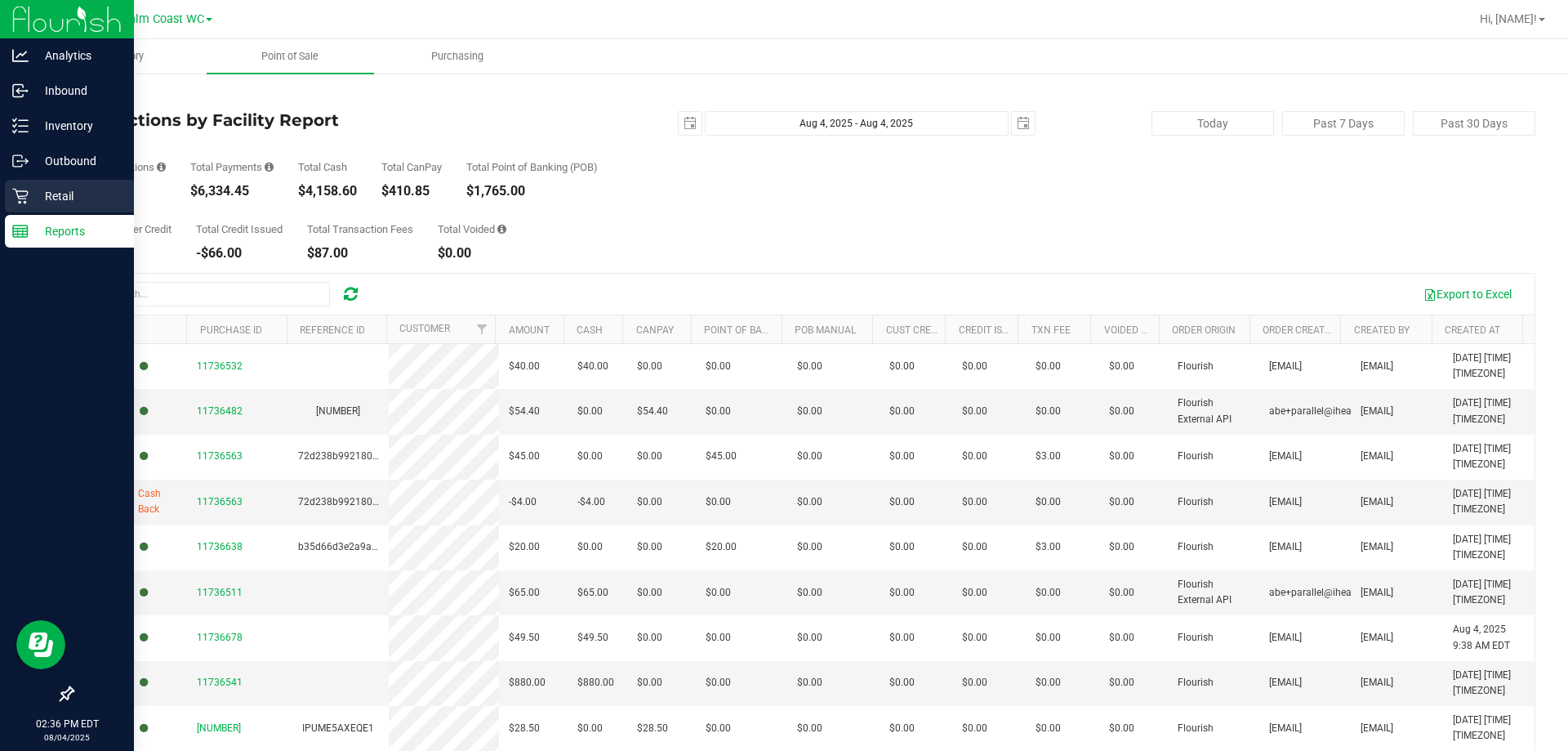 click on "Retail" at bounding box center [78, 196] 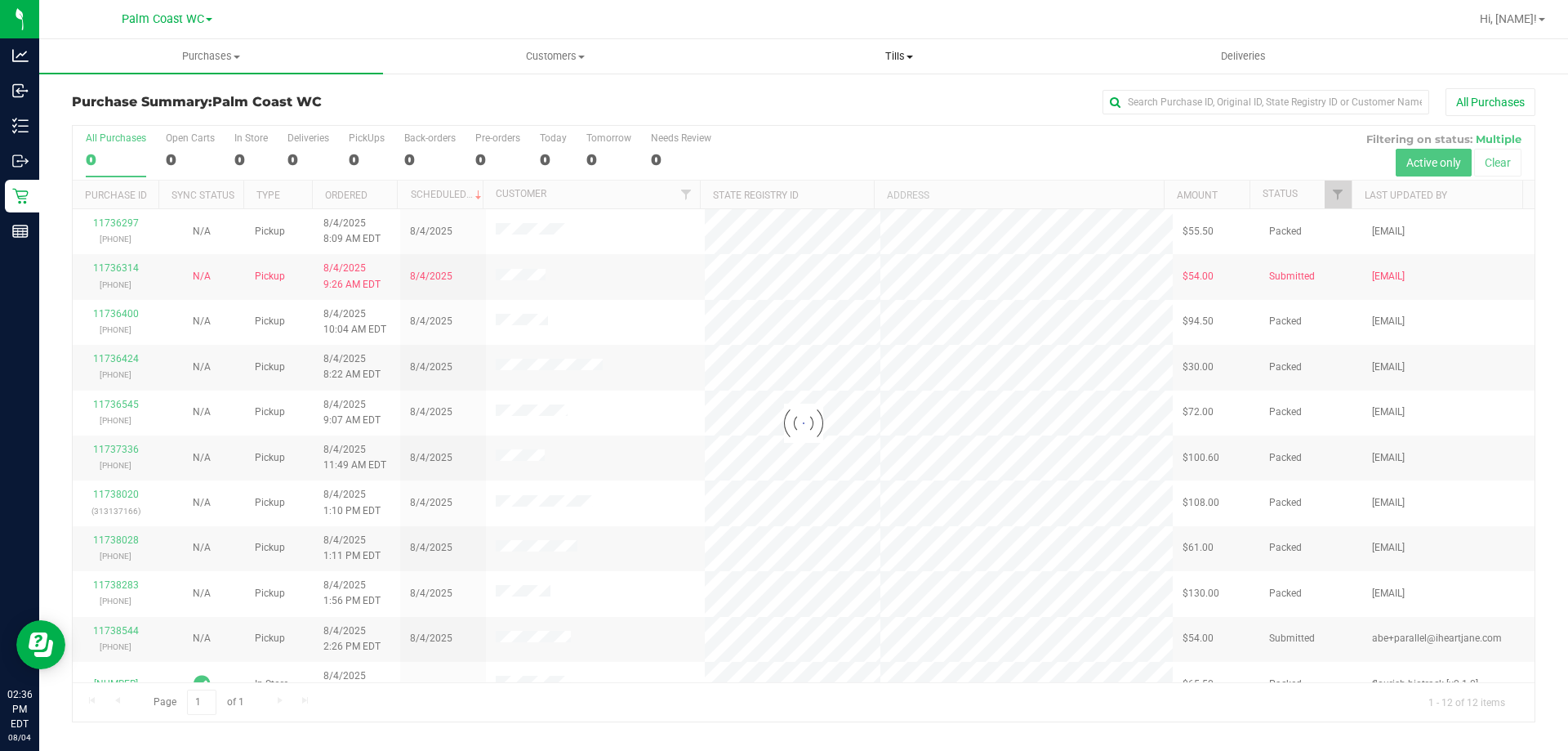 click on "Tills" at bounding box center [898, 56] 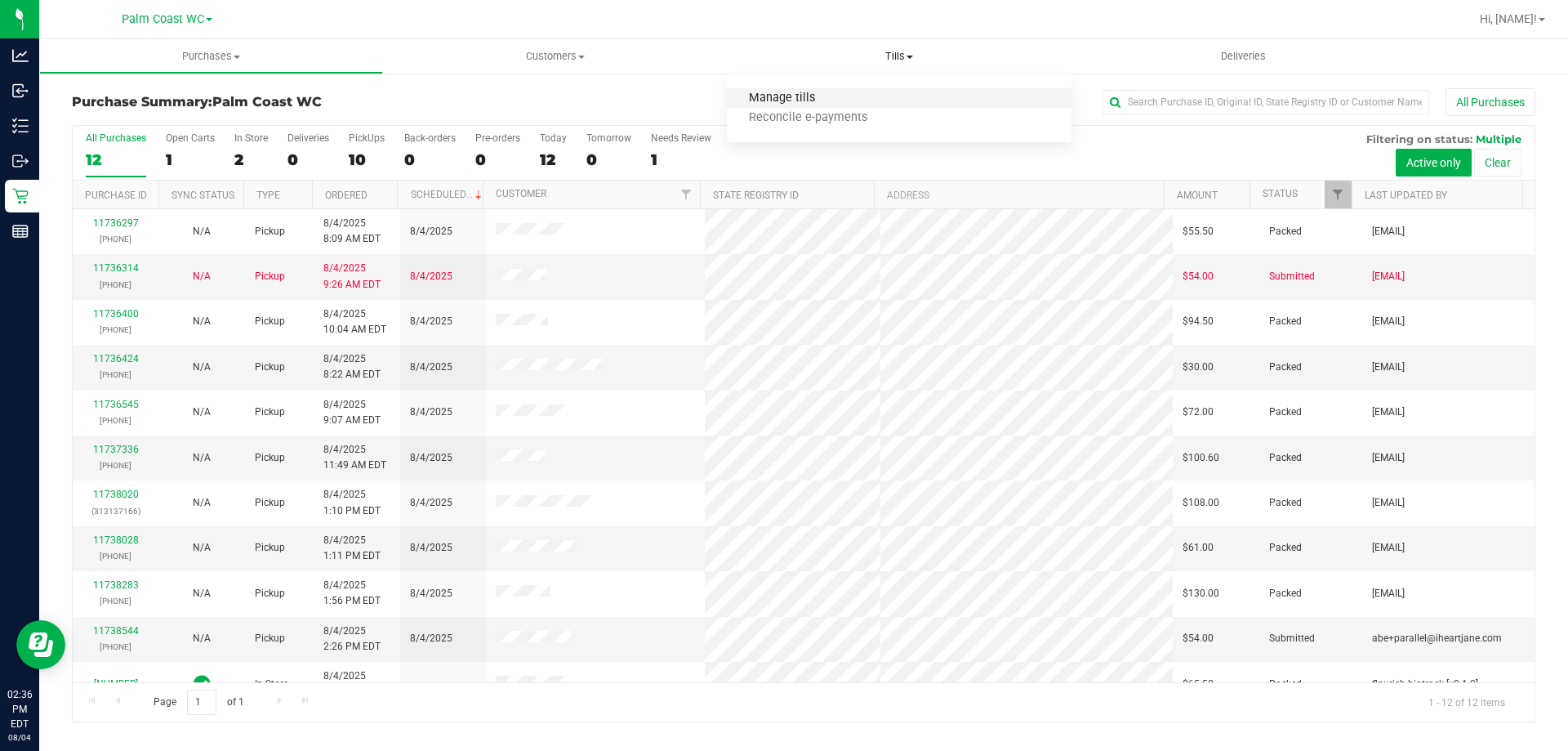 click on "Manage tills" at bounding box center (782, 98) 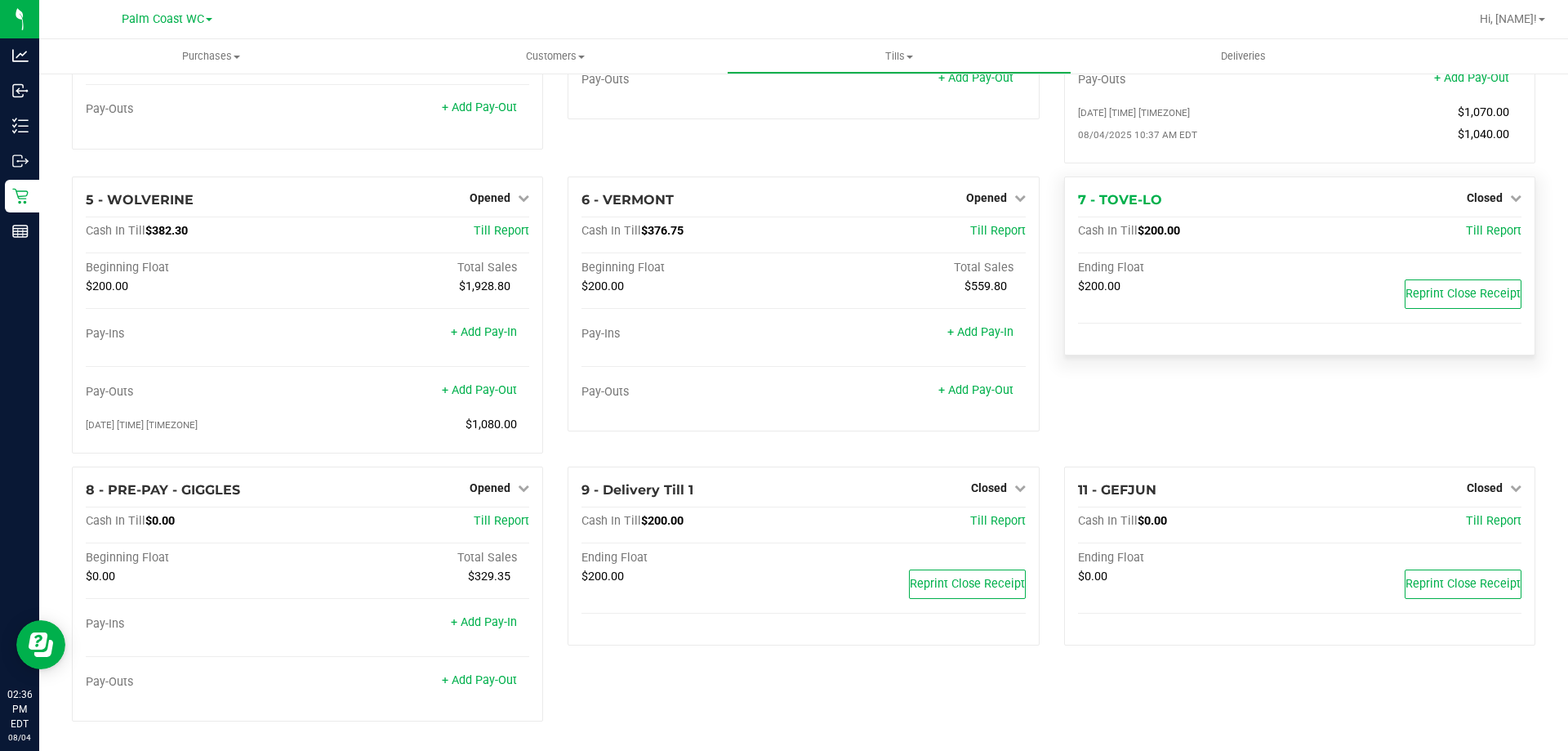 scroll, scrollTop: 0, scrollLeft: 0, axis: both 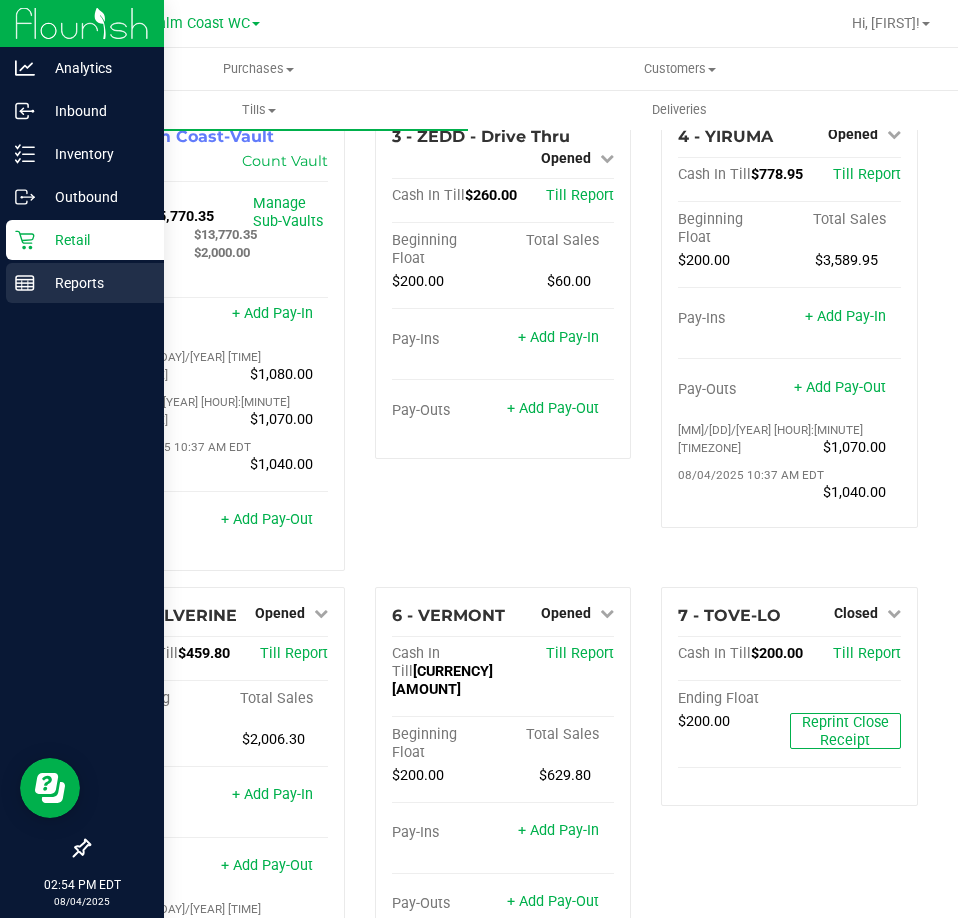 click on "Reports" at bounding box center (95, 283) 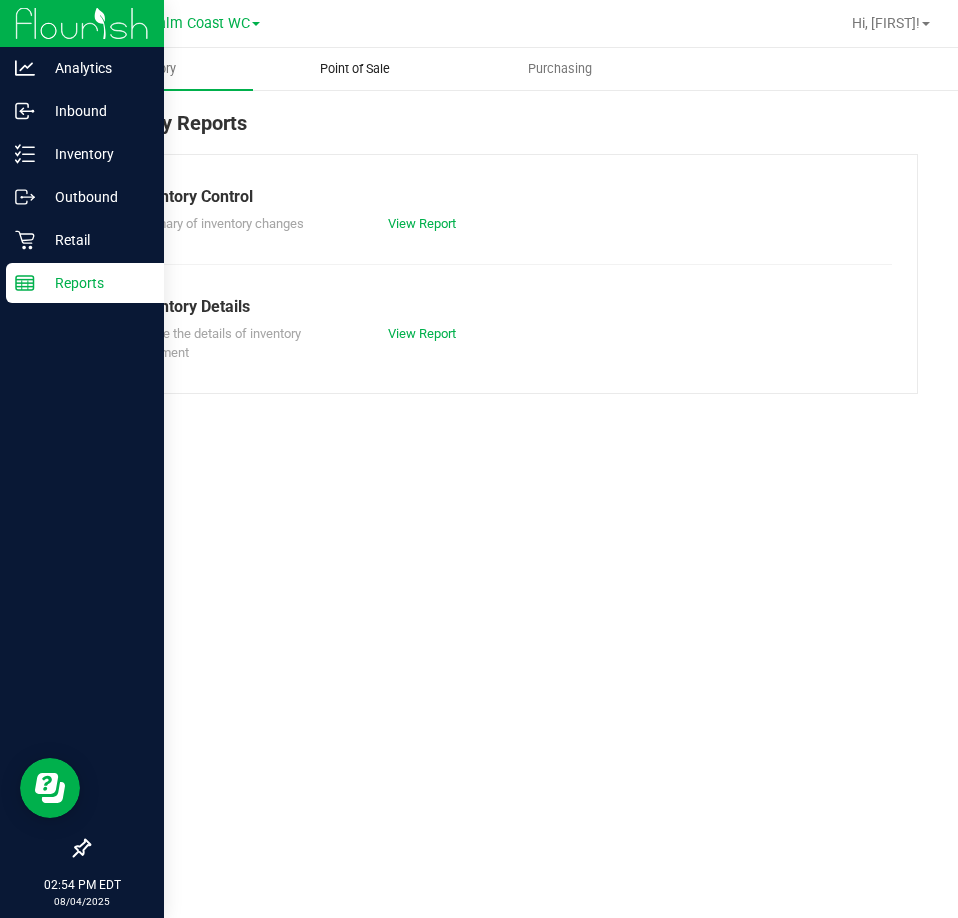 click on "Point of Sale" at bounding box center [355, 69] 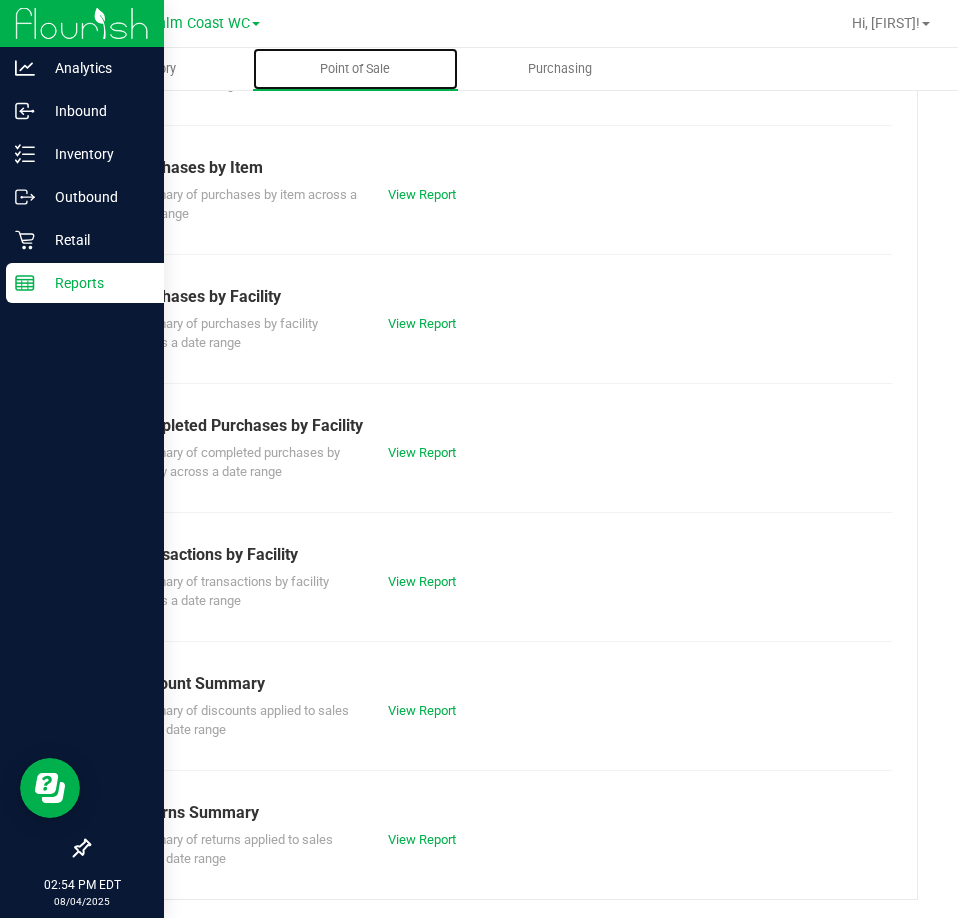 scroll, scrollTop: 270, scrollLeft: 0, axis: vertical 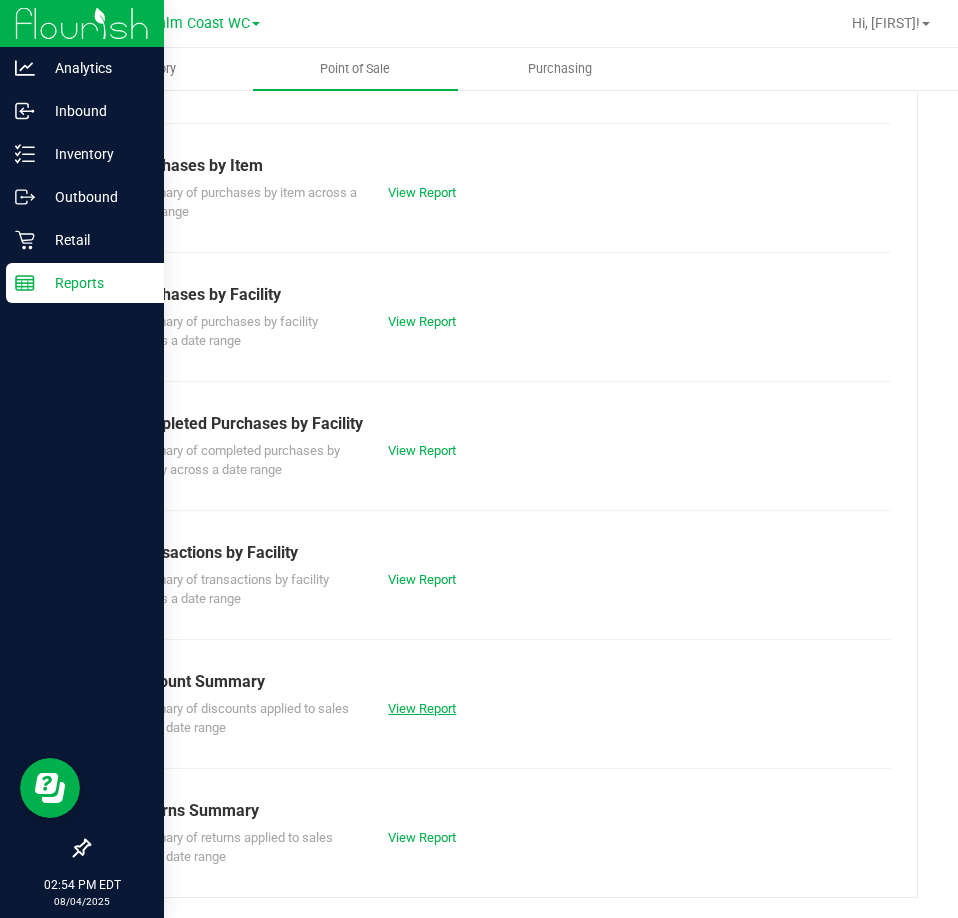 click on "View Report" at bounding box center (422, 708) 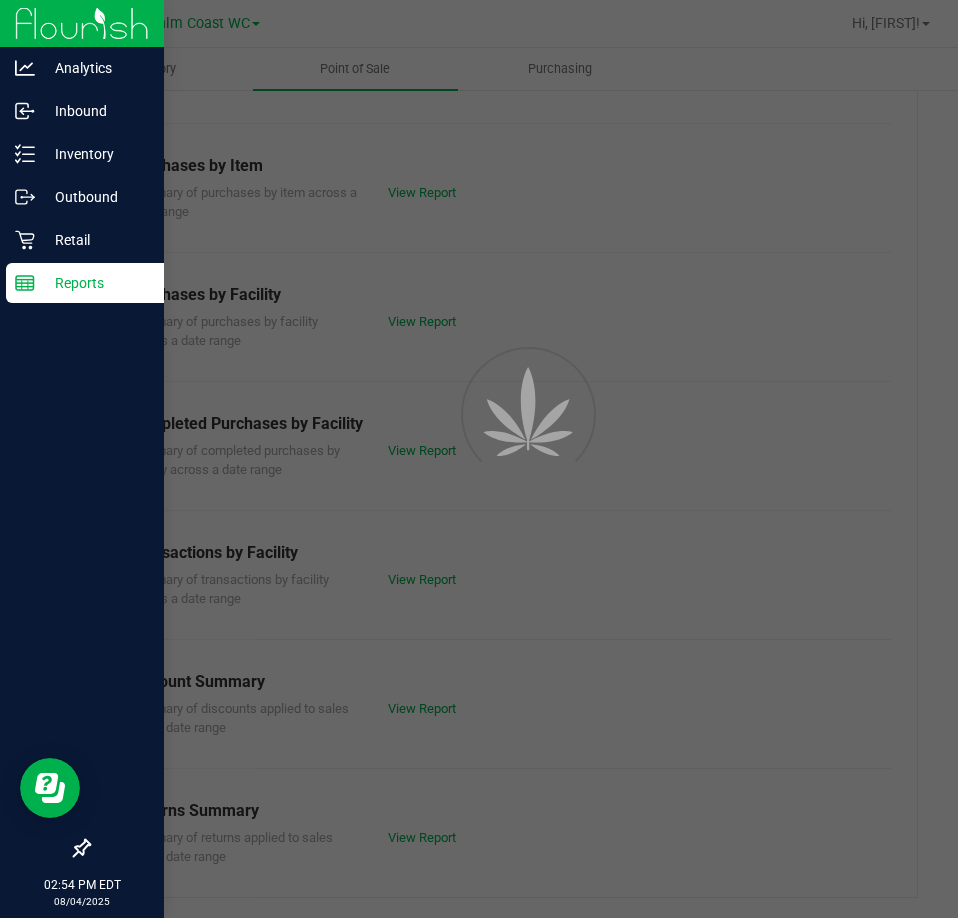 scroll, scrollTop: 0, scrollLeft: 0, axis: both 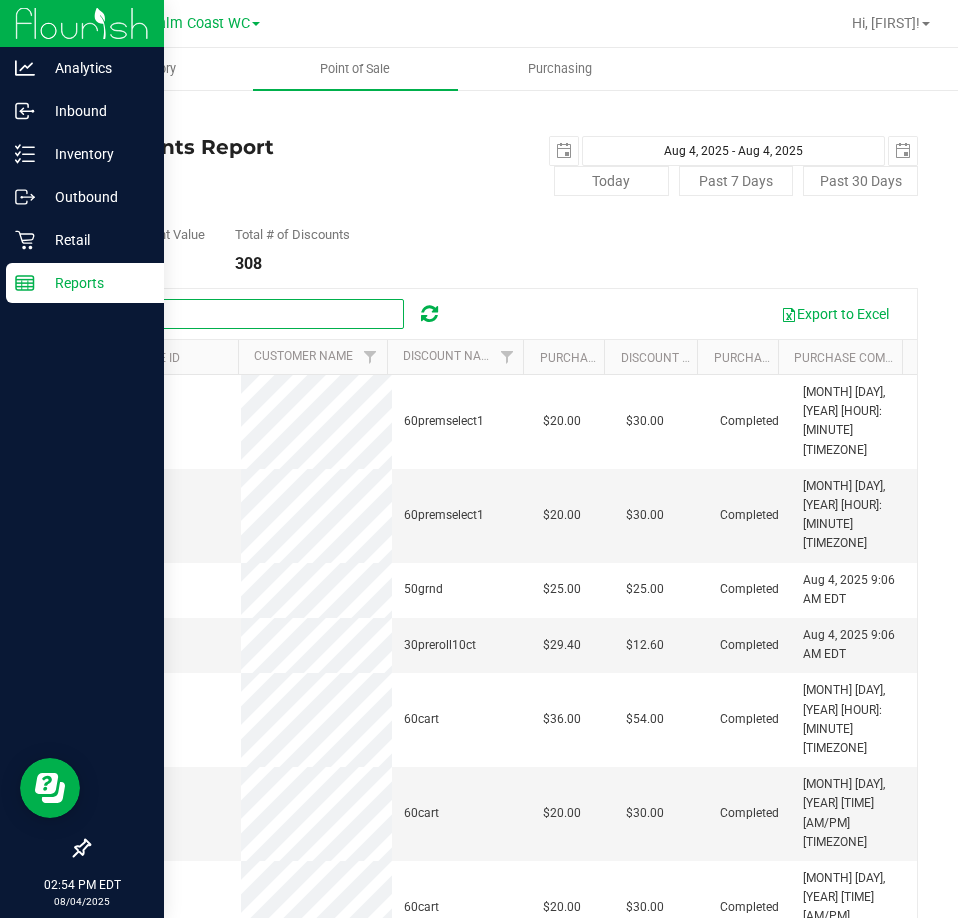 click at bounding box center [254, 314] 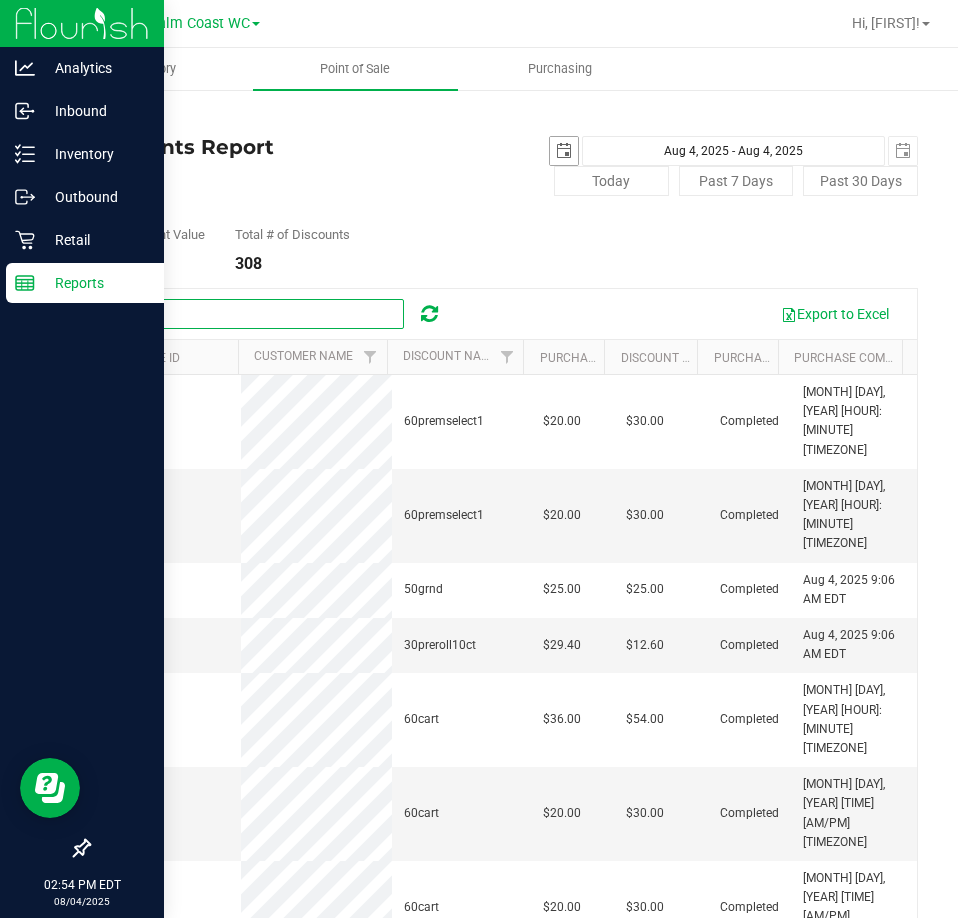 click at bounding box center [564, 151] 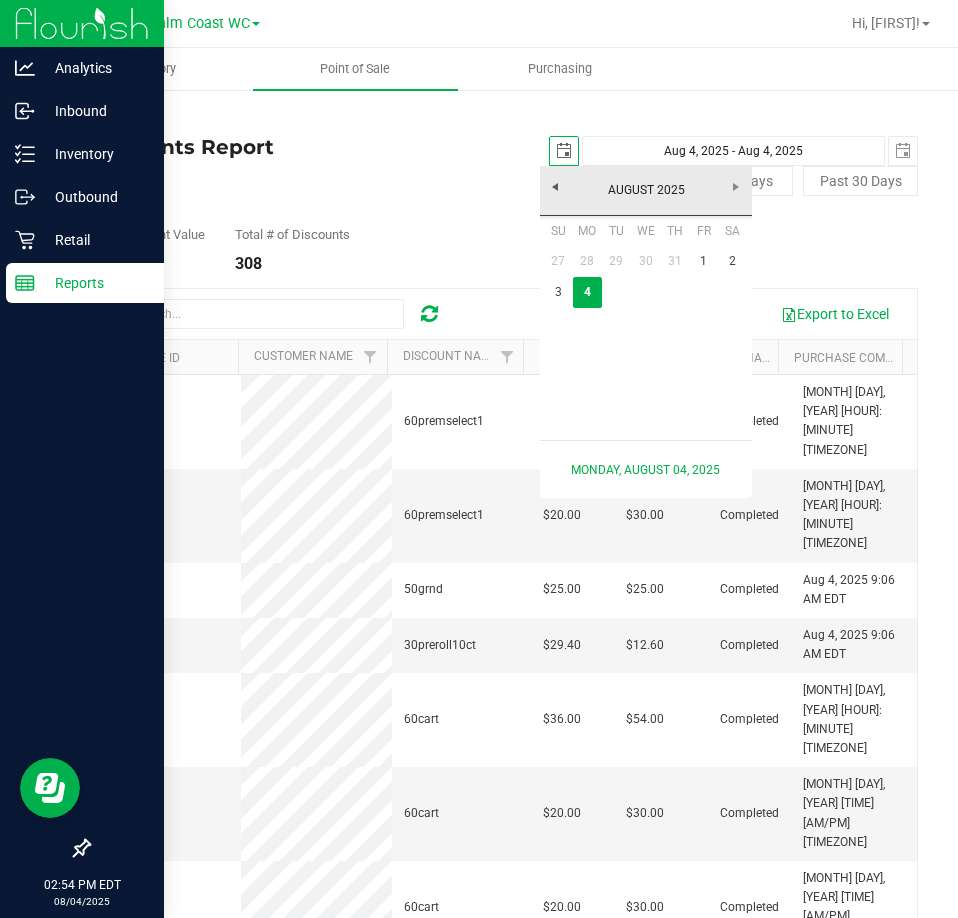 scroll, scrollTop: 0, scrollLeft: 50, axis: horizontal 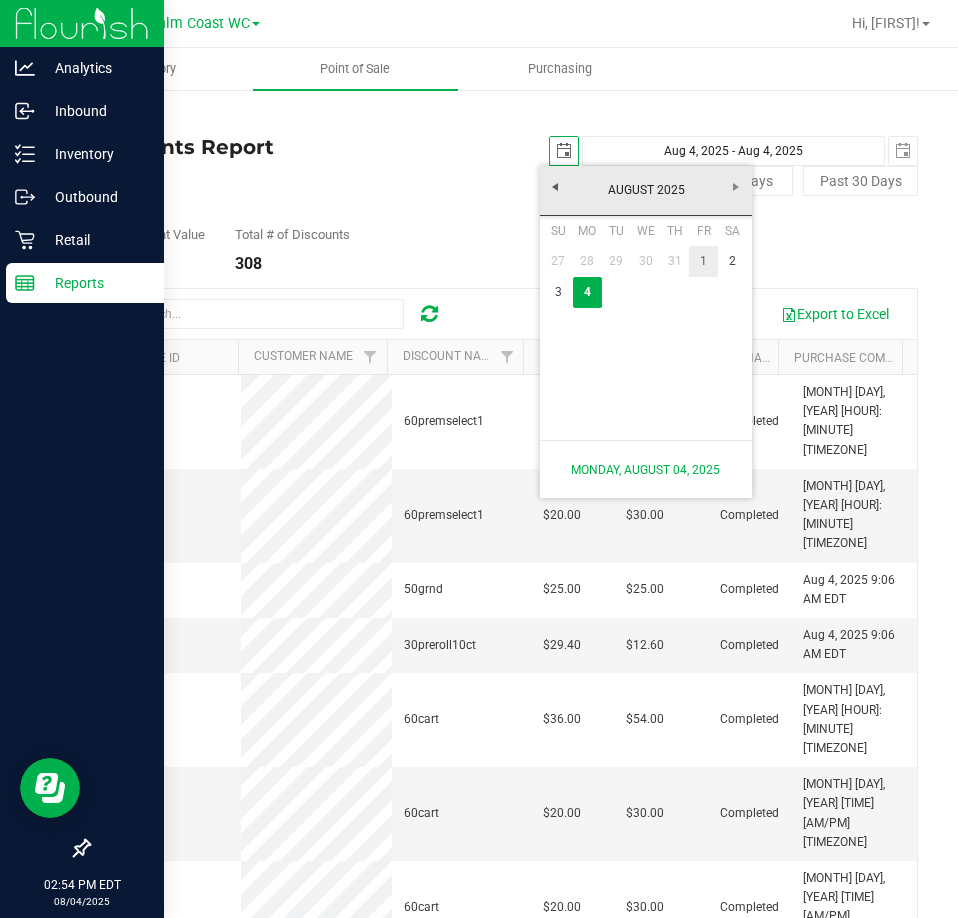click on "1" at bounding box center [703, 261] 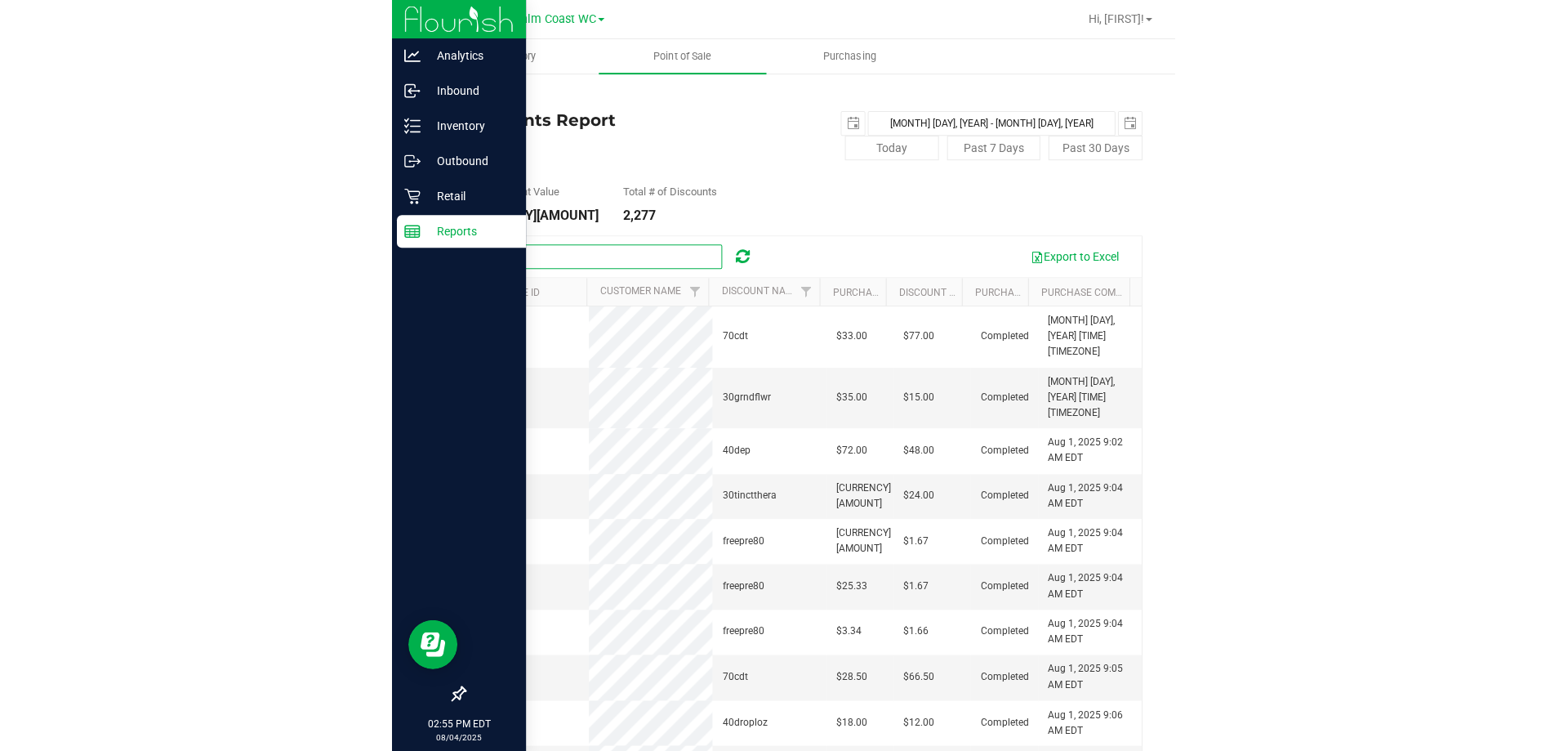 scroll, scrollTop: 0, scrollLeft: 0, axis: both 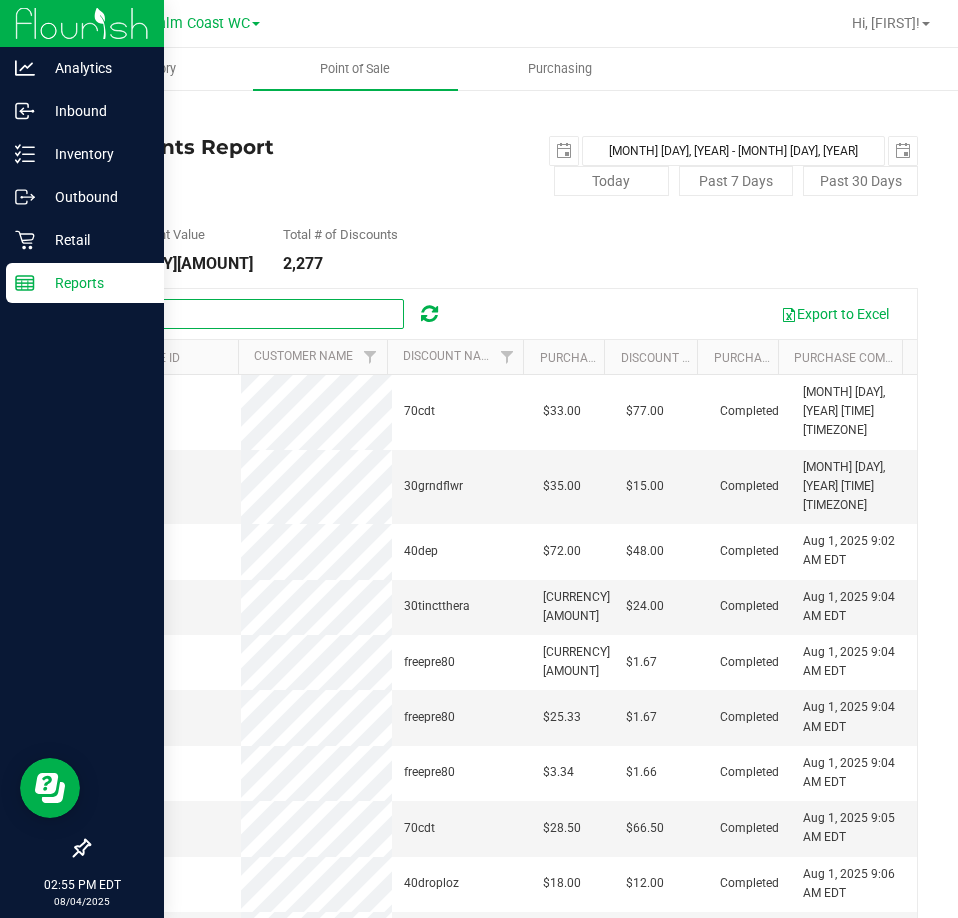click at bounding box center (254, 314) 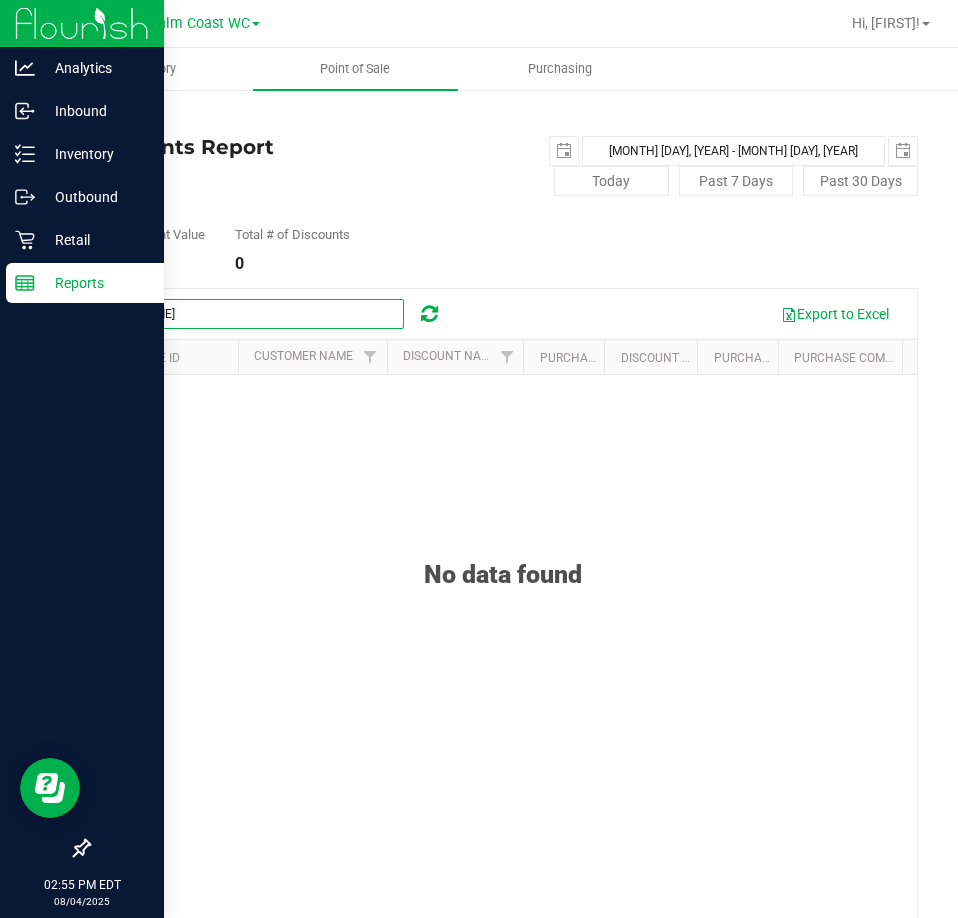 drag, startPoint x: 197, startPoint y: 294, endPoint x: 12, endPoint y: 266, distance: 187.10692 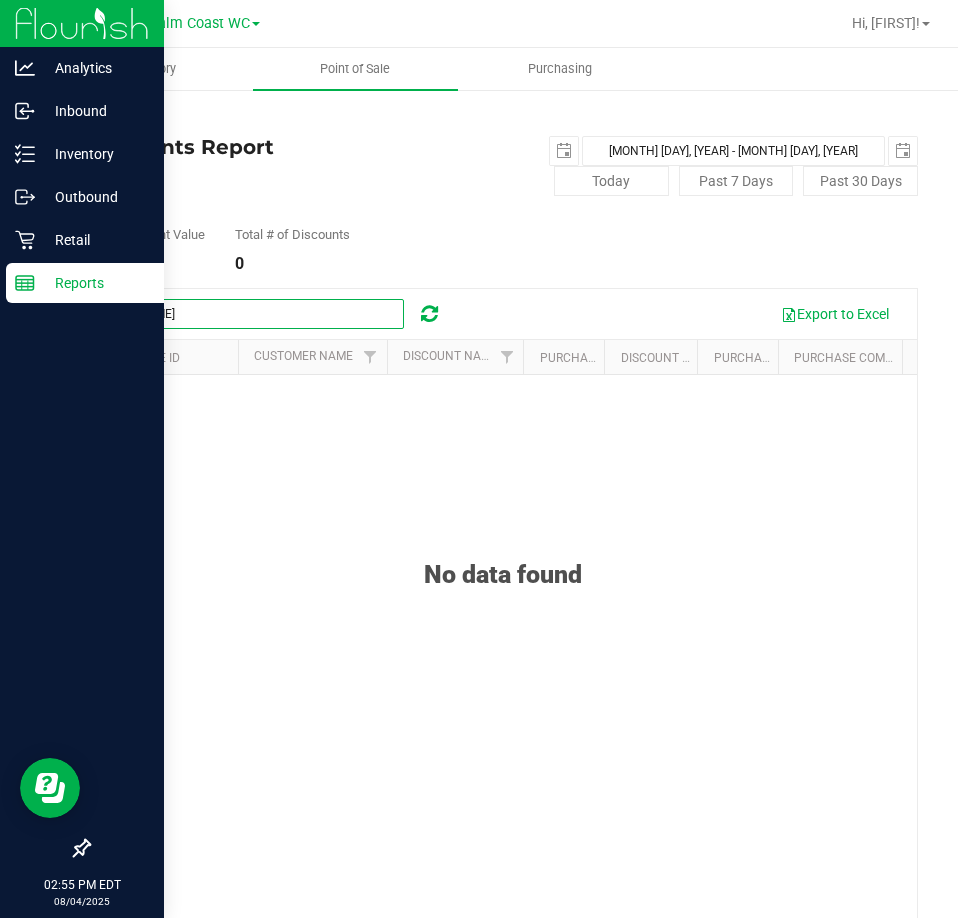 click on "Analytics Inbound Inventory Outbound Retail Reports [TIME] [TIMEZONE] [DATE]  [DATE]   [CITY] WC   Hi, [FIRST]!
Inventory
Point of Sale
Purchasing
Back
Discounts Report
[YEAR]-[MONTH]-[DAY]
[MONTH] [DAY], [YEAR] - [MONTH] [DAY], [YEAR]
[YEAR]-[MONTH]-[DAY]
Today
Past 7 Days" at bounding box center (479, 459) 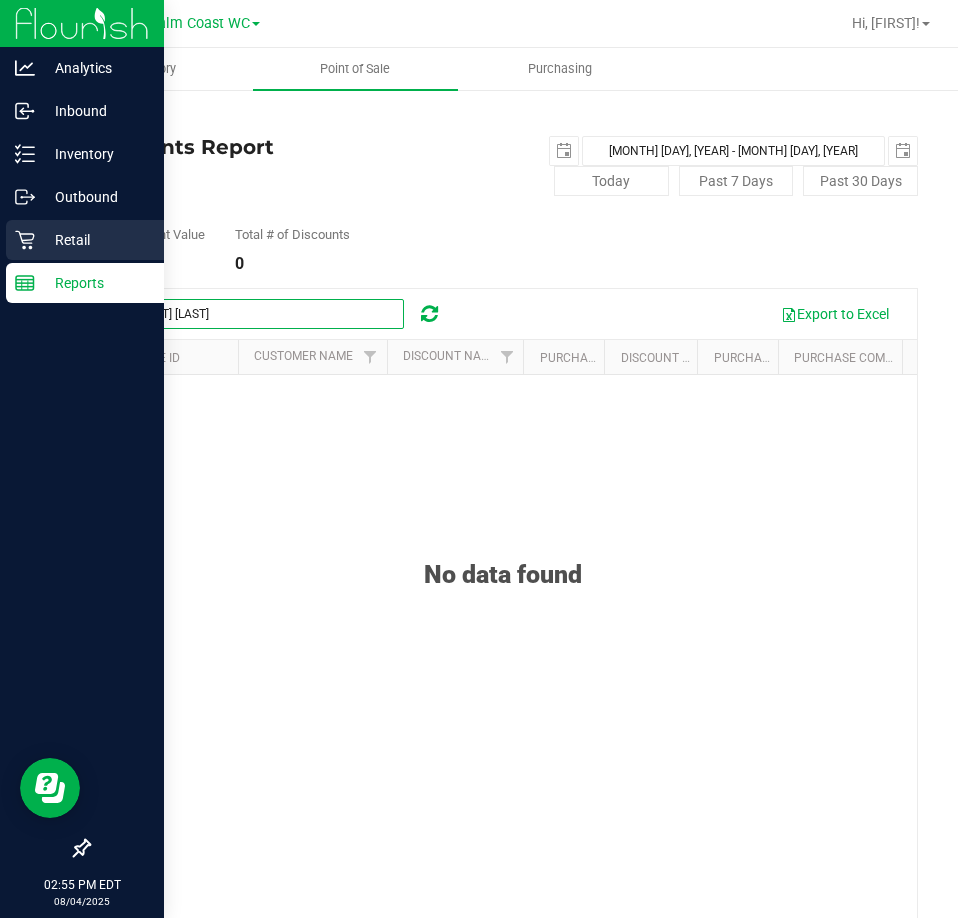 type on "[FIRST] [LAST]" 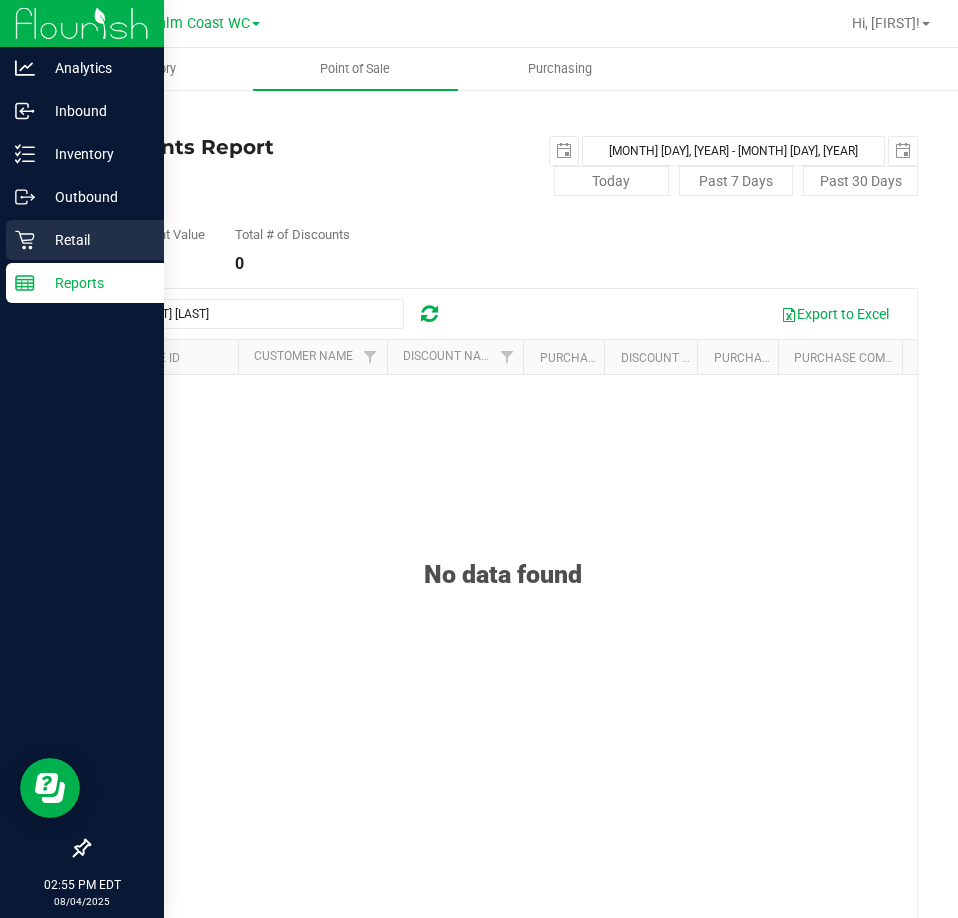 click on "Retail" at bounding box center (95, 240) 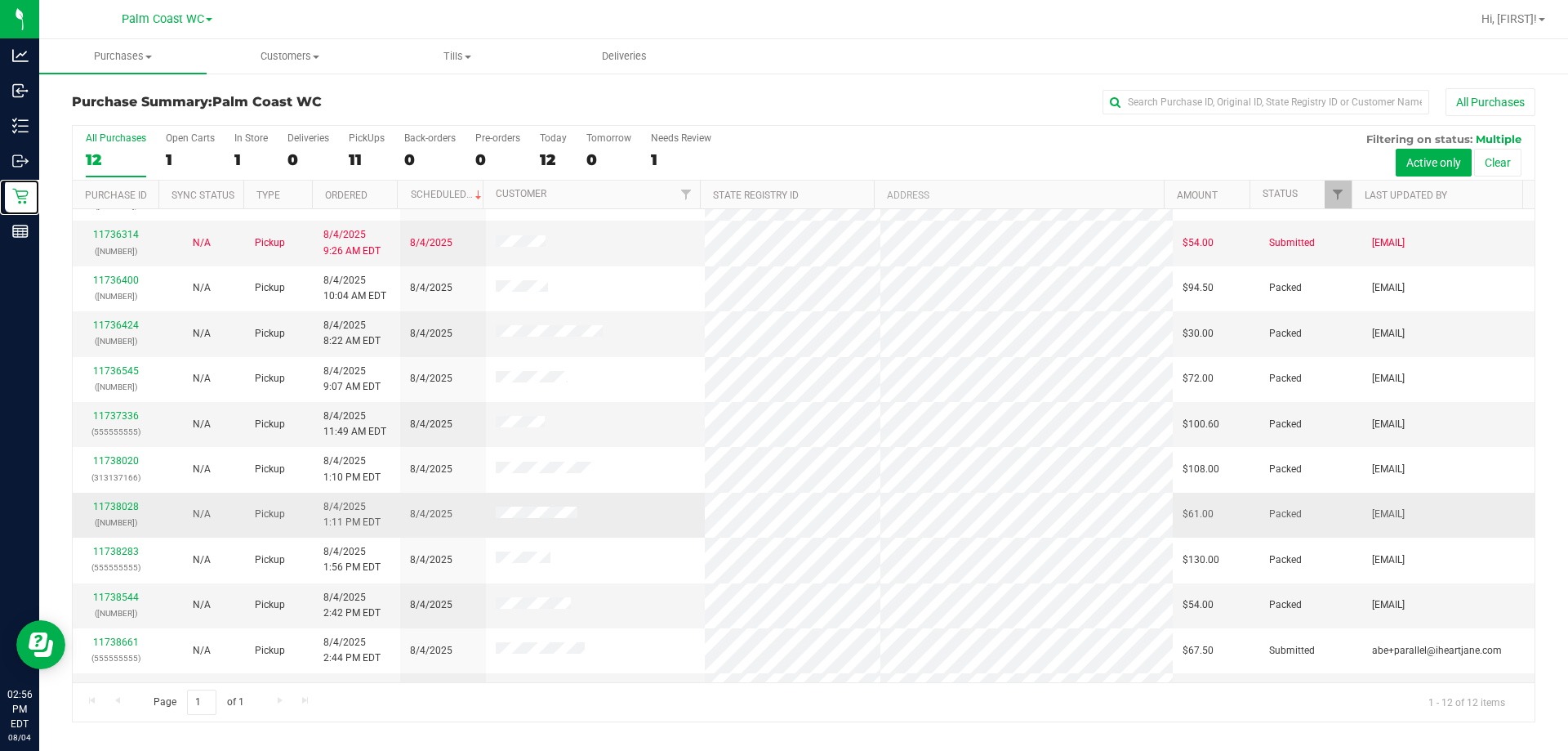 scroll, scrollTop: 0, scrollLeft: 0, axis: both 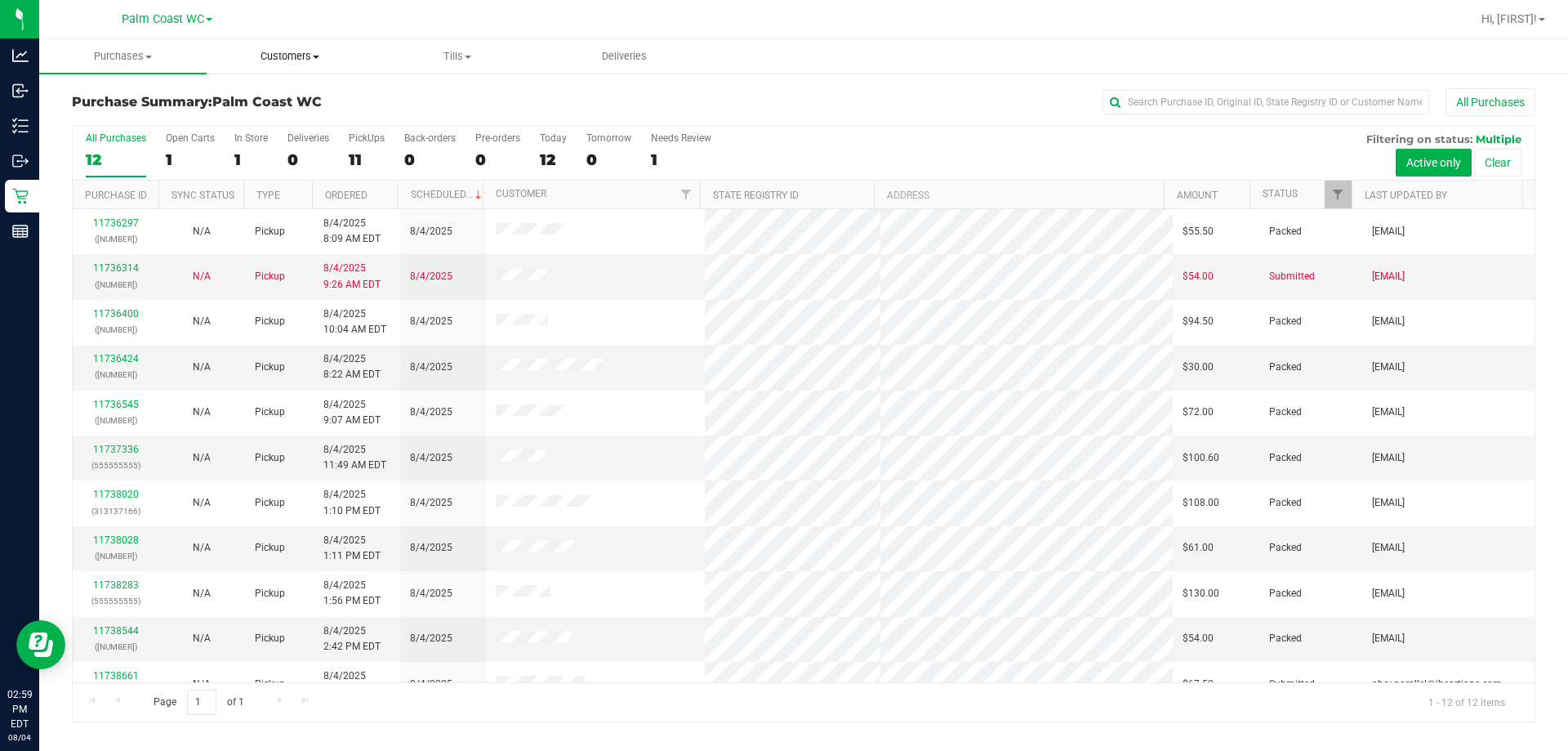 click on "Customers" at bounding box center (290, 56) 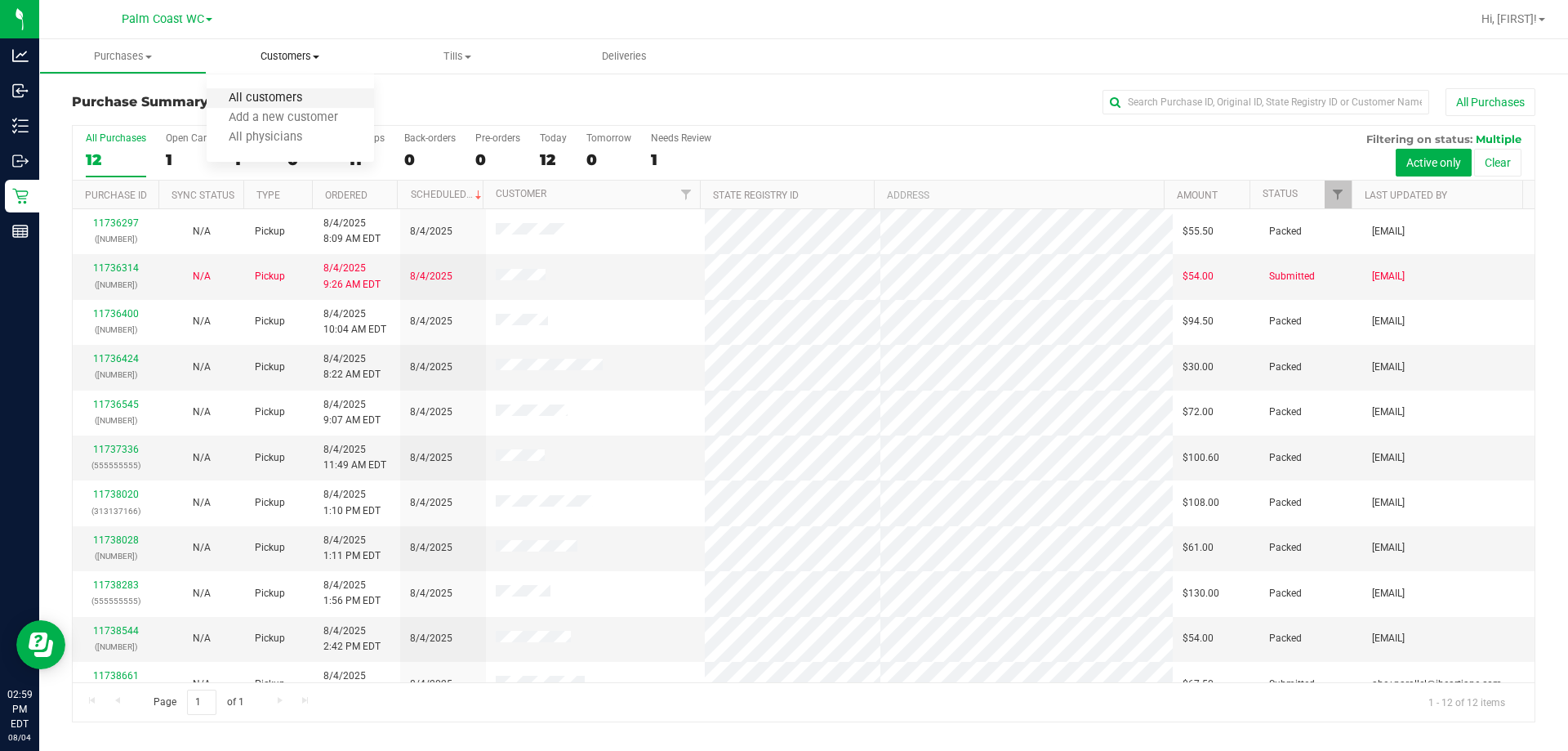 click on "All customers" at bounding box center [265, 98] 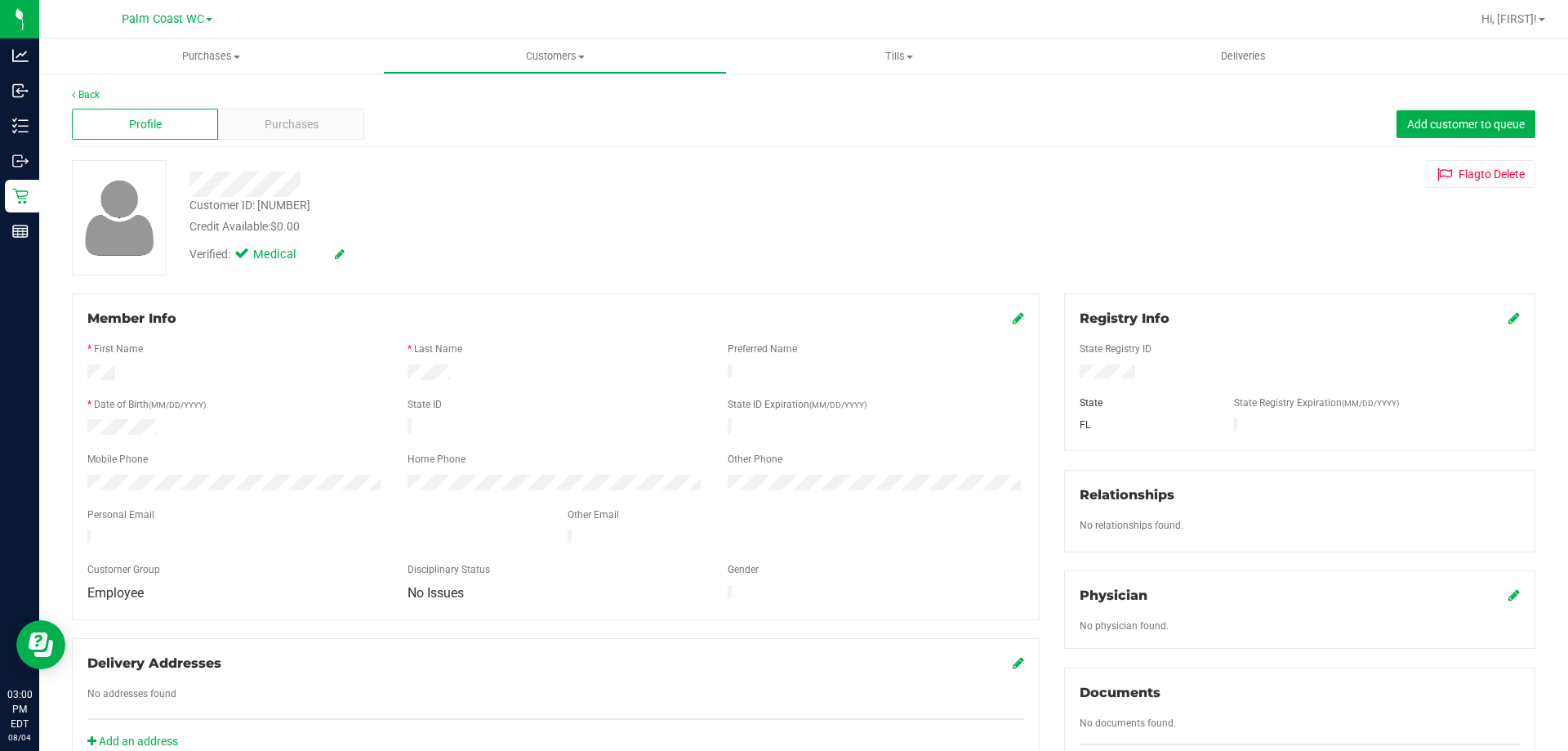 scroll, scrollTop: 0, scrollLeft: 0, axis: both 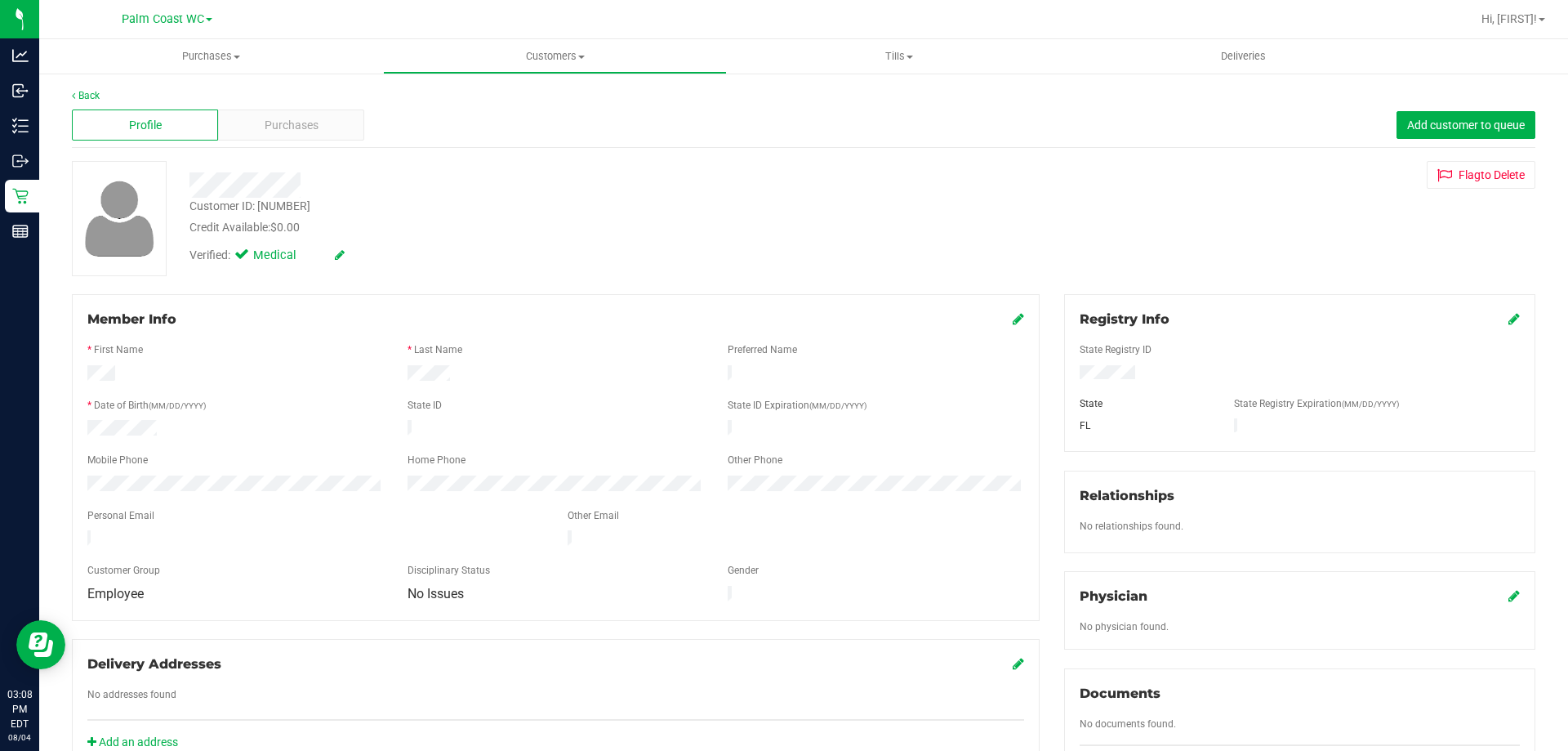 click on "Profile
Purchases
Add customer to queue" at bounding box center [804, 125] 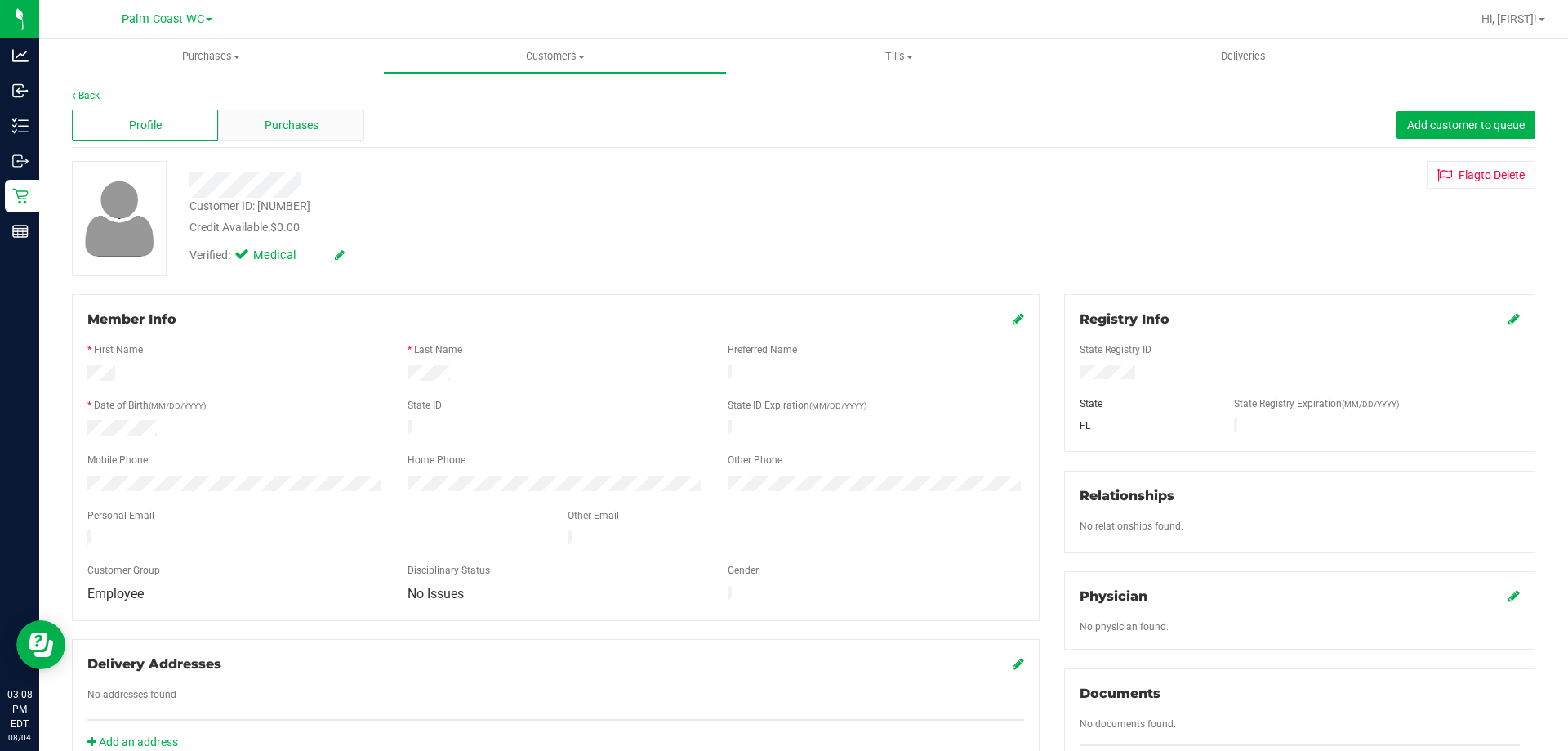 click on "Purchases" at bounding box center [292, 125] 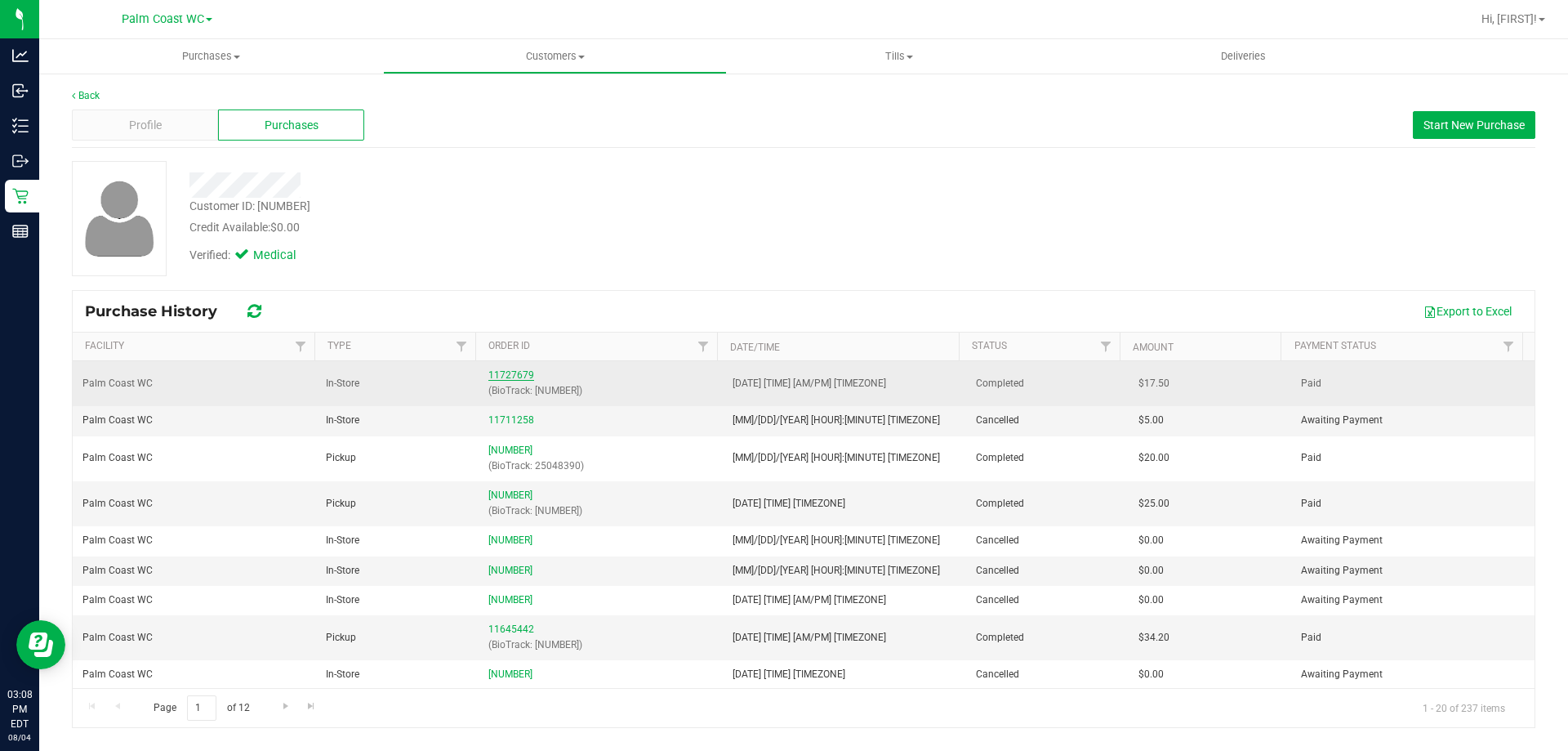 click on "11727679" at bounding box center [511, 375] 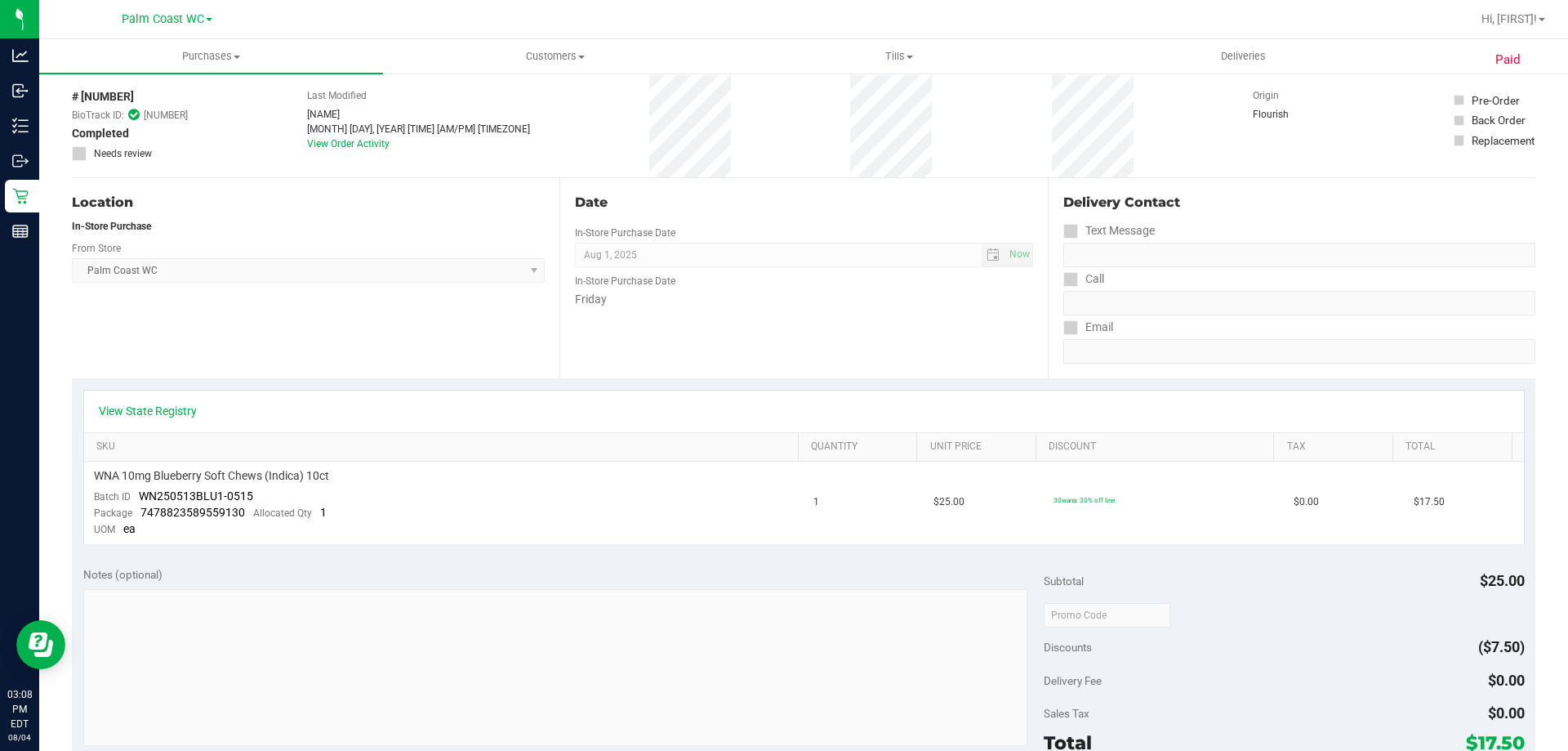 scroll, scrollTop: 0, scrollLeft: 0, axis: both 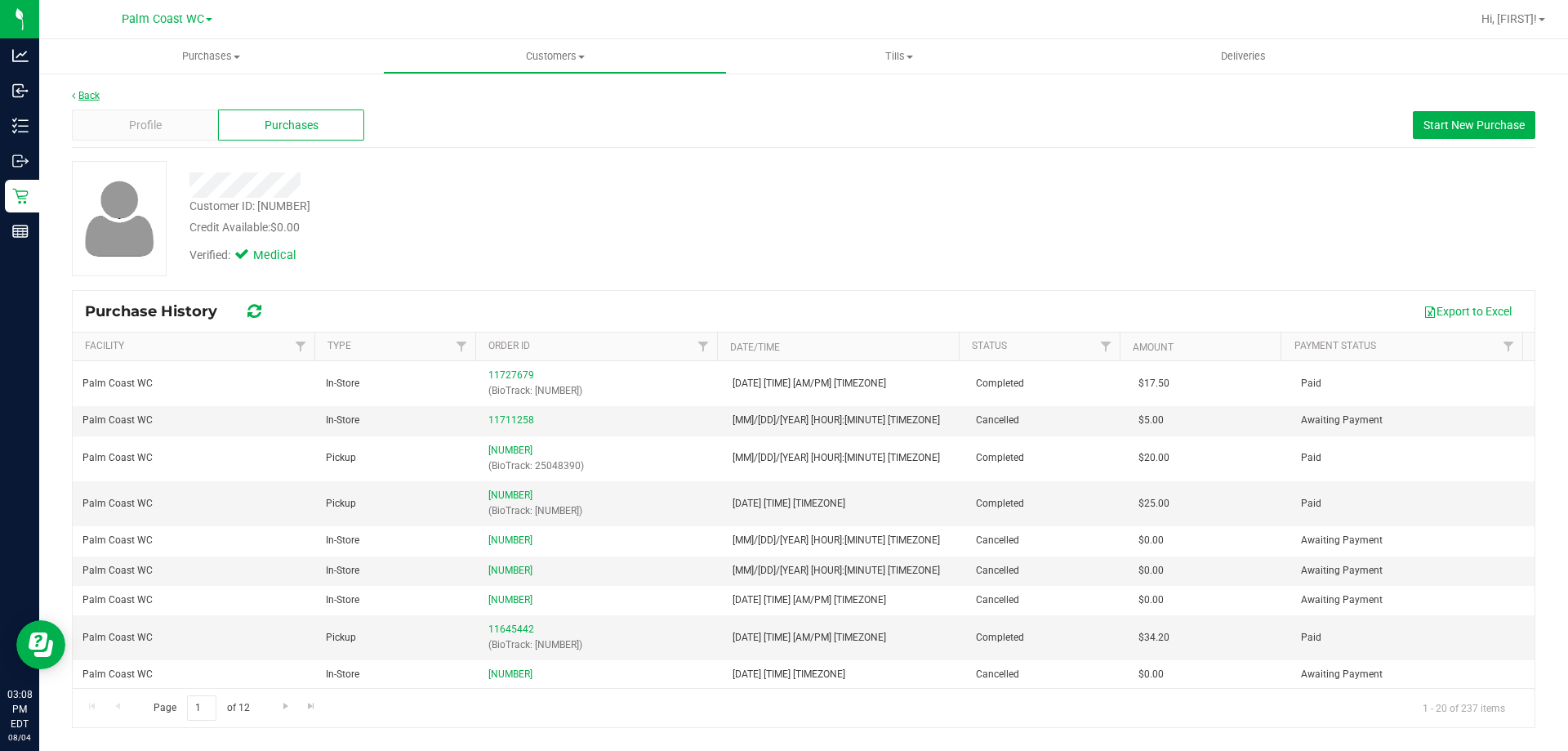 click at bounding box center [74, 96] 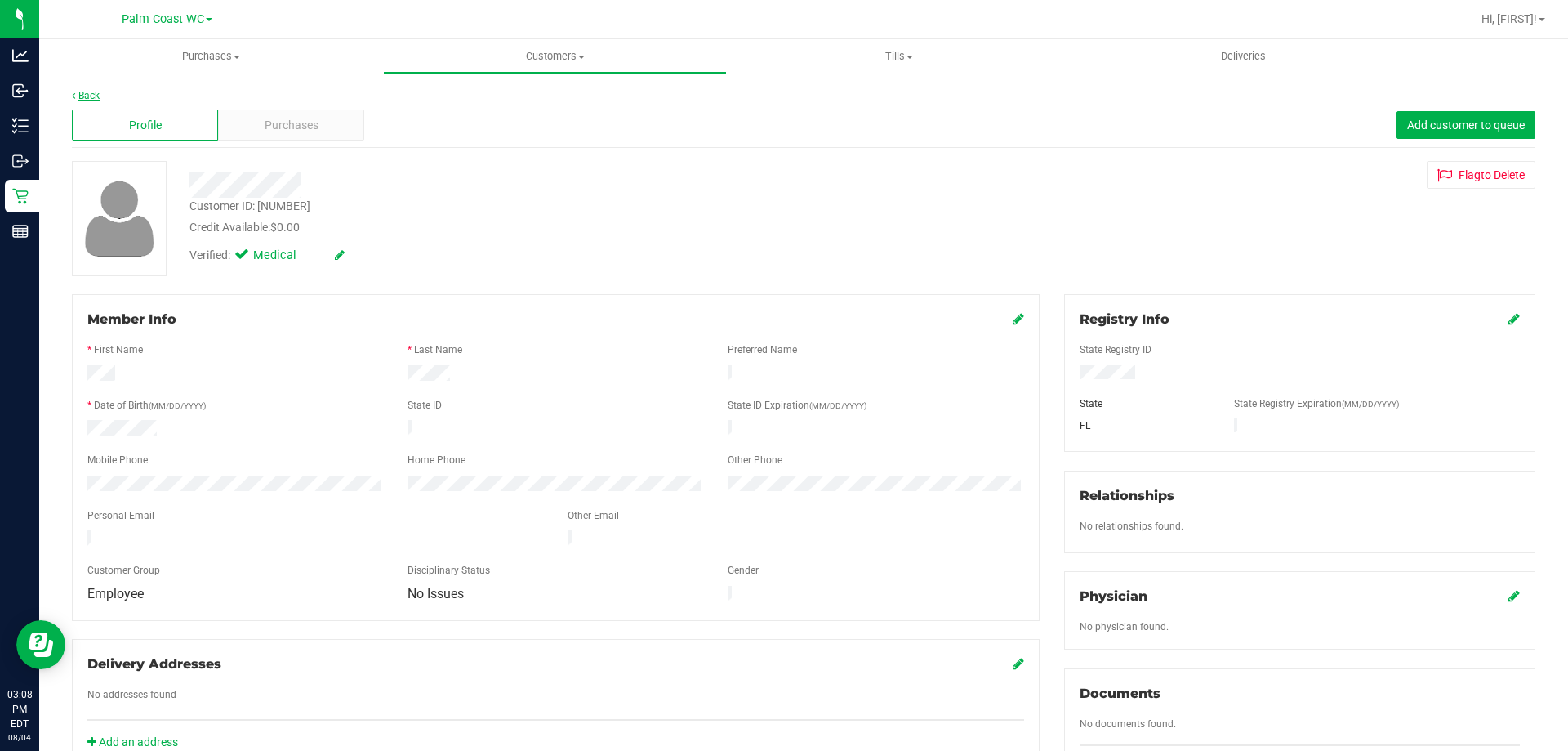 click on "Back" at bounding box center [86, 96] 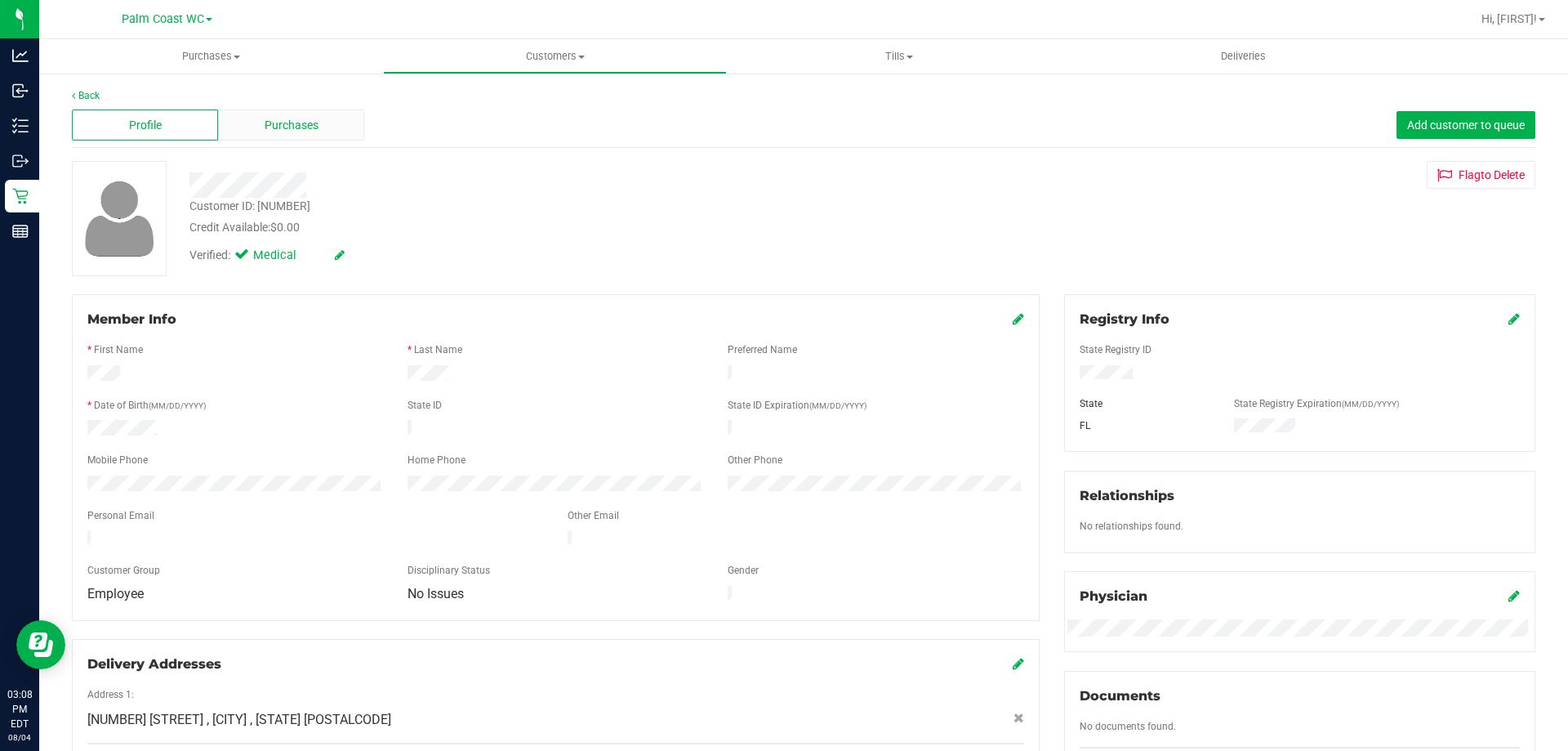 click on "Purchases" at bounding box center (292, 125) 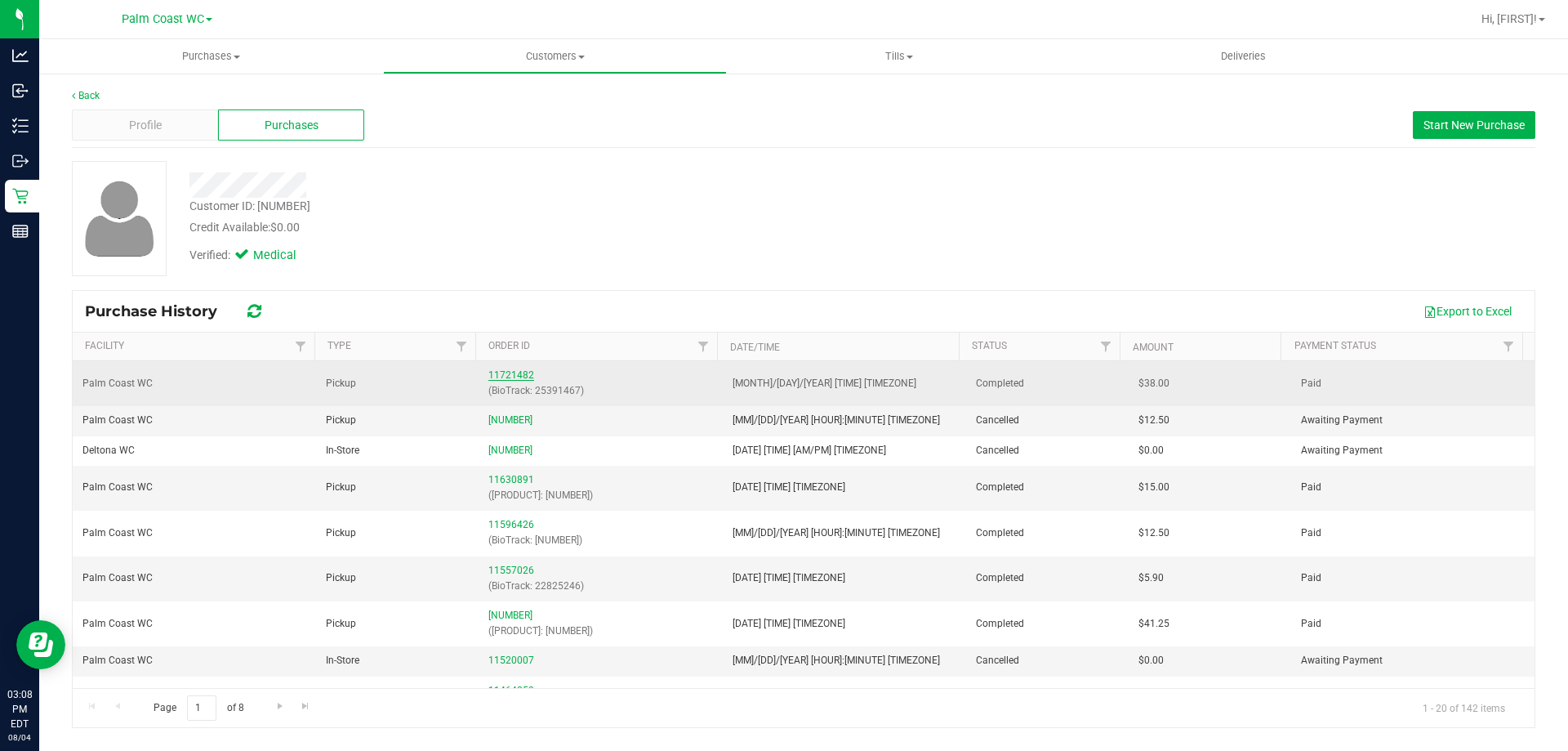 click on "11721482" at bounding box center [511, 375] 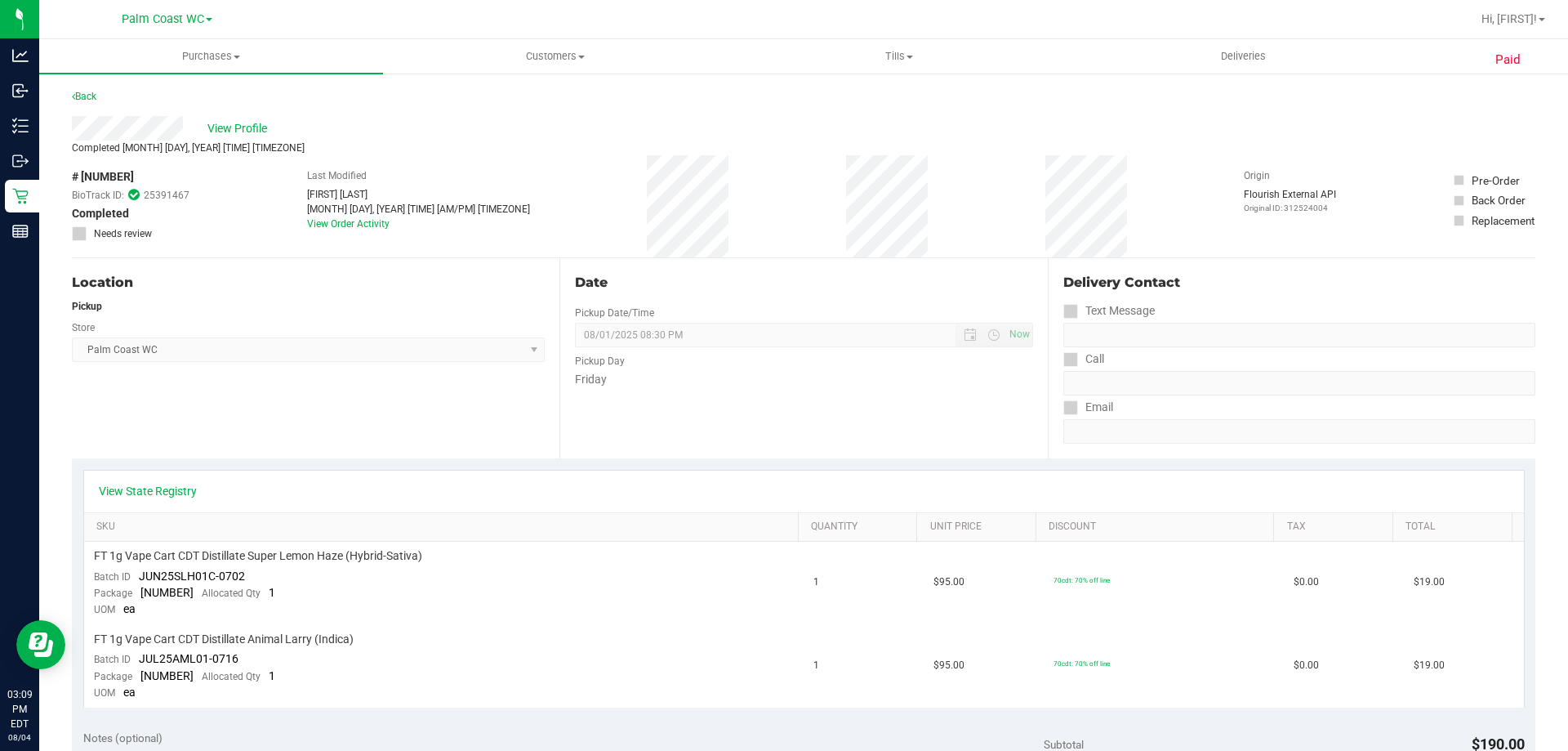 scroll, scrollTop: 0, scrollLeft: 0, axis: both 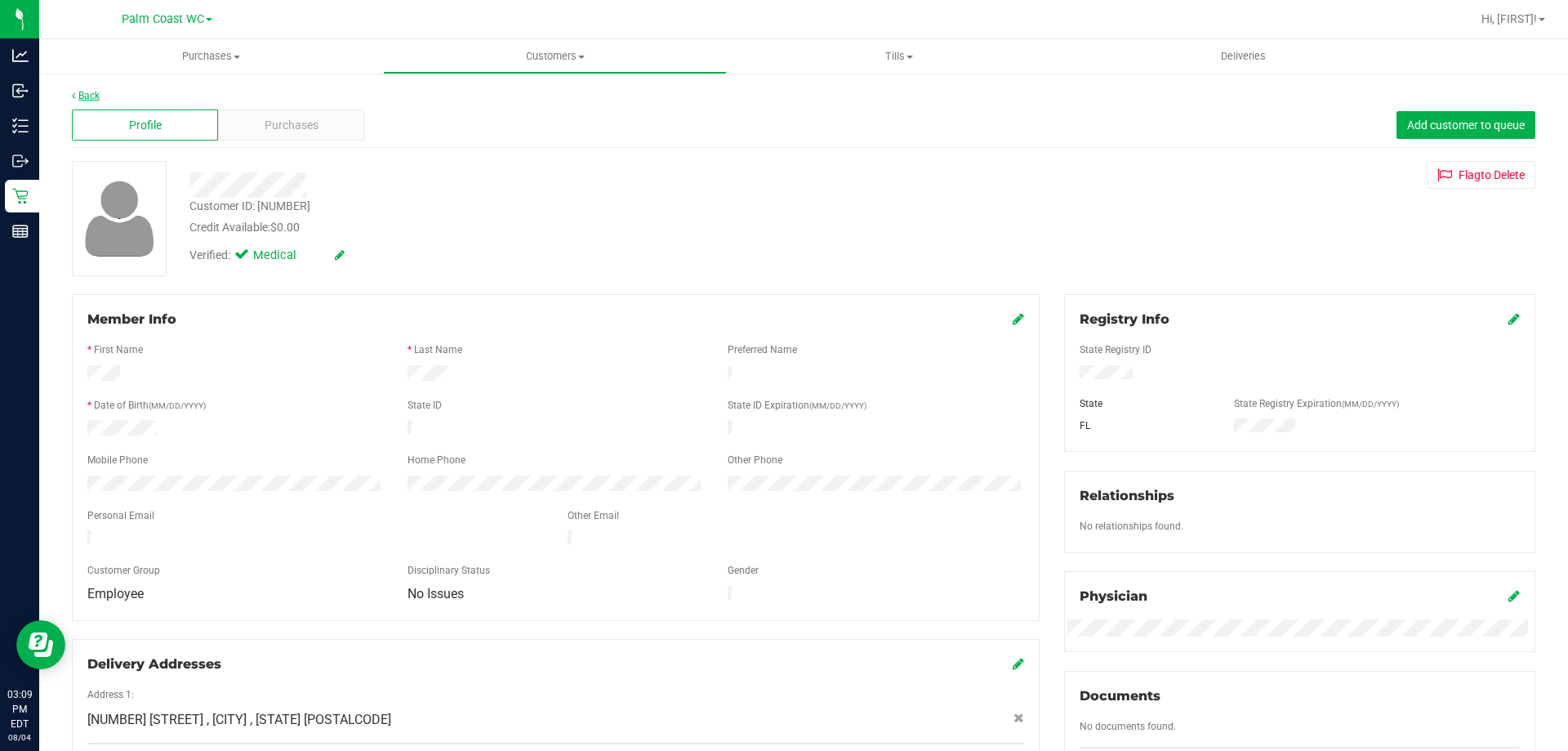 click on "Back" at bounding box center [86, 96] 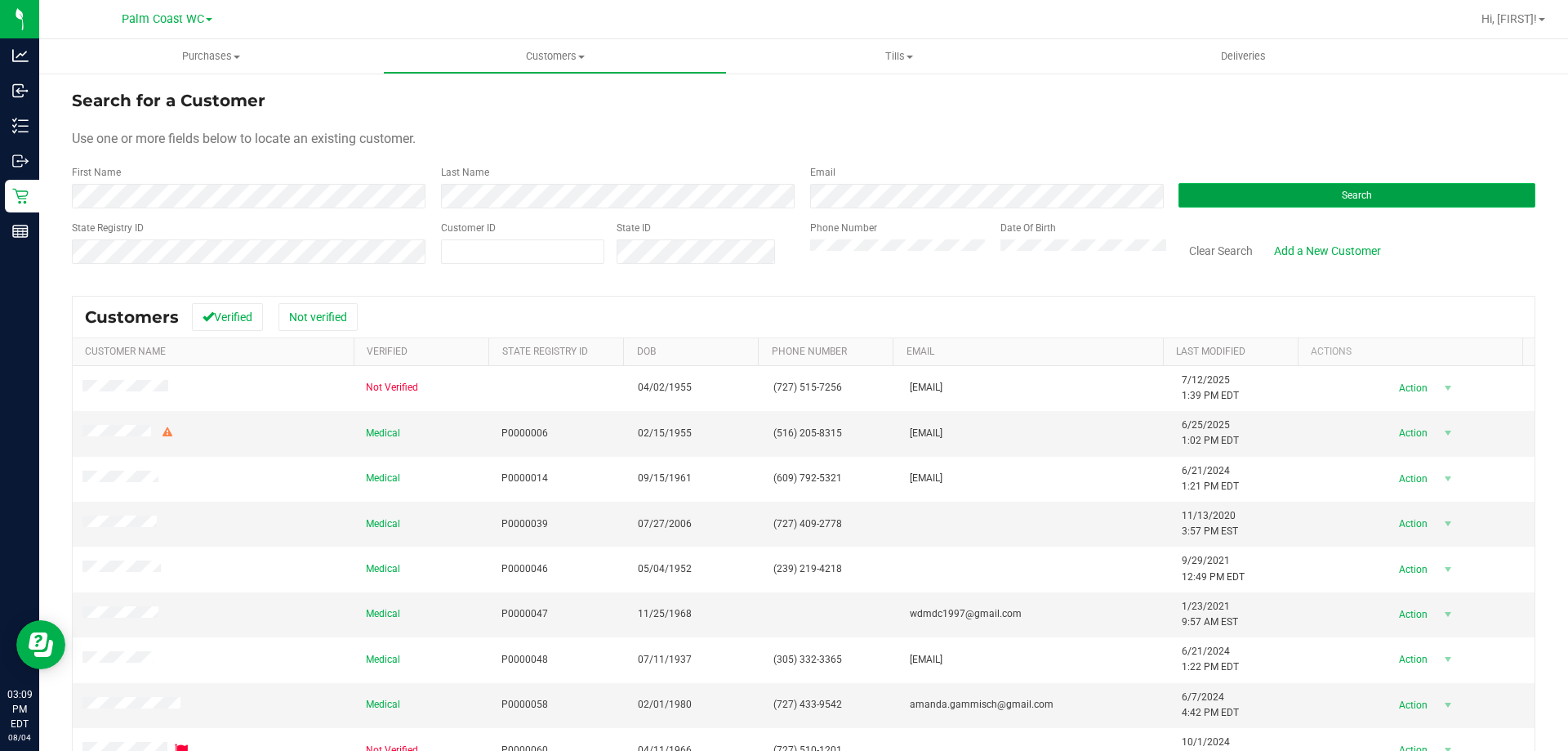 click on "Search" at bounding box center (1356, 195) 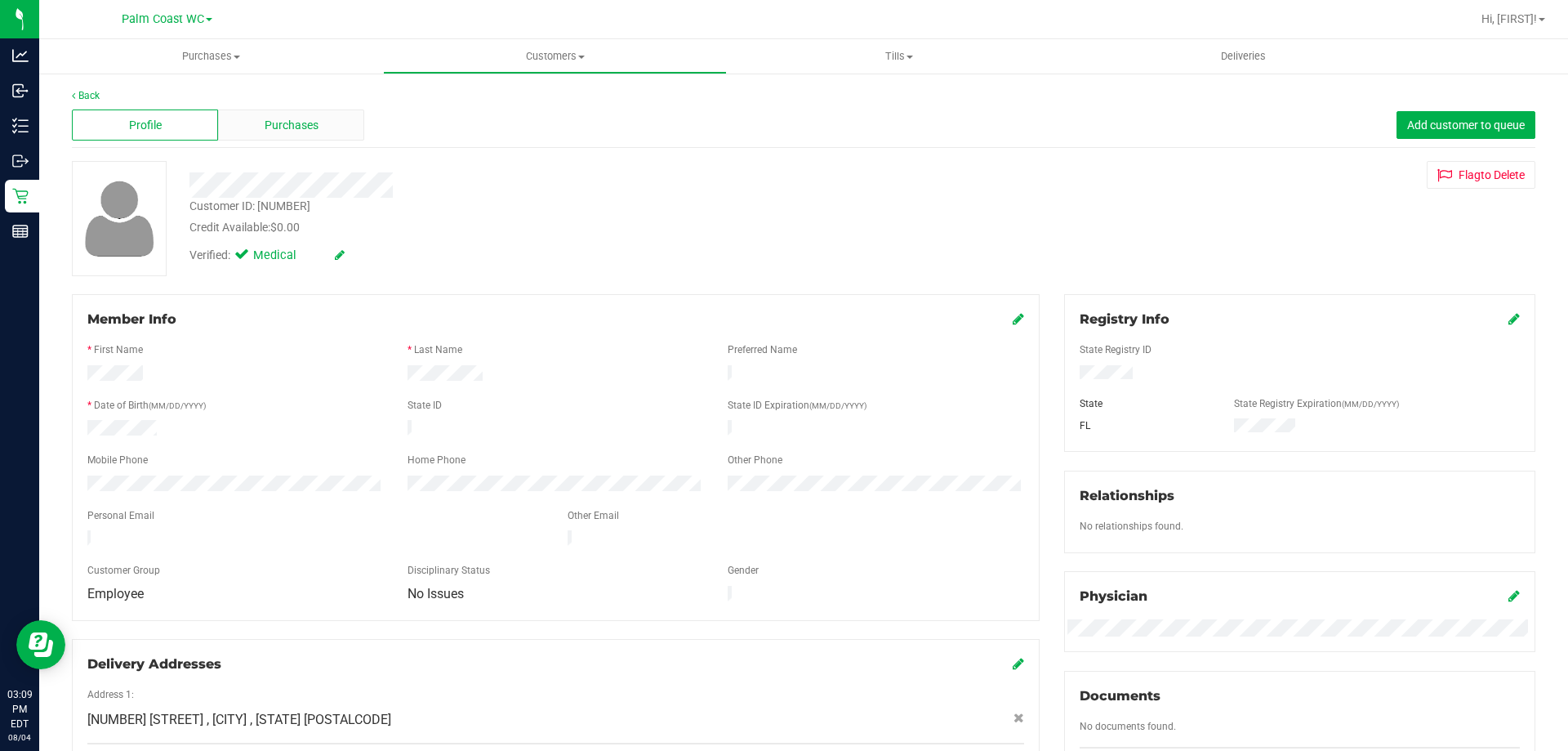 click on "Purchases" at bounding box center [292, 125] 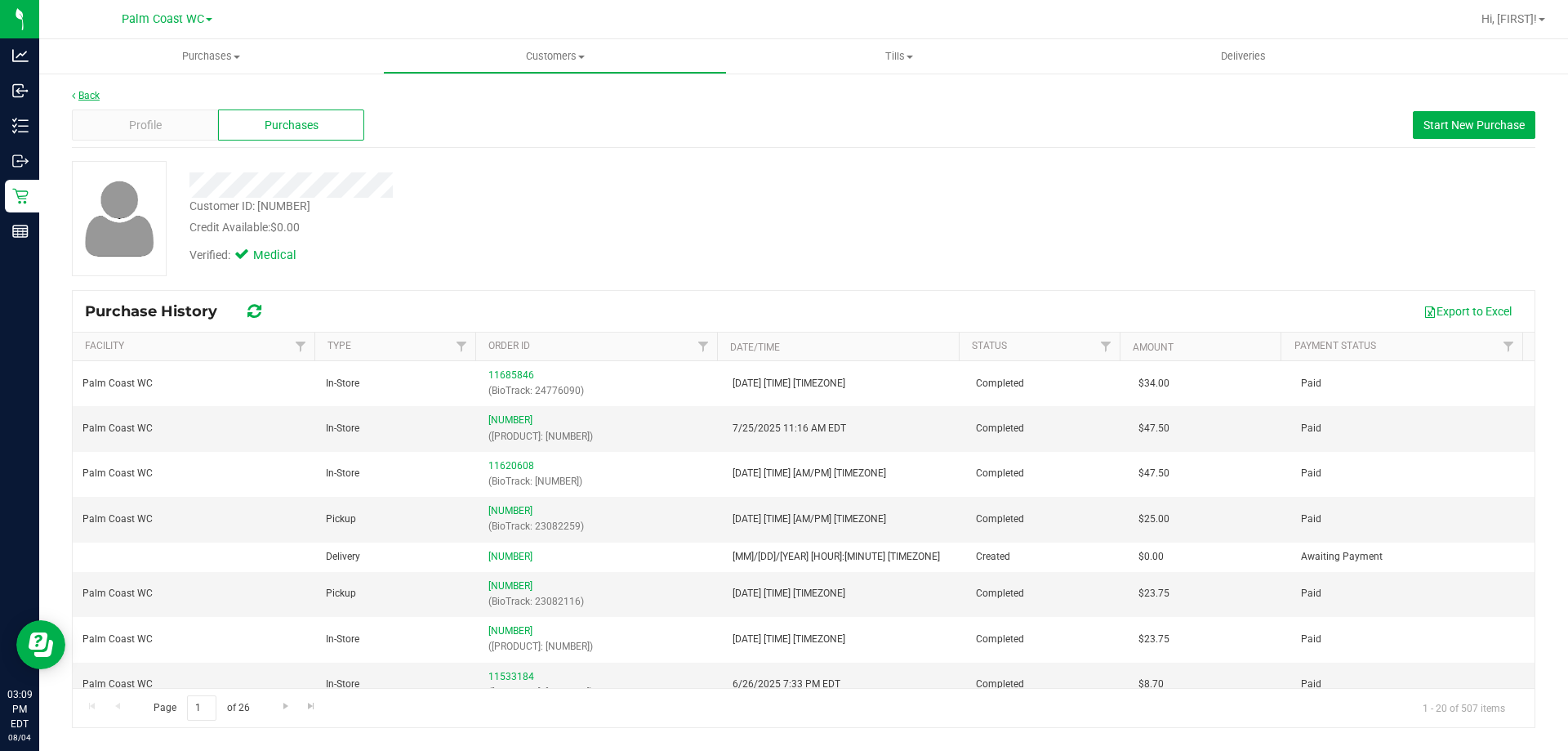 click on "Back" at bounding box center (86, 96) 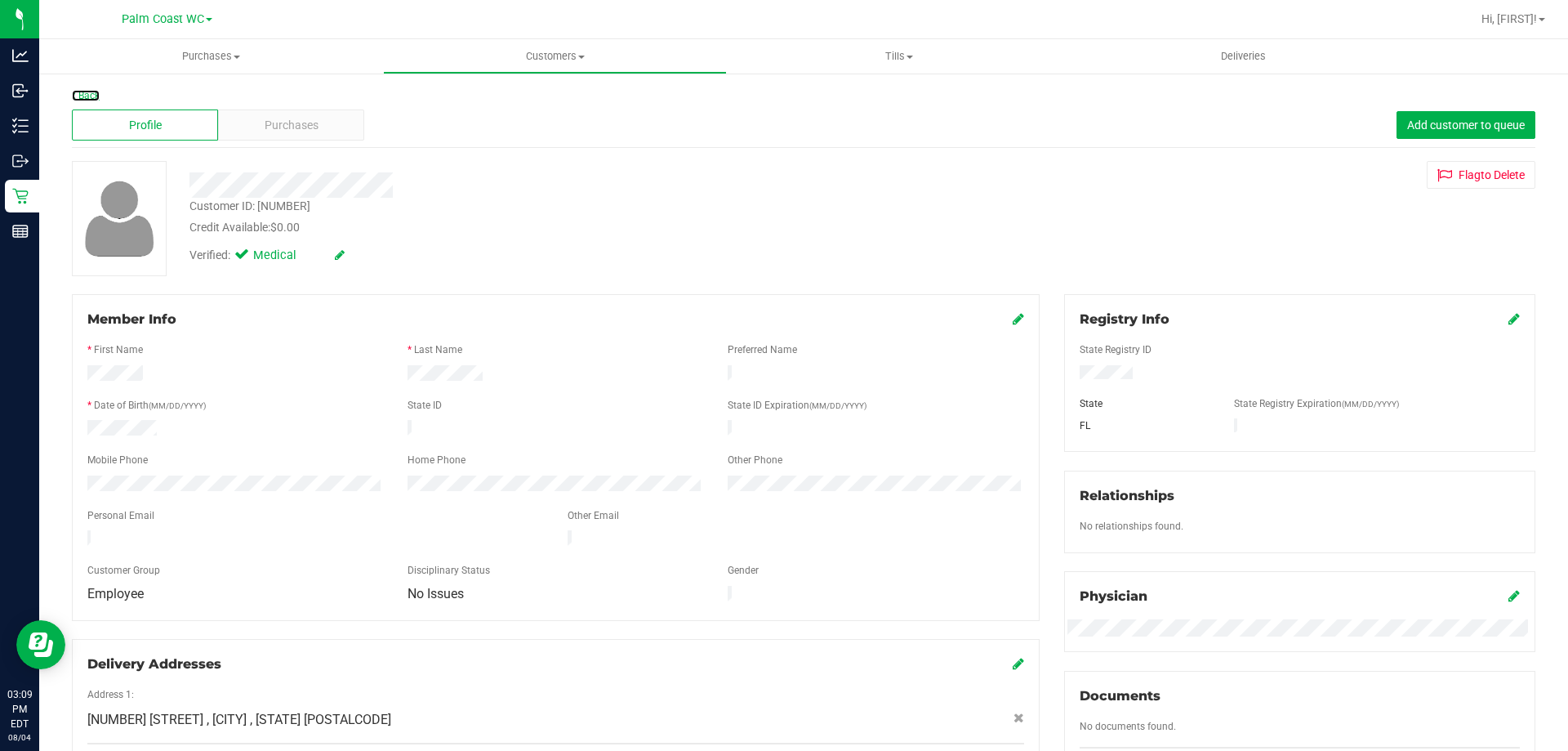 click on "Back" at bounding box center (86, 96) 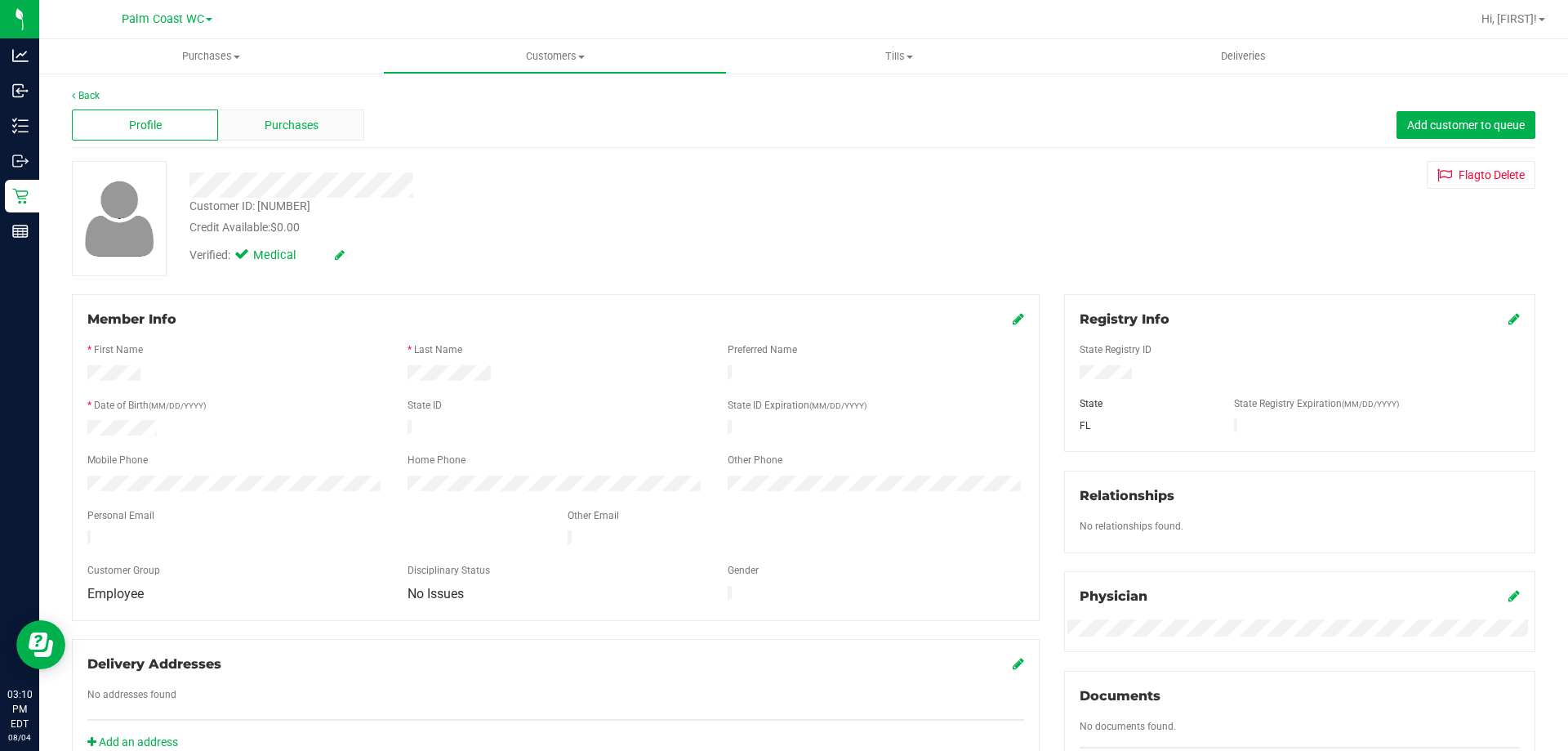 click on "Purchases" at bounding box center (291, 125) 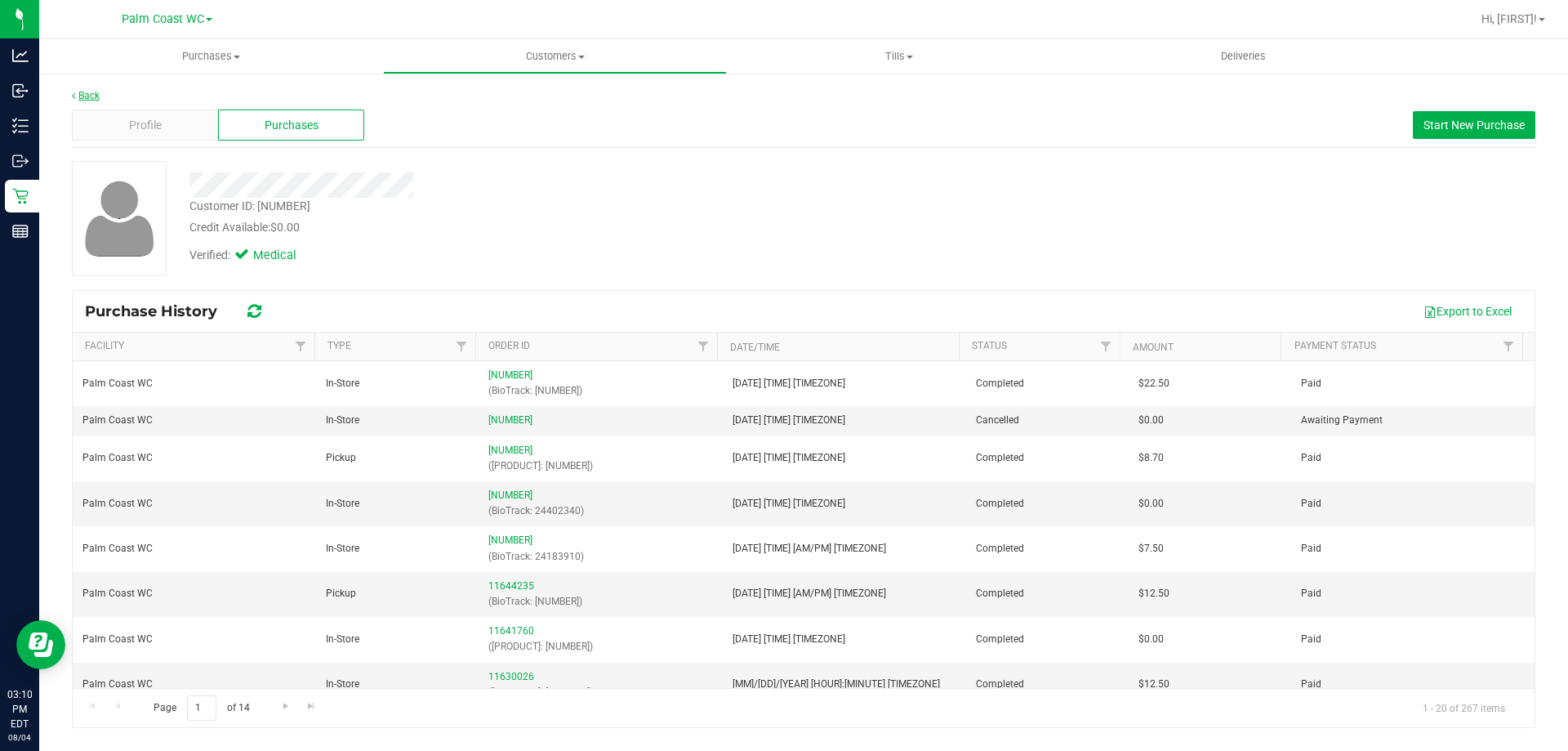 click on "Back" at bounding box center (86, 96) 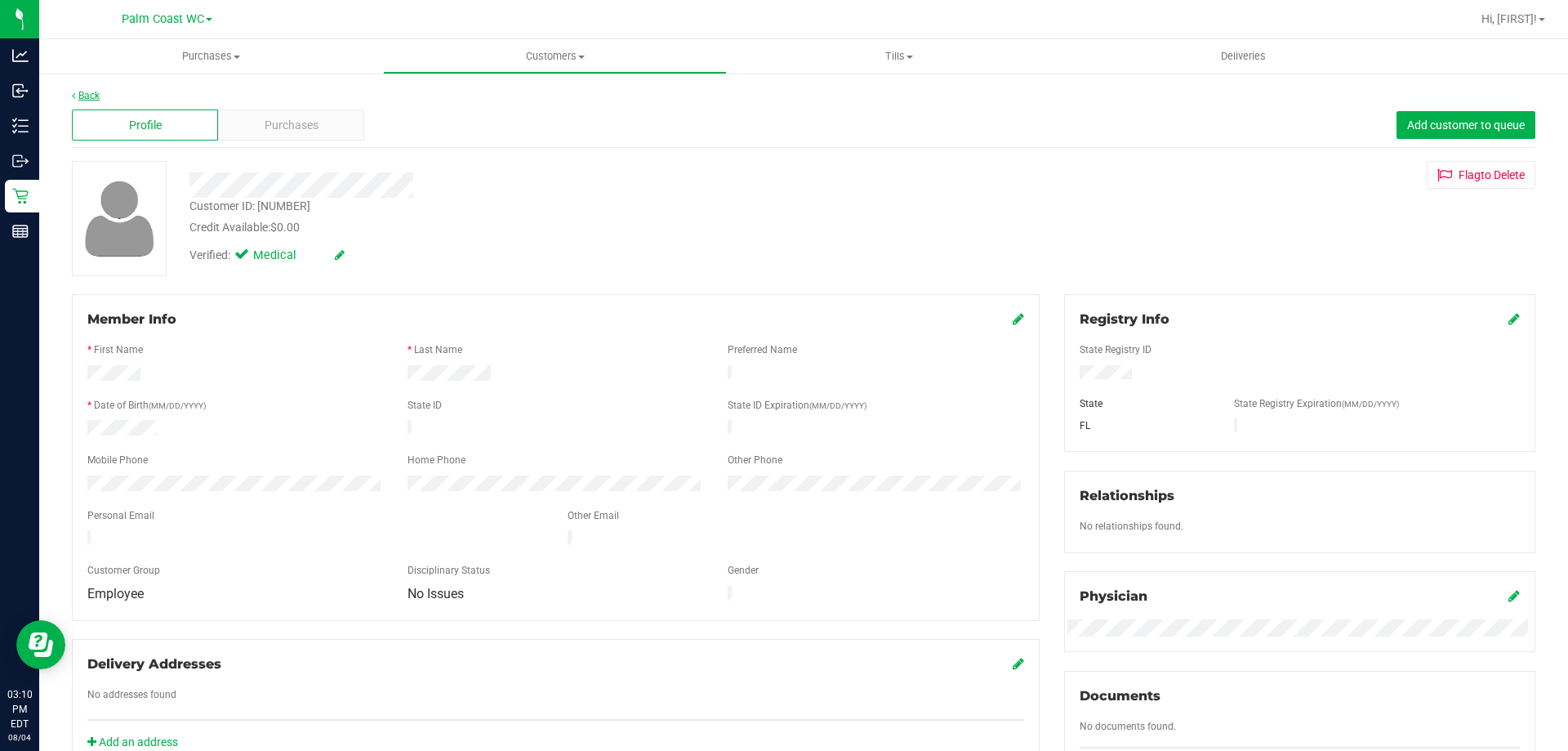 click on "Back" at bounding box center (86, 96) 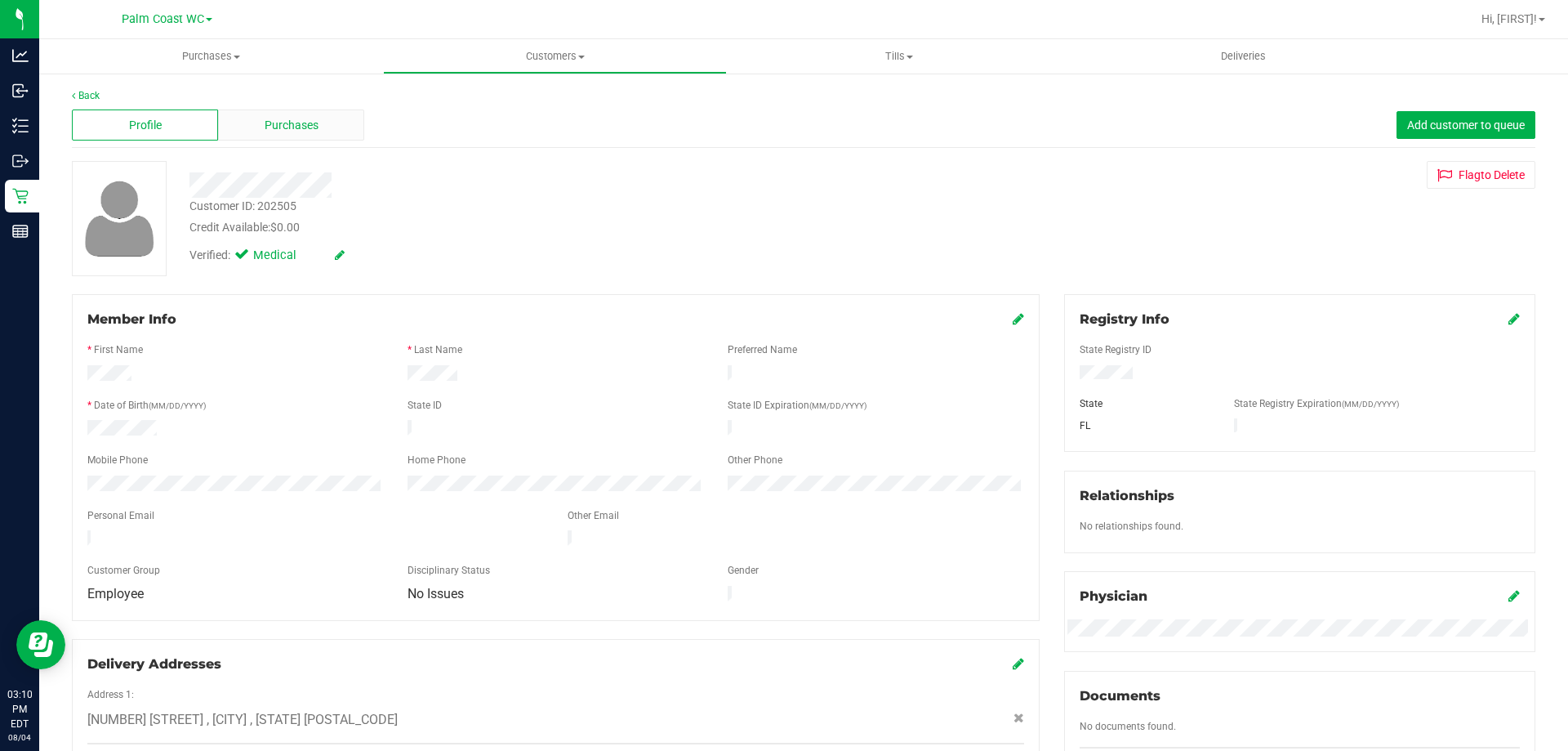 click on "Purchases" at bounding box center [292, 125] 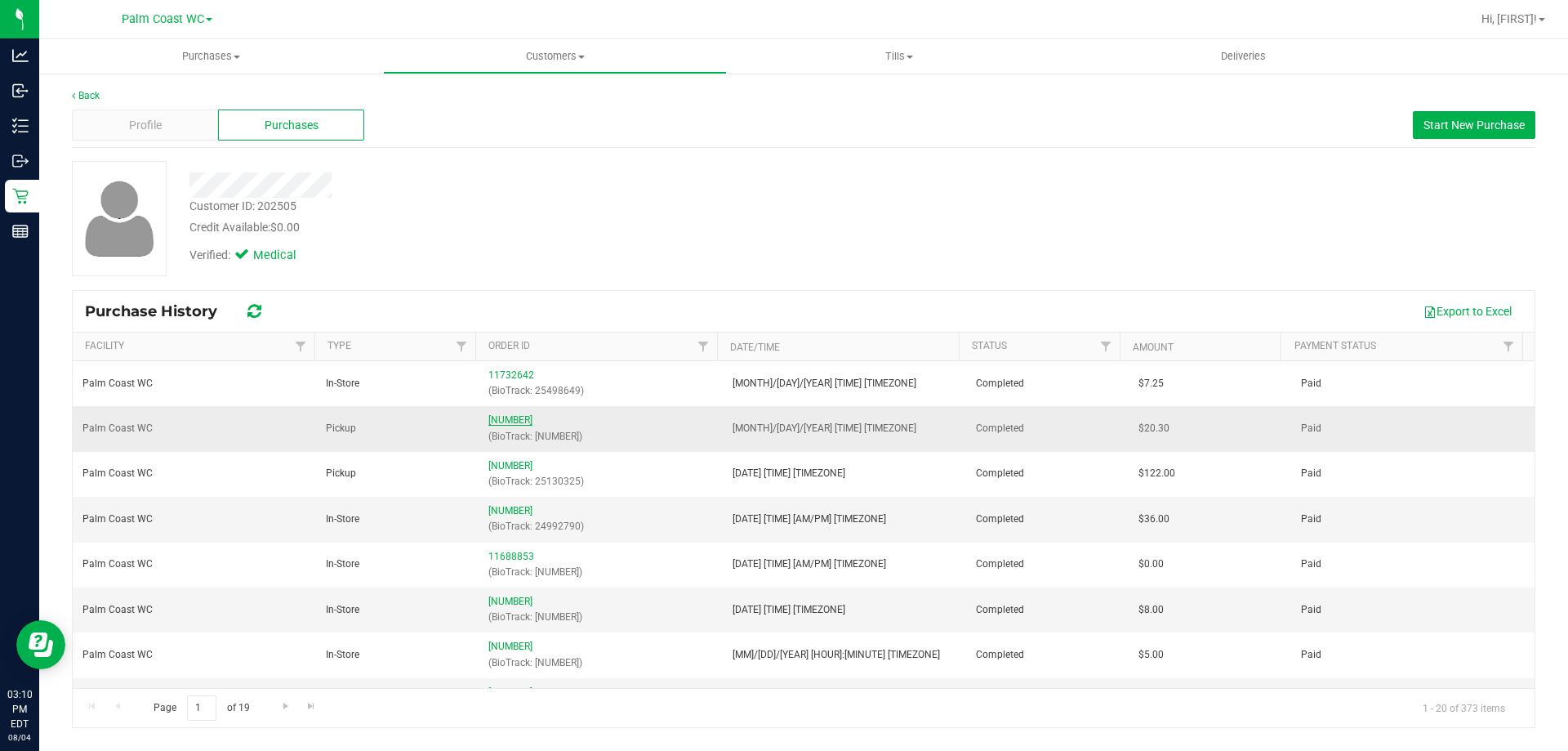 click on "[NUMBER]" at bounding box center (510, 420) 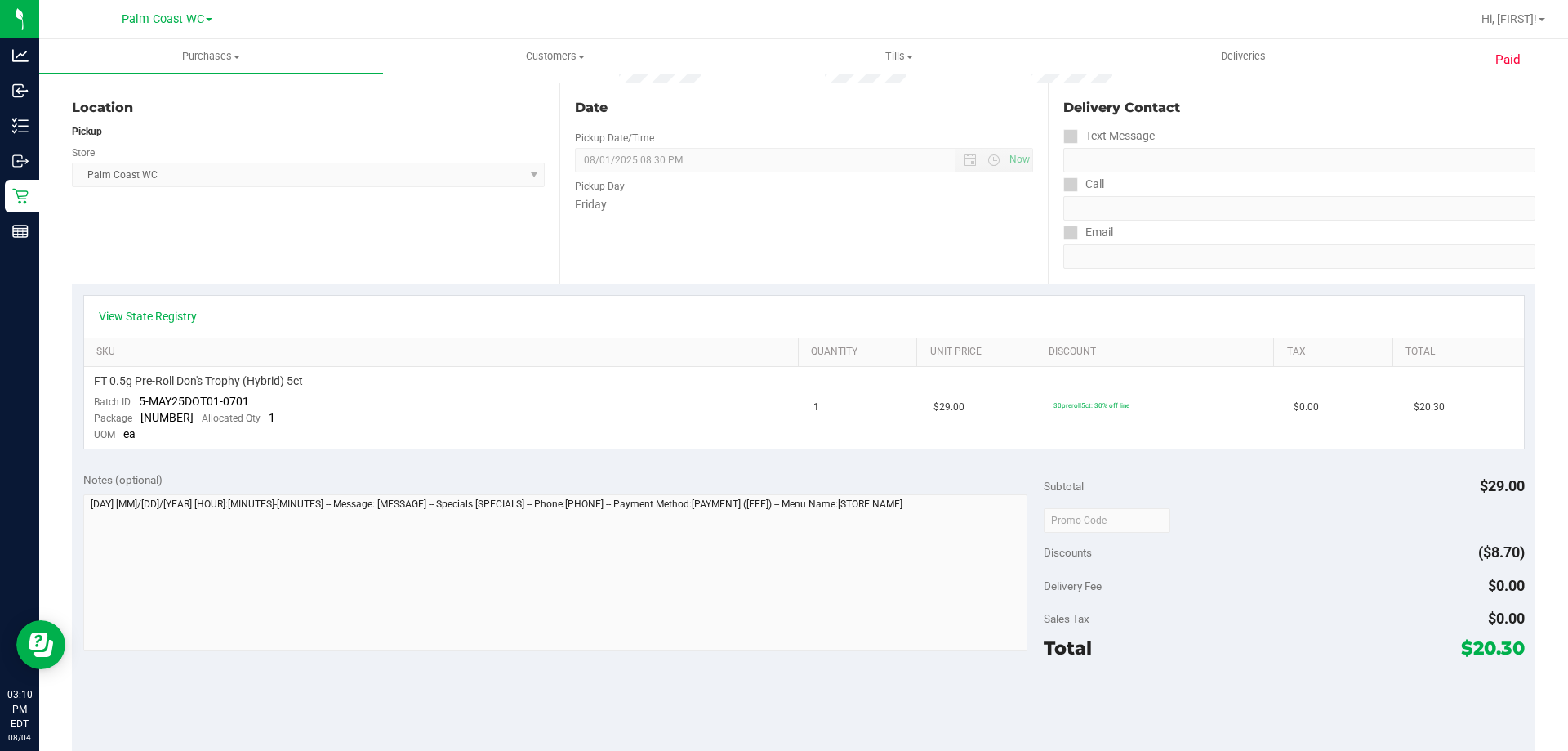 scroll, scrollTop: 163, scrollLeft: 0, axis: vertical 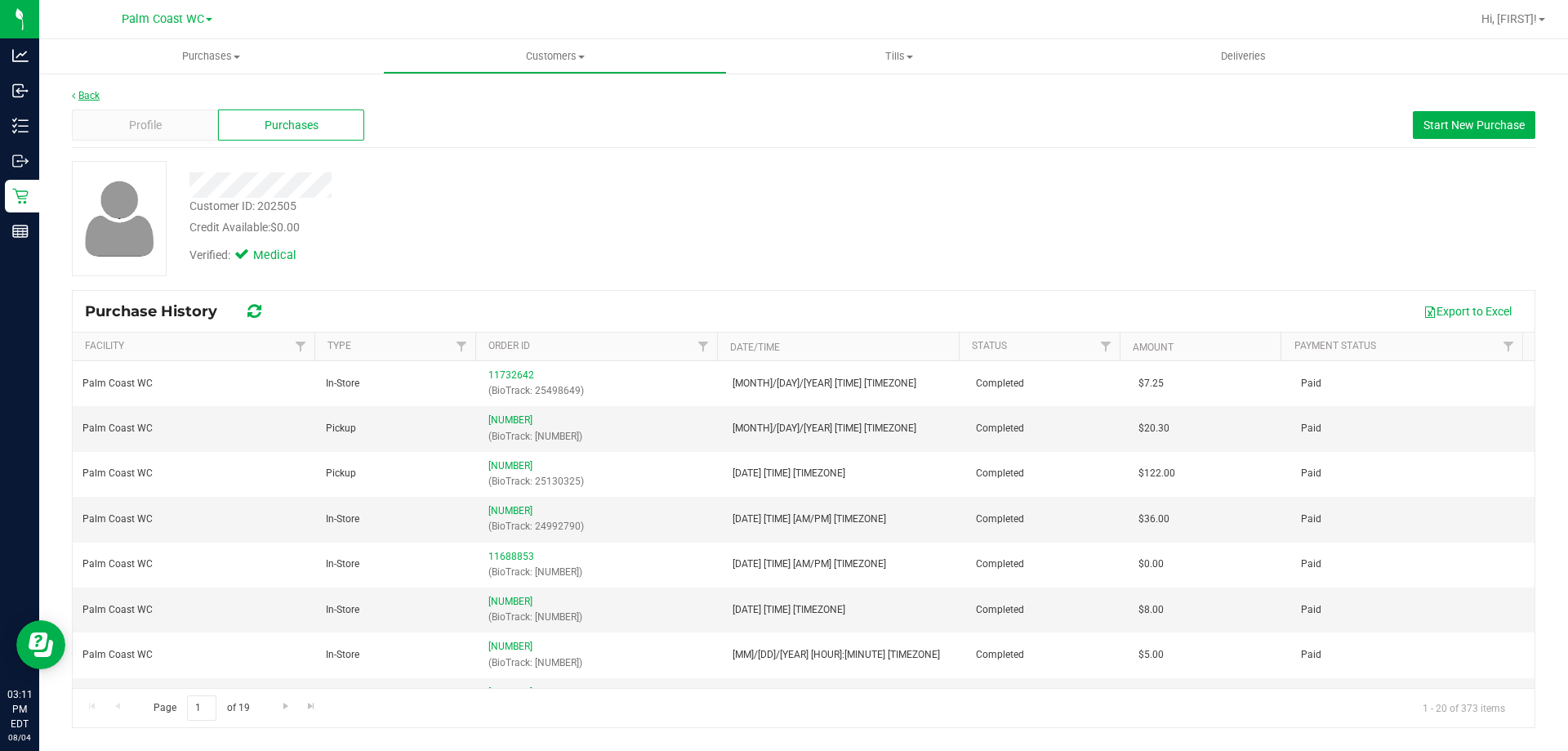 click on "Back" at bounding box center (86, 96) 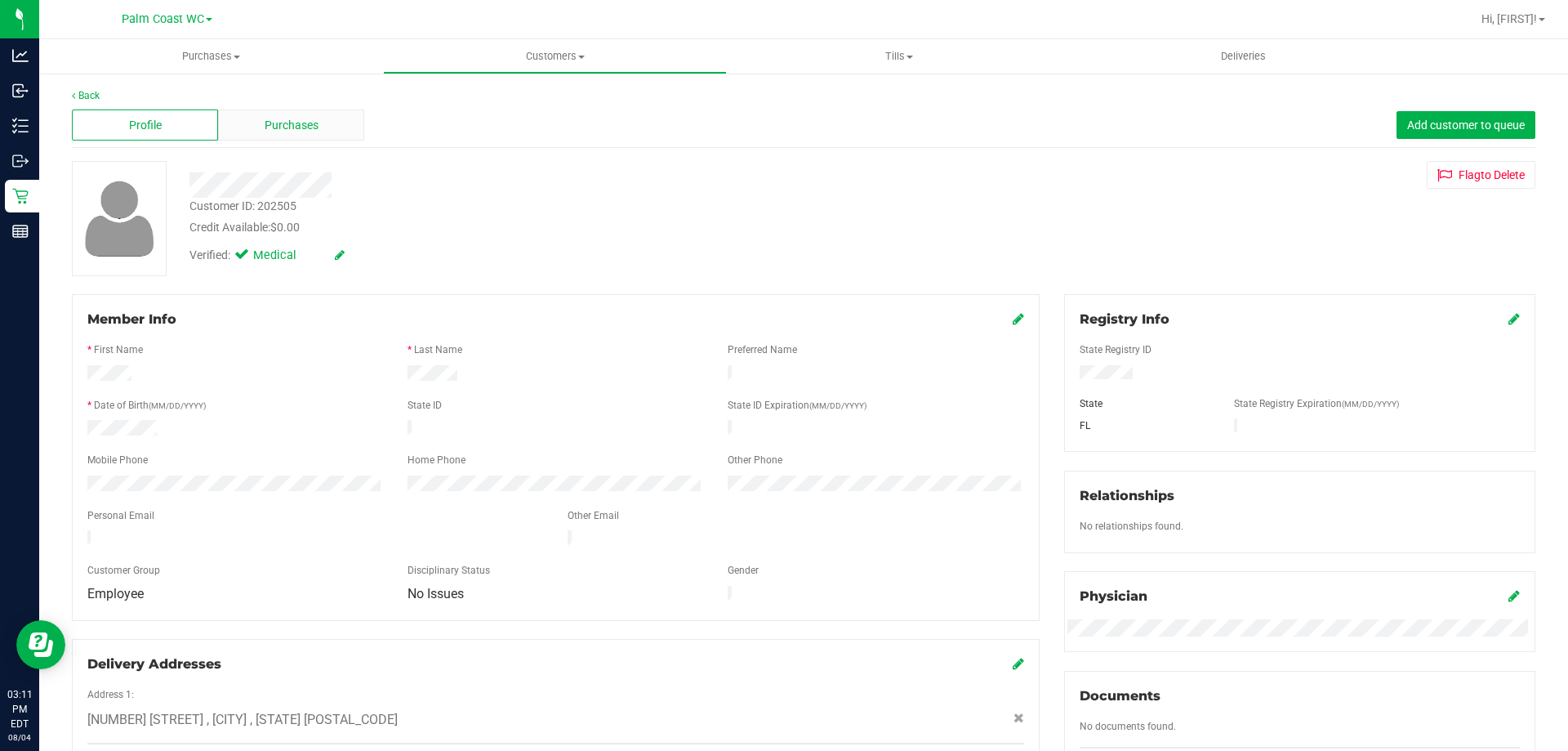 click on "Purchases" at bounding box center (291, 125) 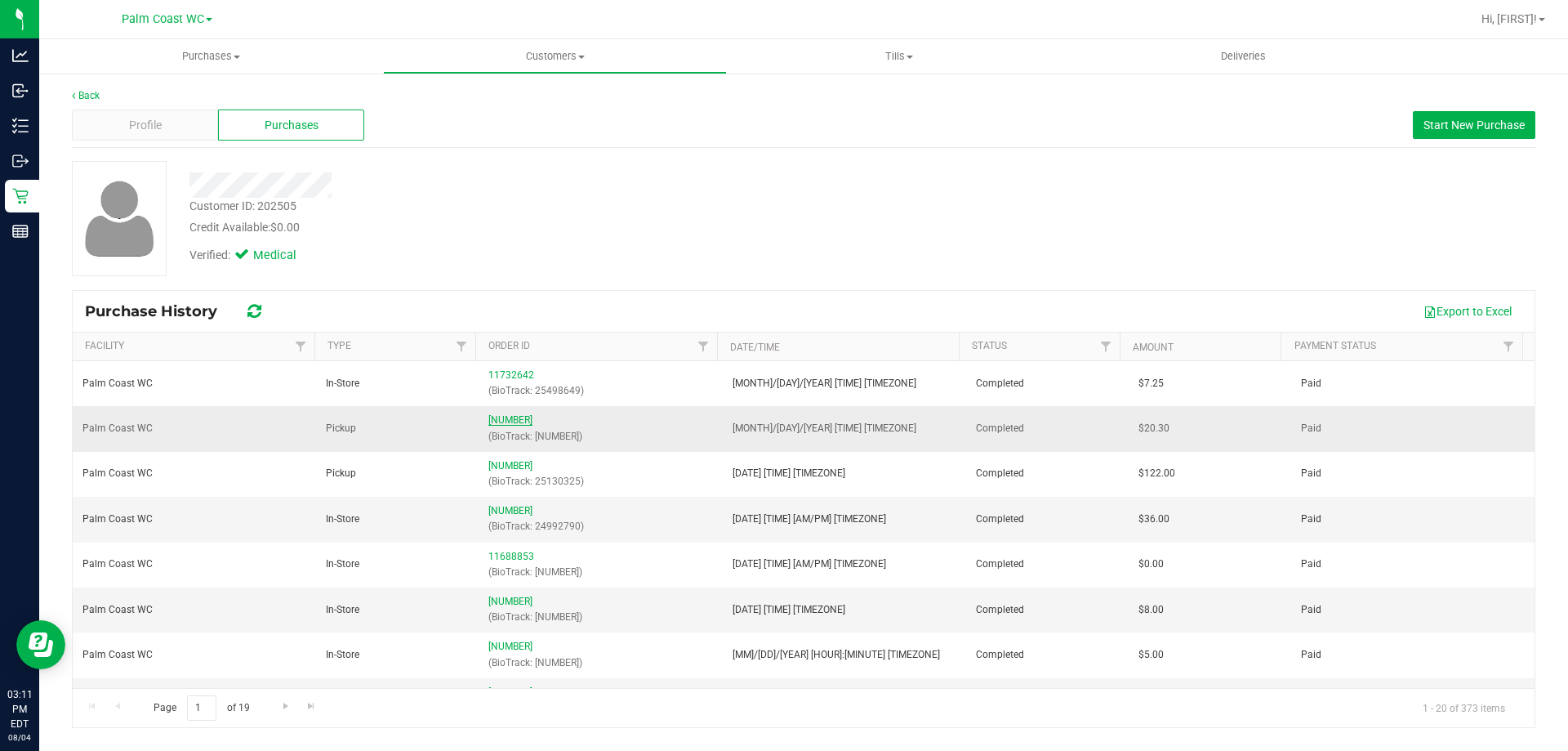 click on "[NUMBER]" at bounding box center (510, 420) 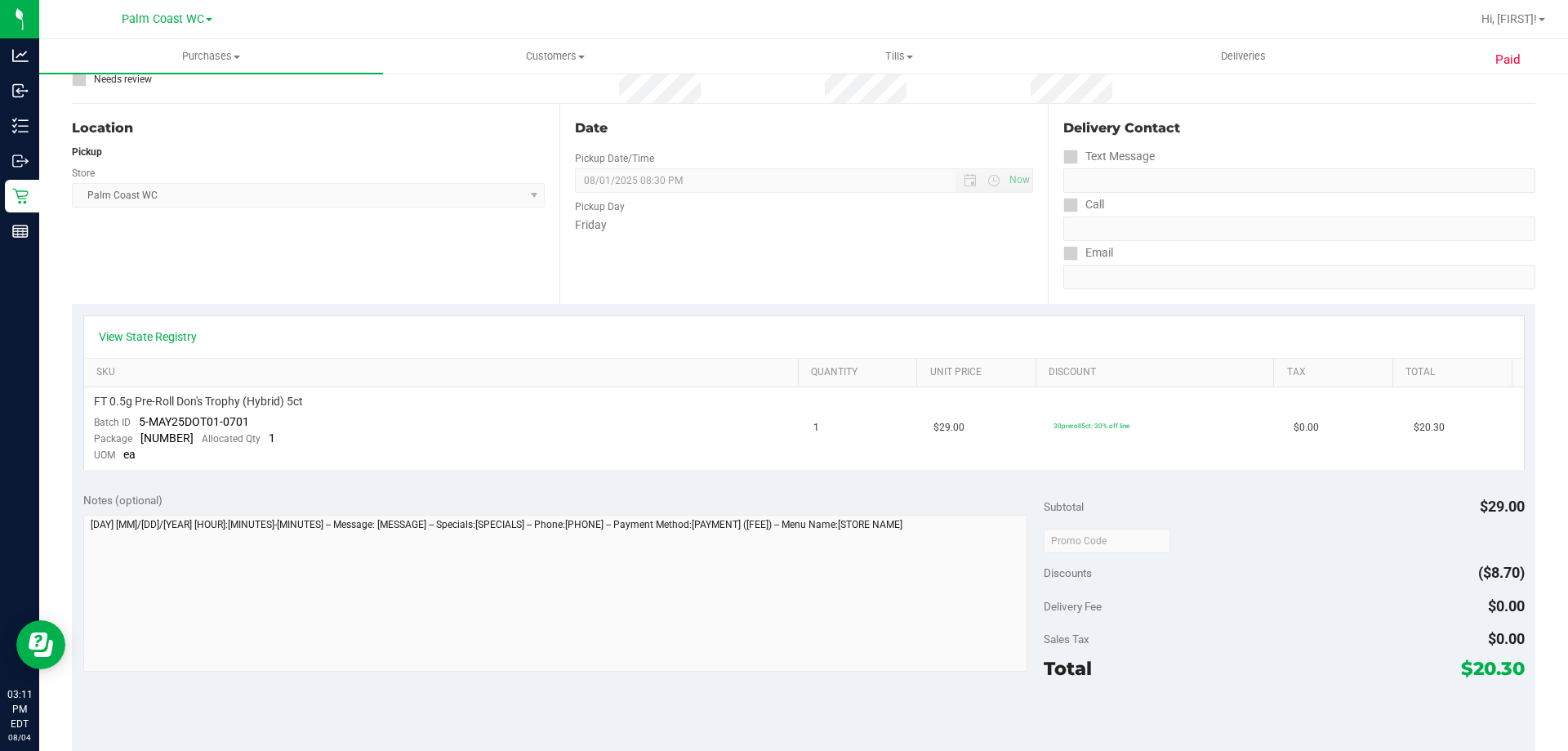 scroll, scrollTop: 0, scrollLeft: 0, axis: both 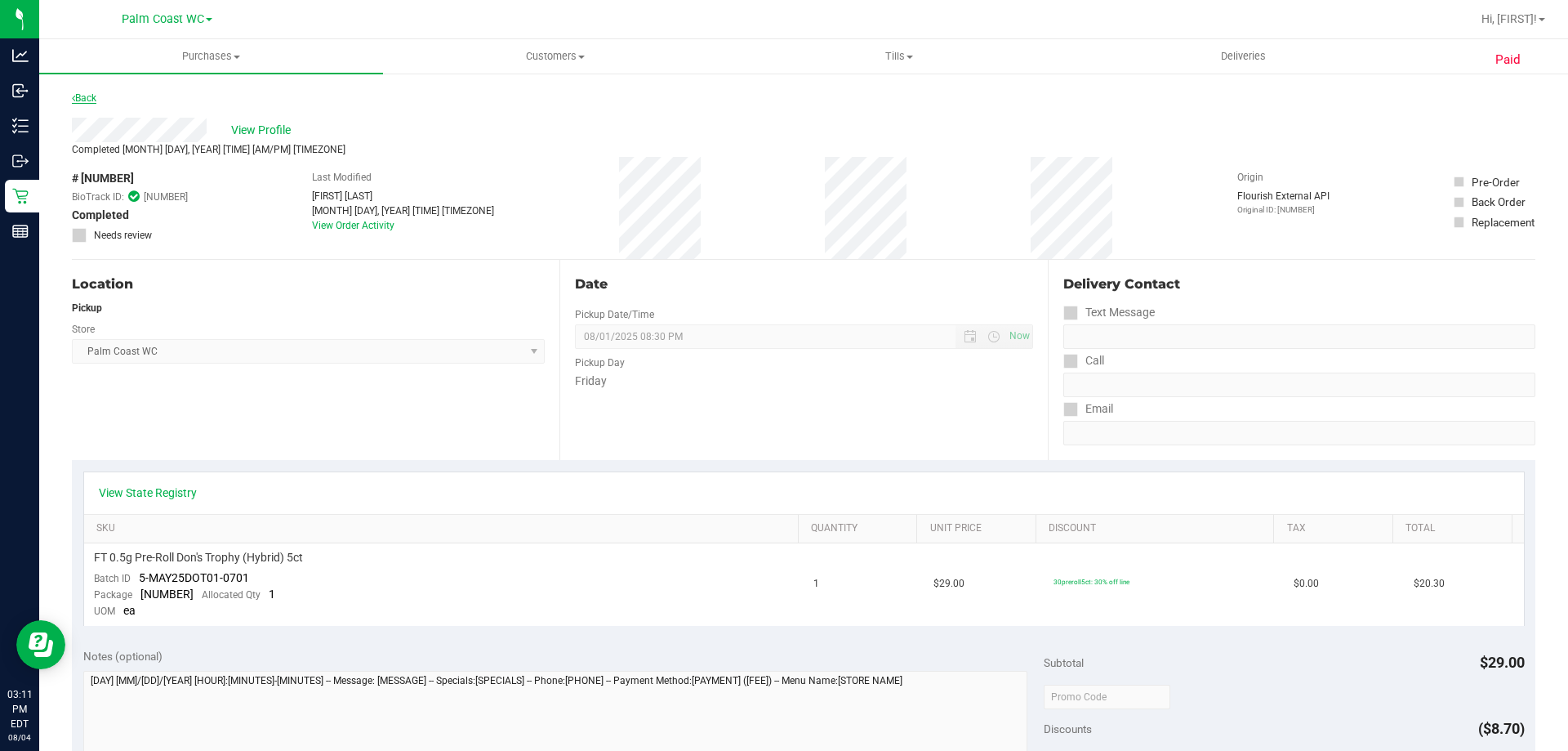 click on "Back" at bounding box center (84, 98) 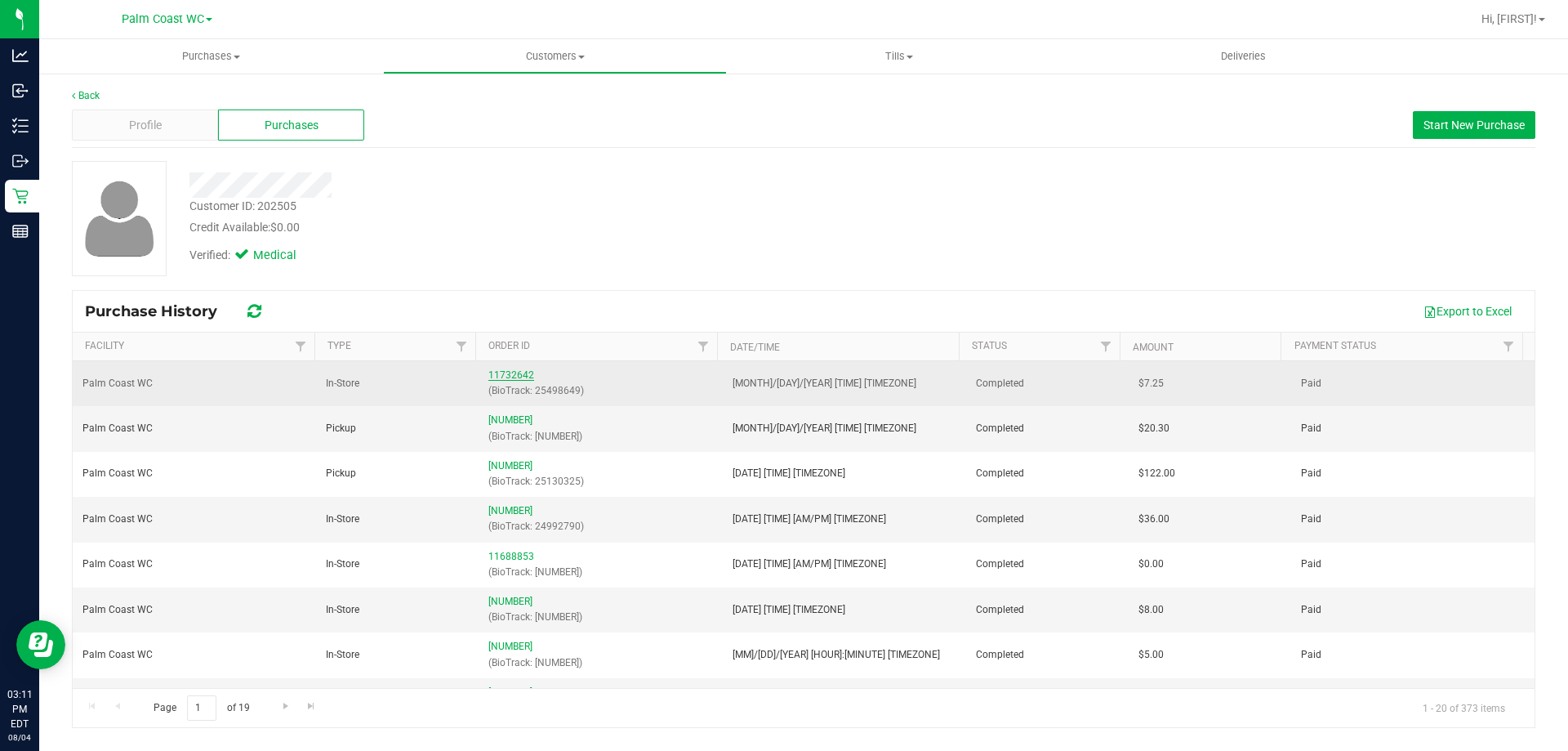 click on "11732642" at bounding box center [511, 375] 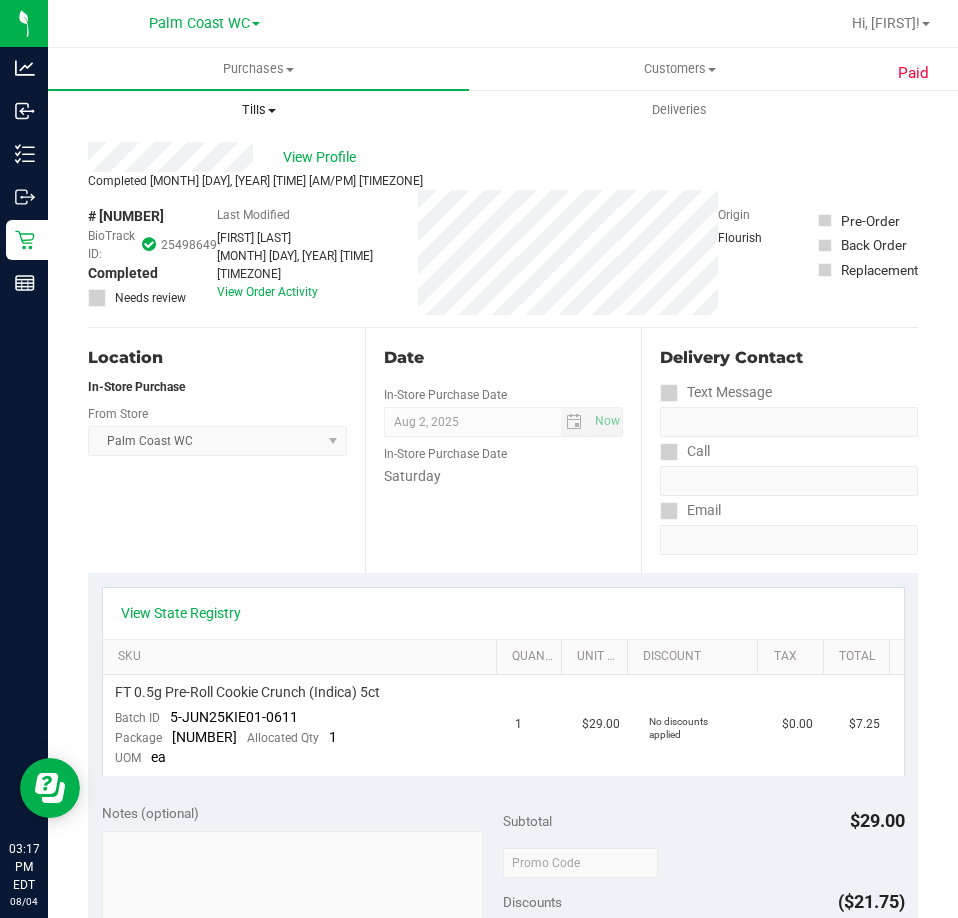 scroll, scrollTop: 0, scrollLeft: 0, axis: both 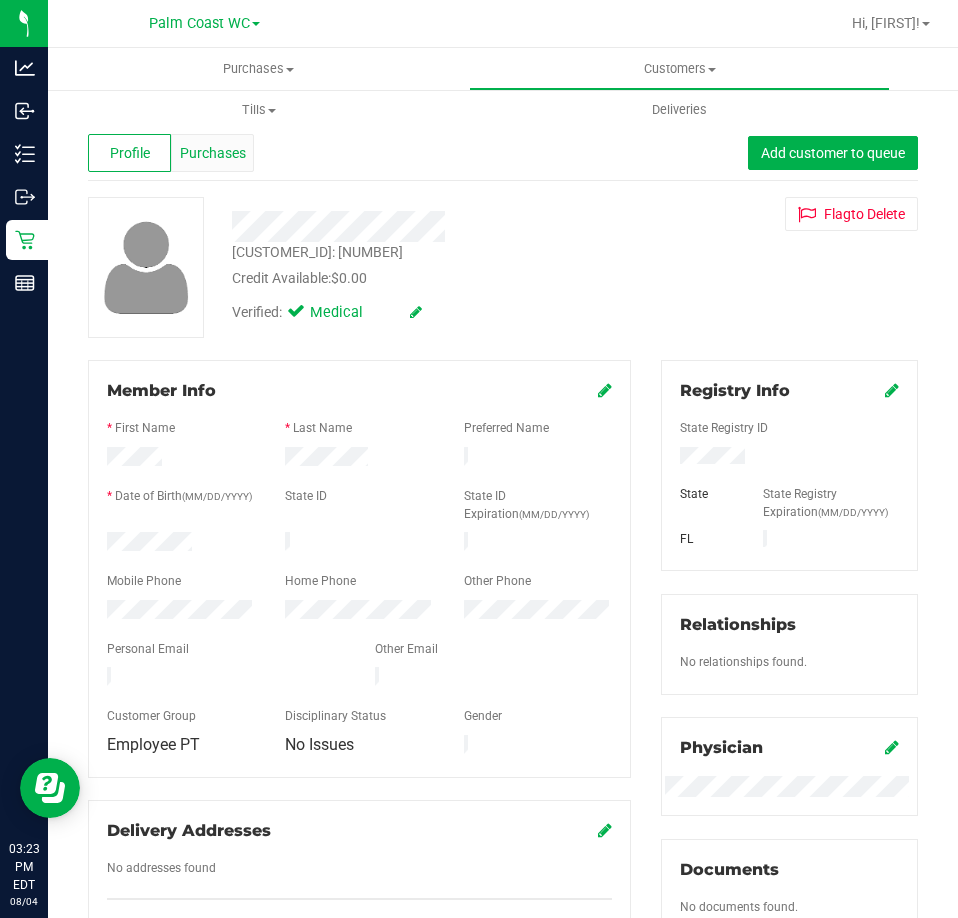 click on "Purchases" at bounding box center [213, 153] 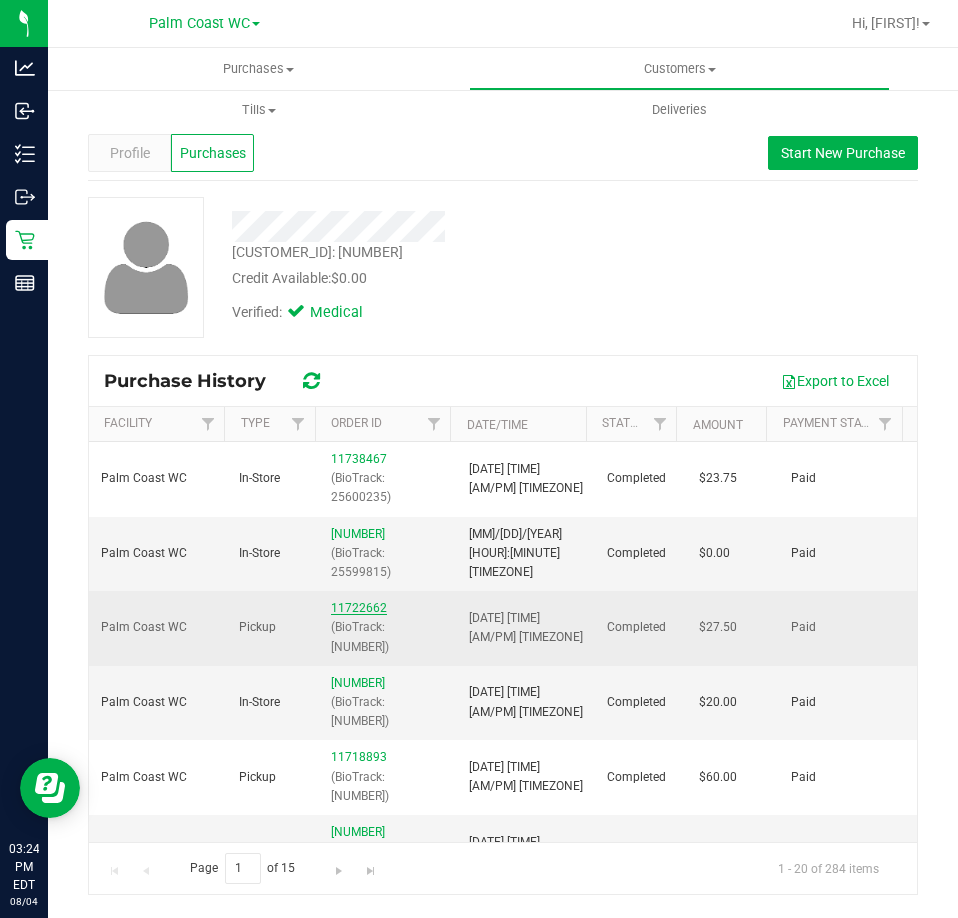 click on "11722662" at bounding box center (359, 608) 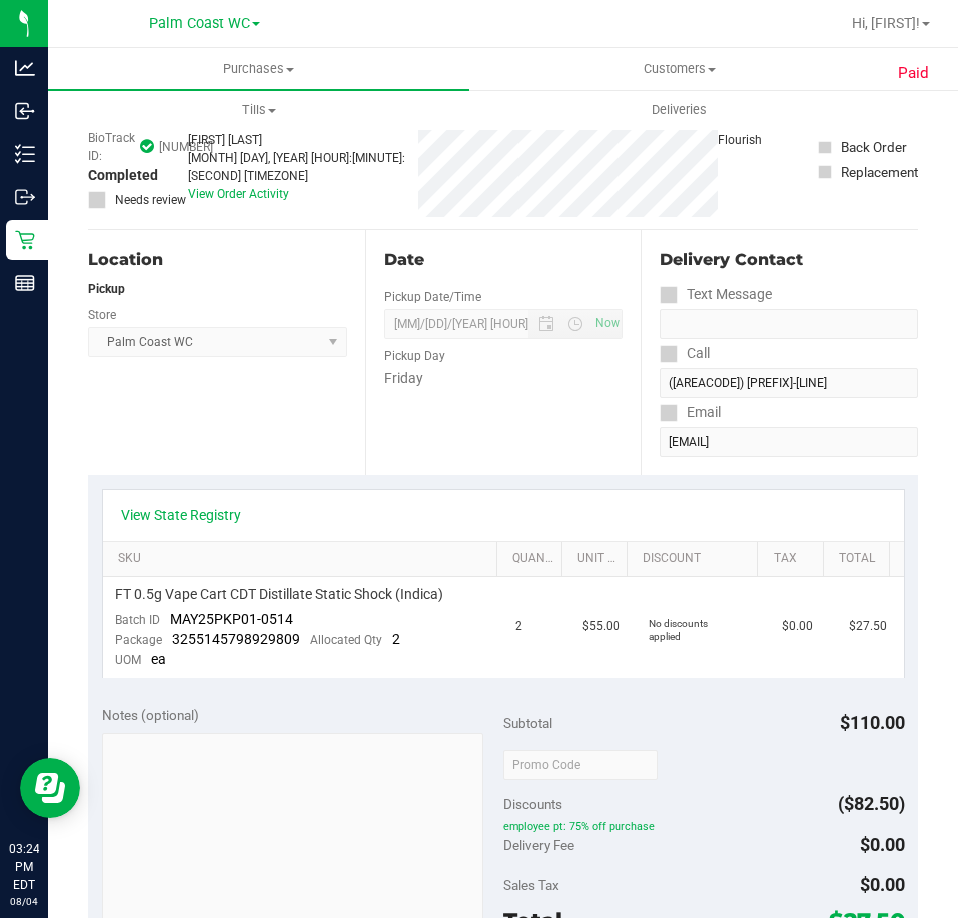 scroll, scrollTop: 0, scrollLeft: 0, axis: both 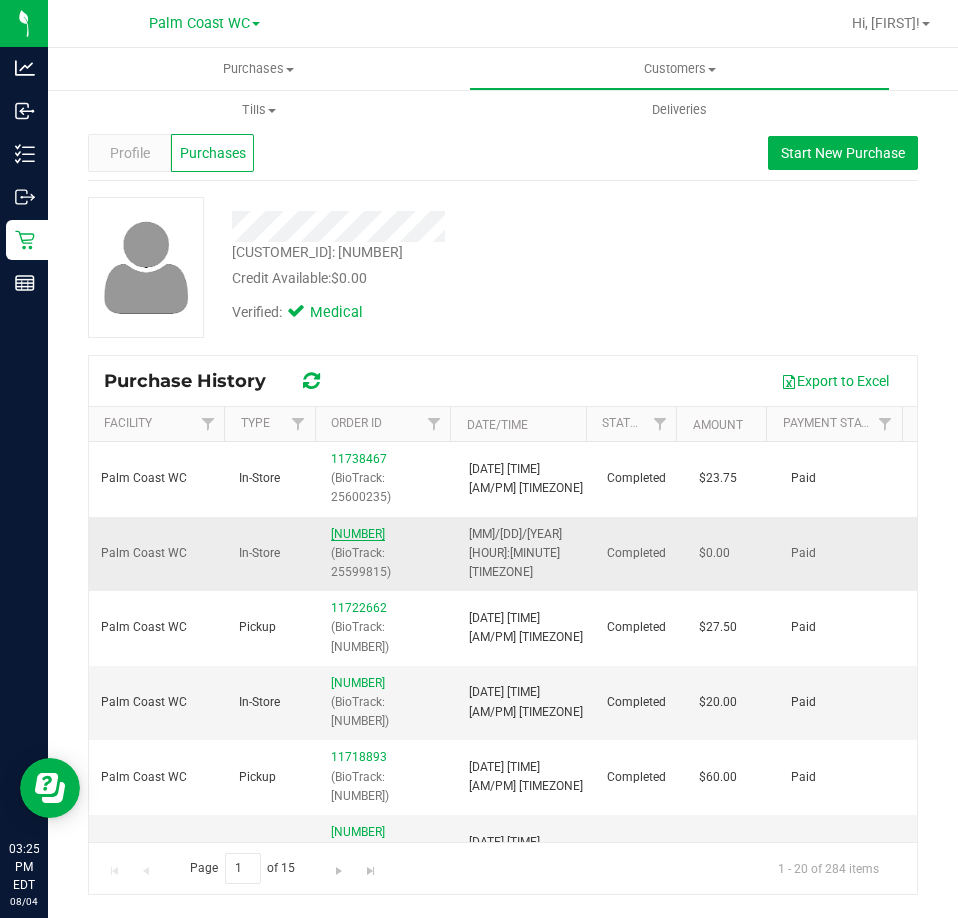 click on "[NUMBER]" at bounding box center [358, 534] 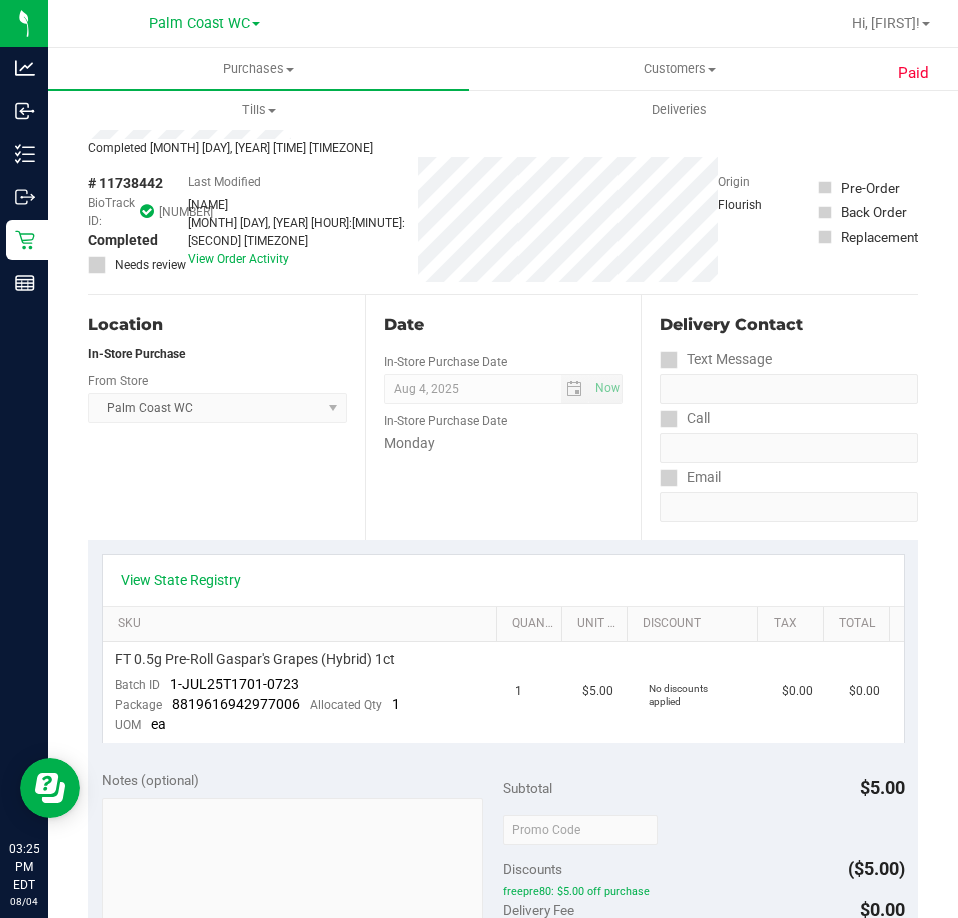 scroll, scrollTop: 0, scrollLeft: 0, axis: both 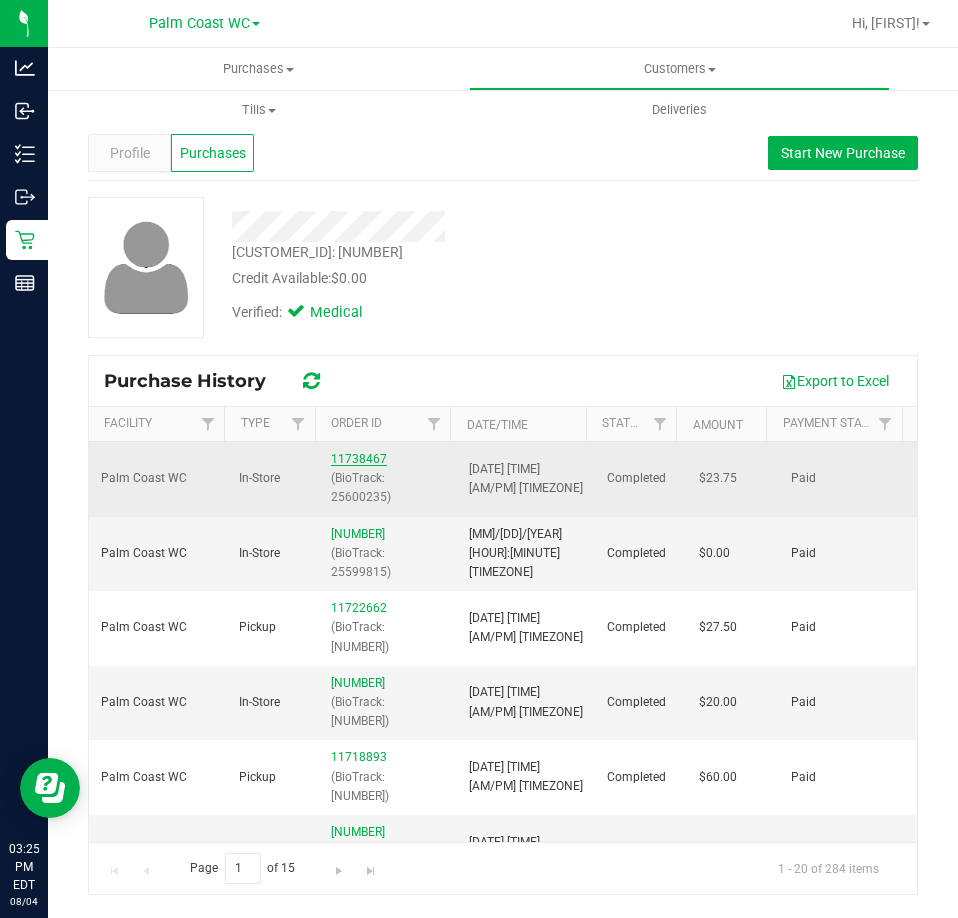 click on "11738467" at bounding box center [359, 459] 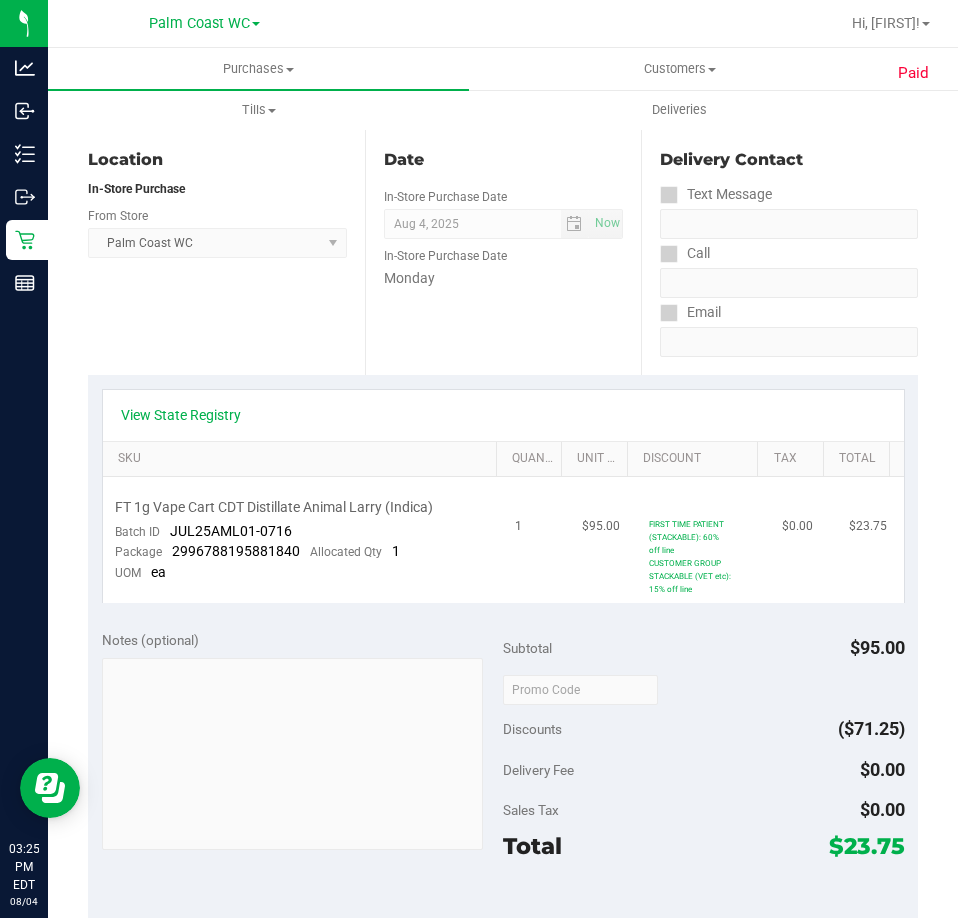 scroll, scrollTop: 0, scrollLeft: 0, axis: both 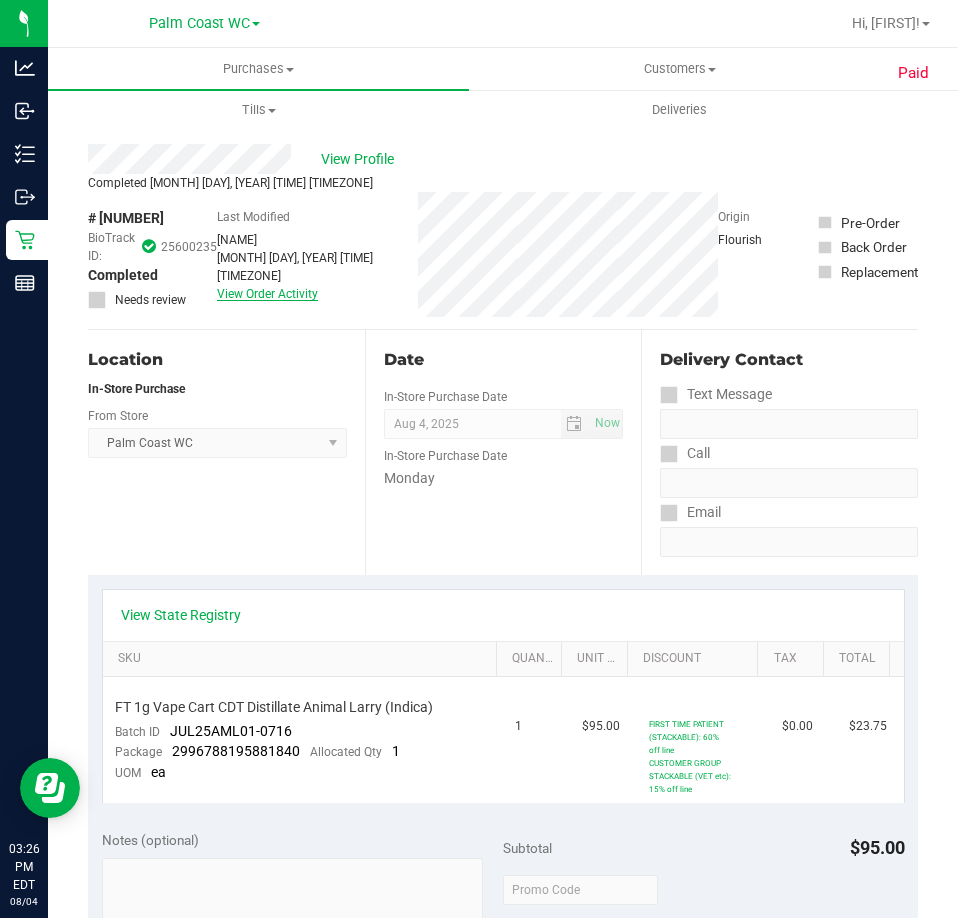 click on "View Order Activity" at bounding box center [267, 294] 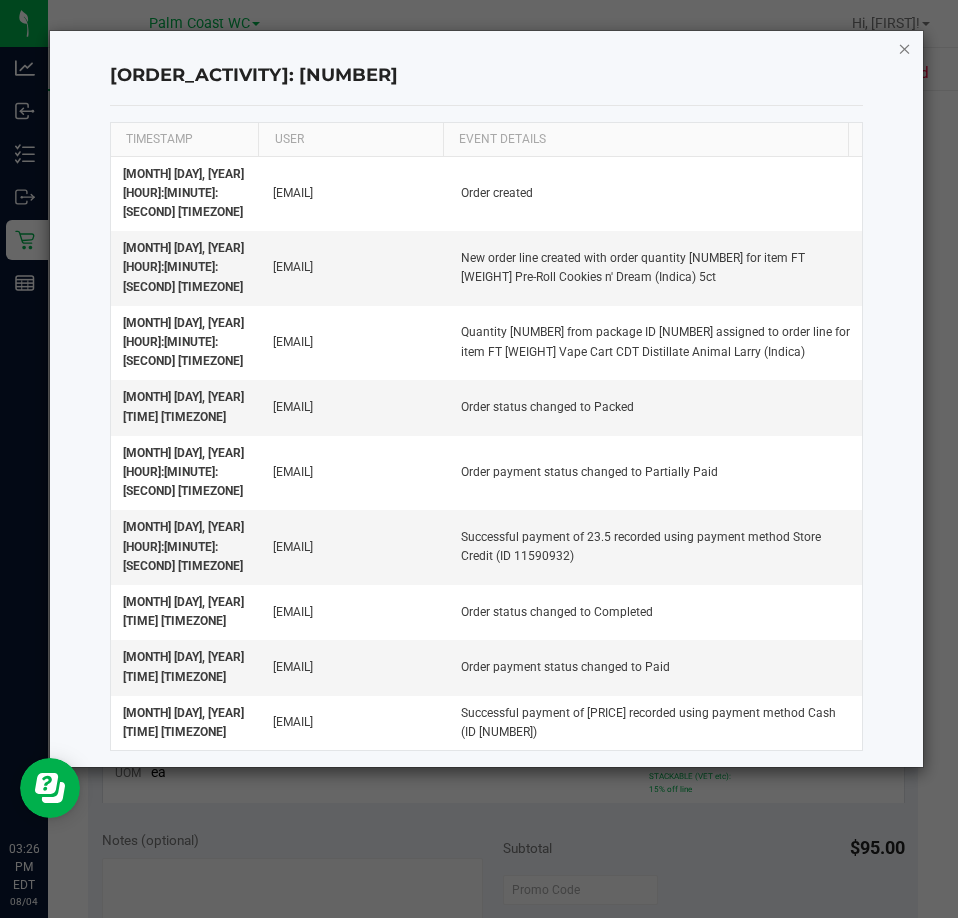 click 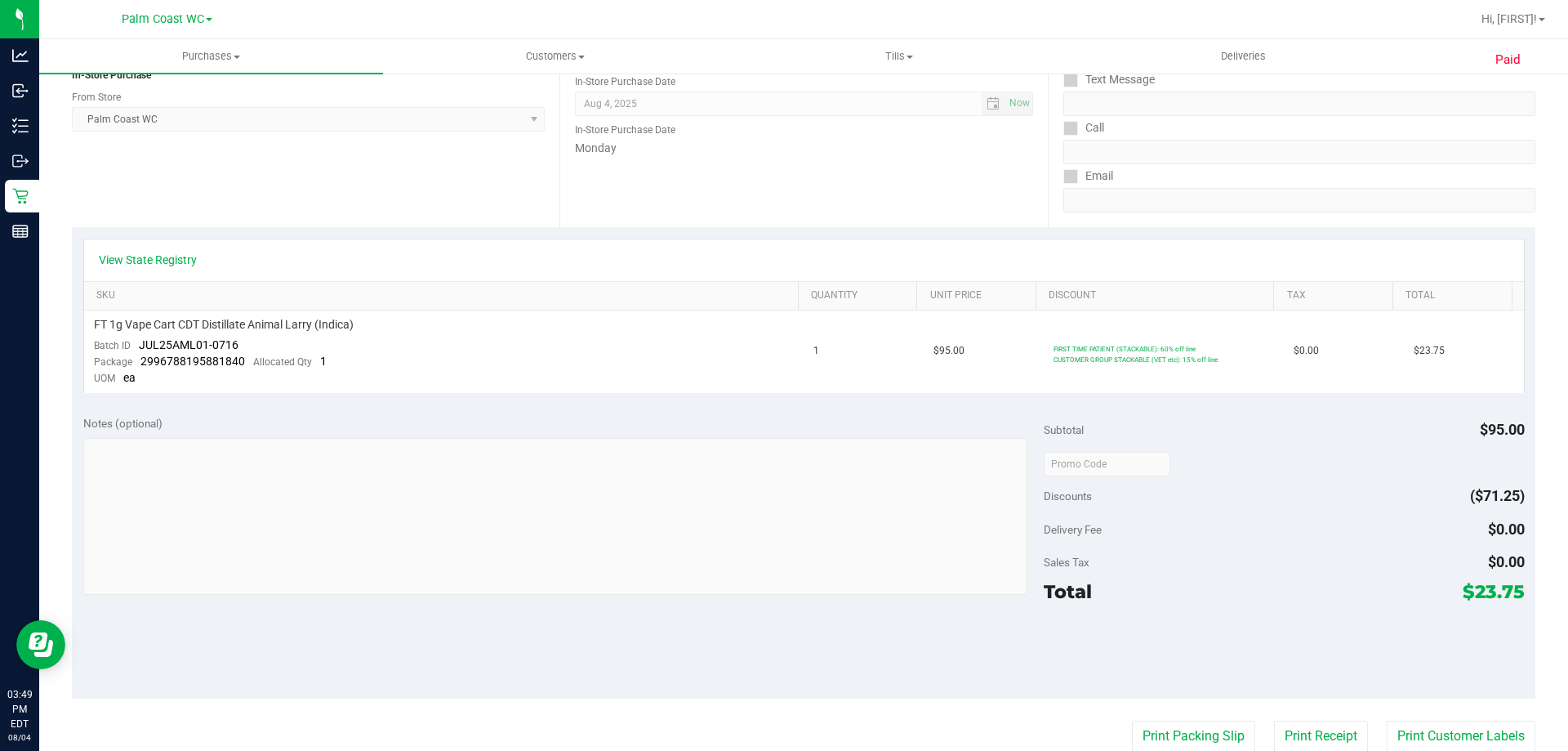 scroll, scrollTop: 0, scrollLeft: 0, axis: both 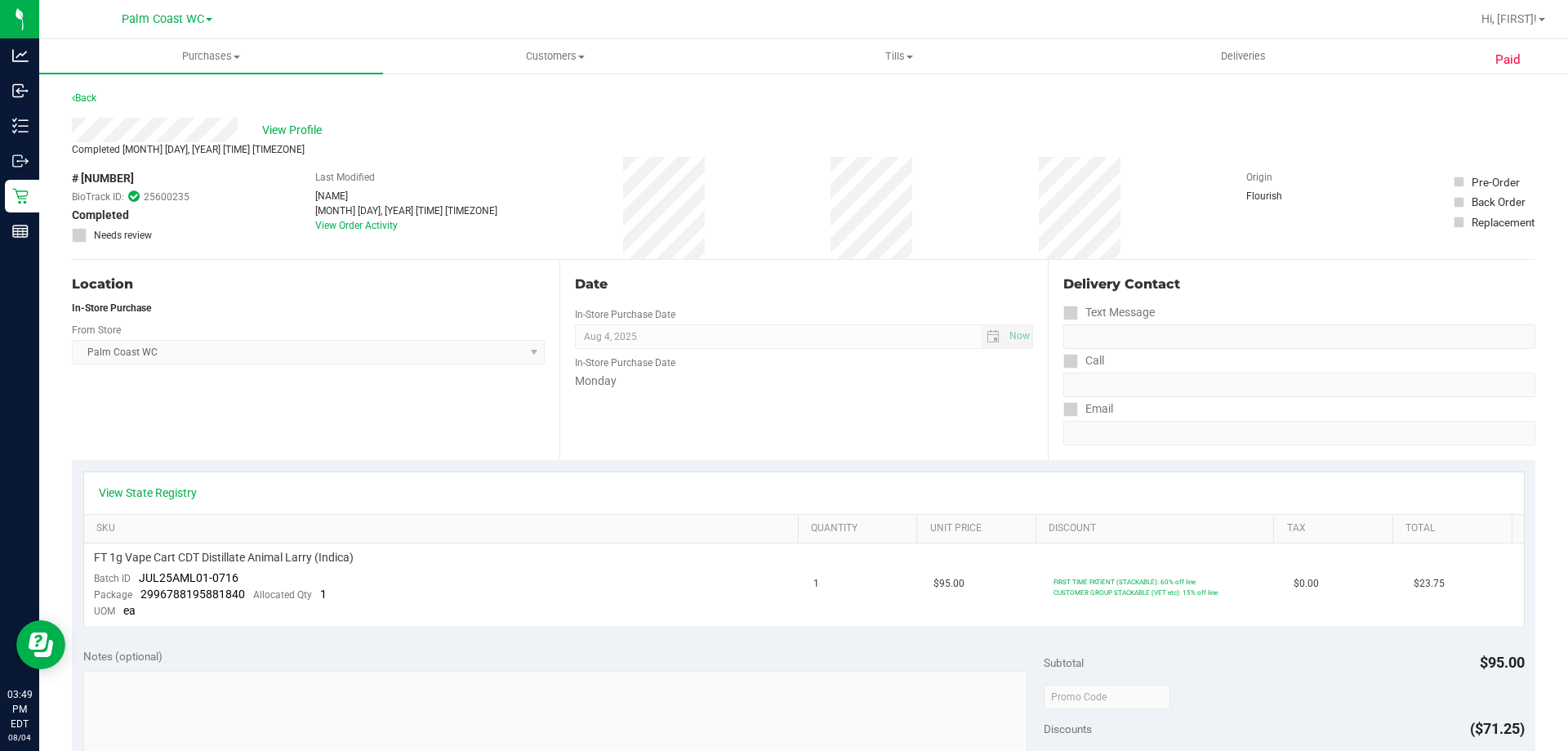 click on "View Profile" at bounding box center [804, 130] 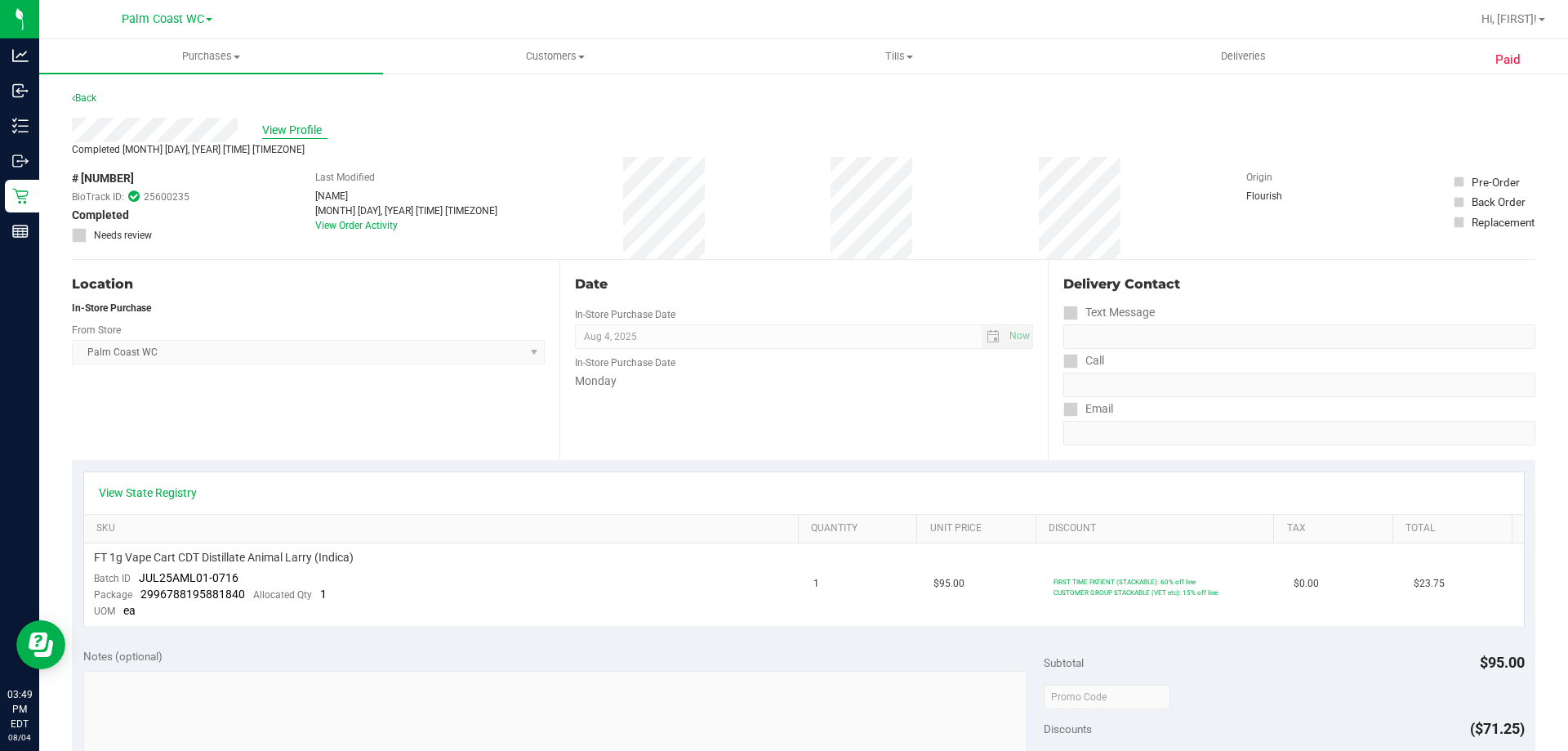 click on "View Profile" at bounding box center [295, 130] 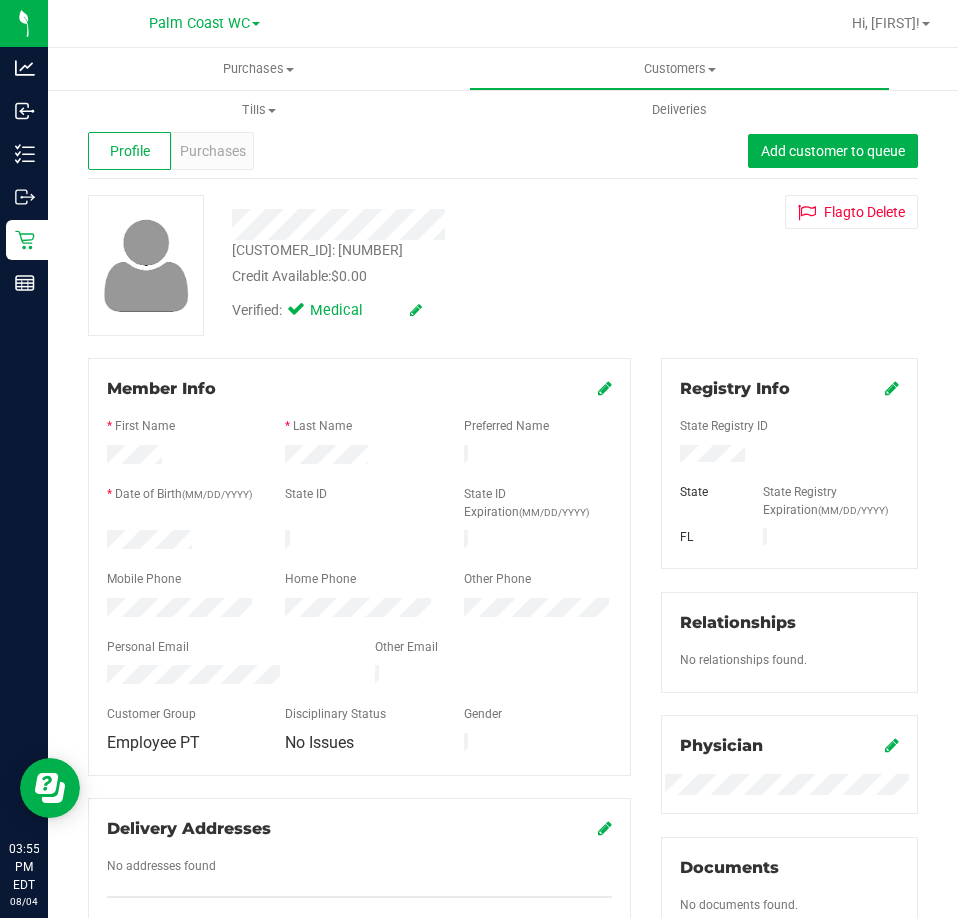 scroll, scrollTop: 0, scrollLeft: 0, axis: both 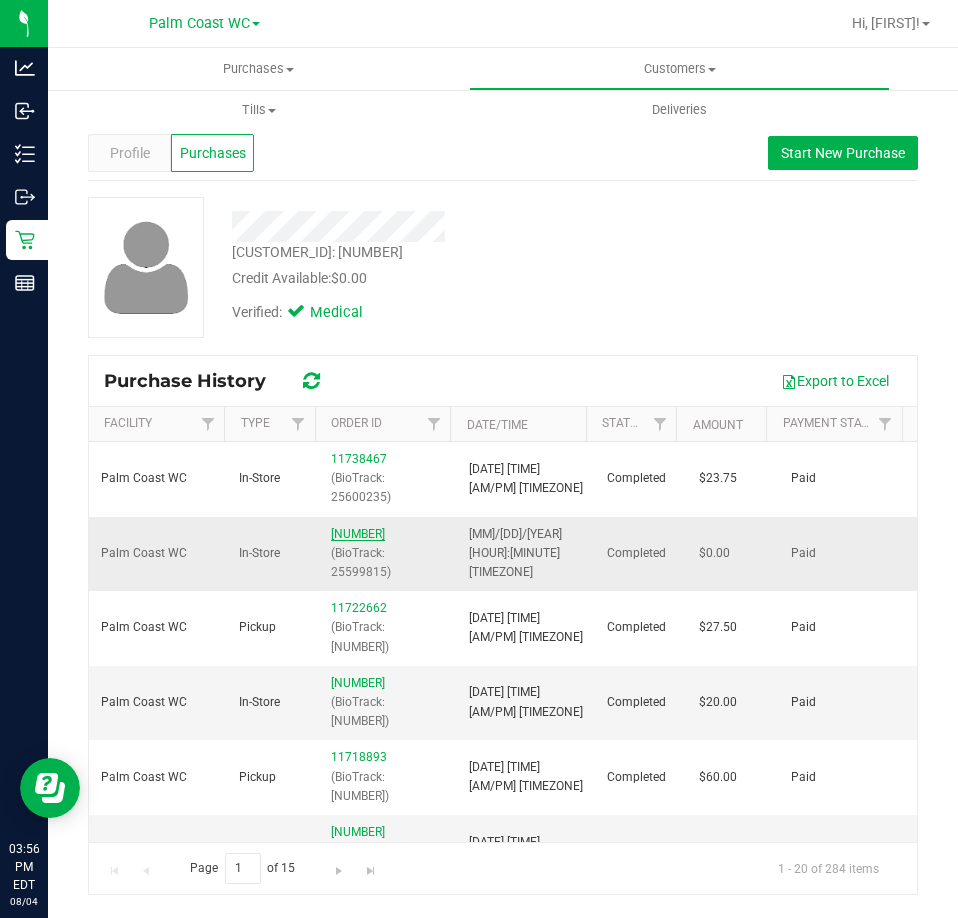 click on "[NUMBER]" at bounding box center [358, 534] 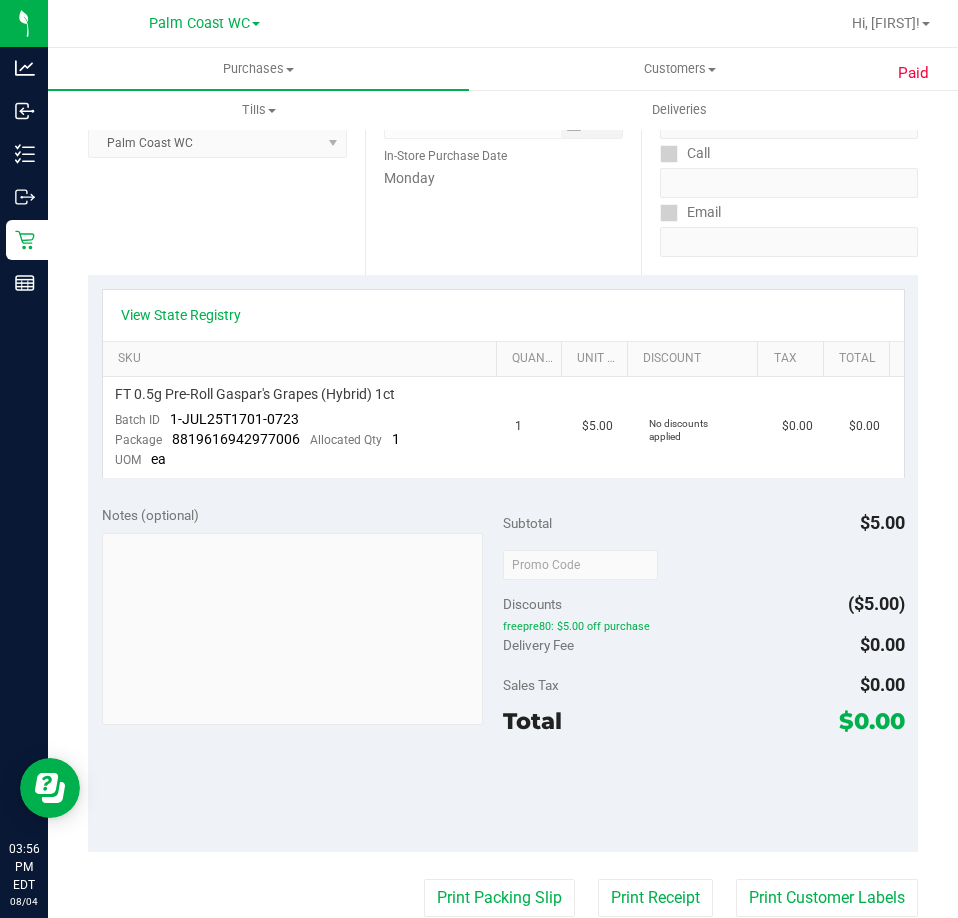 scroll, scrollTop: 0, scrollLeft: 0, axis: both 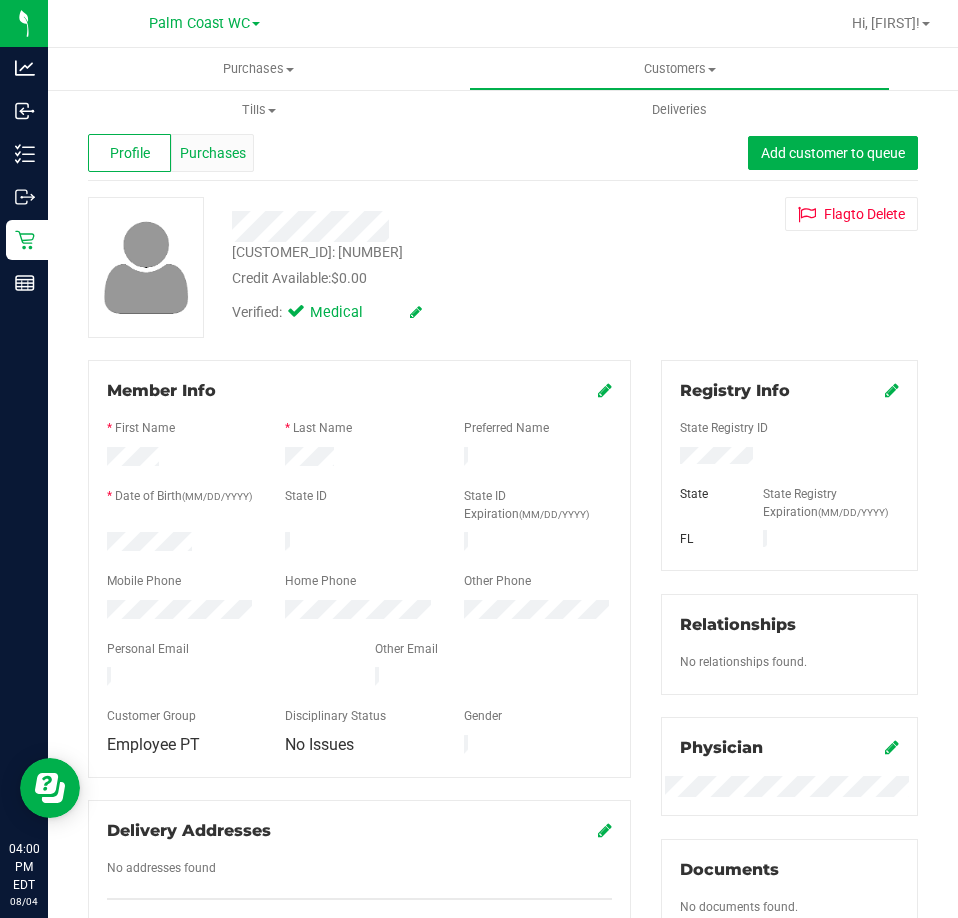 click on "Purchases" at bounding box center [212, 153] 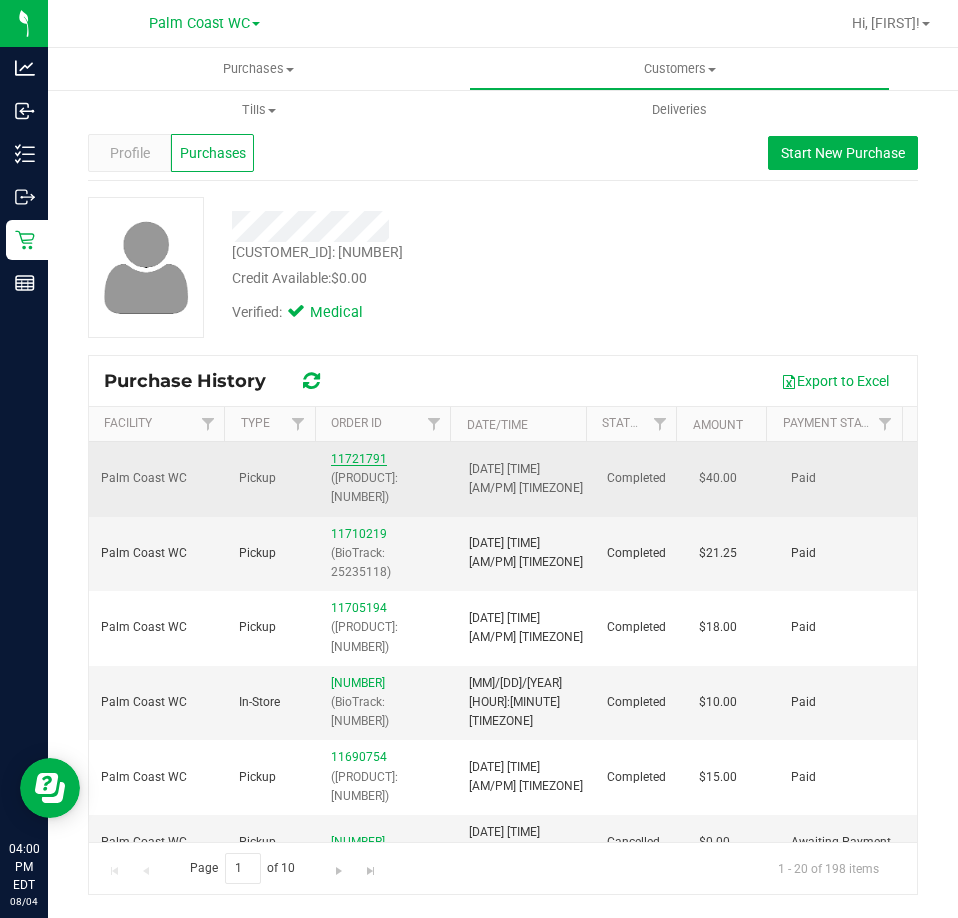 click on "11721791" at bounding box center [359, 459] 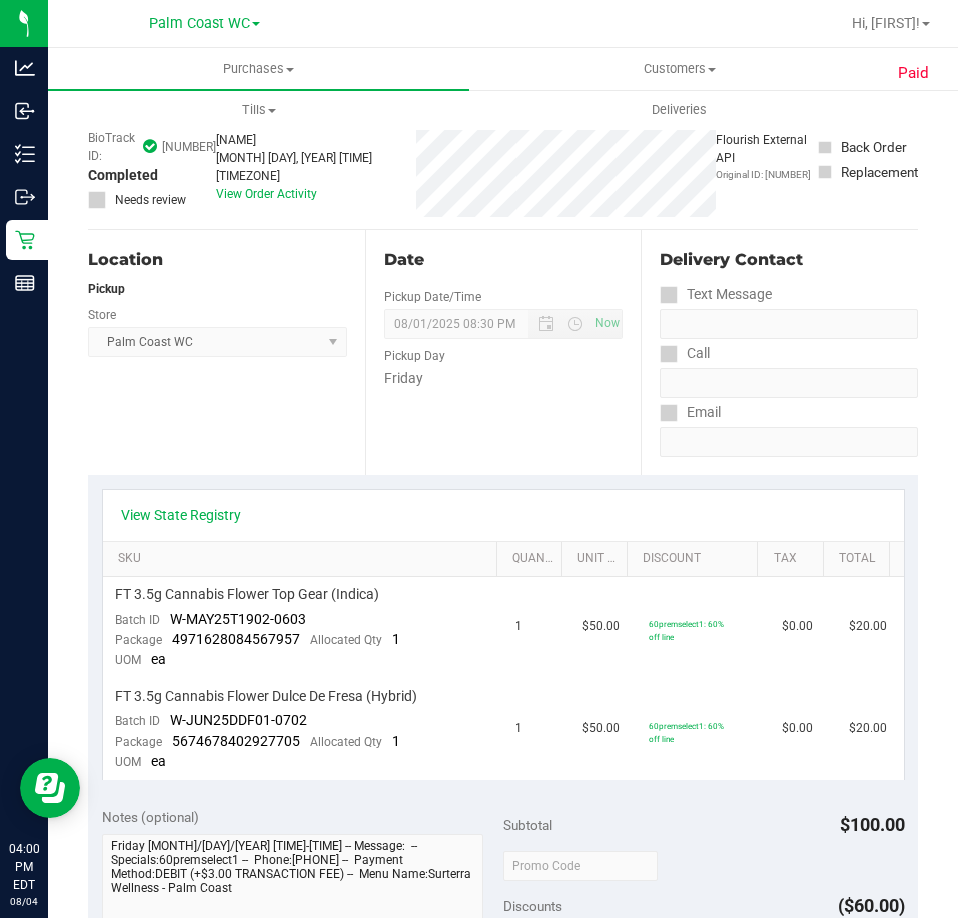 scroll, scrollTop: 0, scrollLeft: 0, axis: both 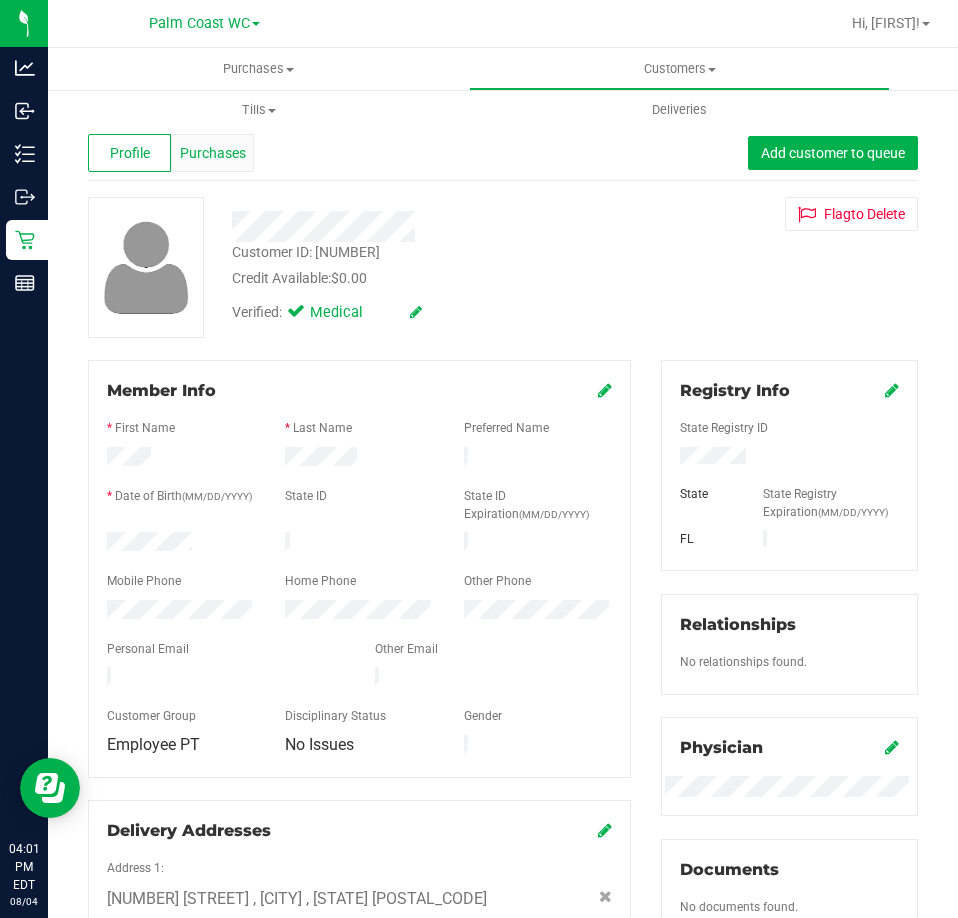 click on "Purchases" at bounding box center [213, 153] 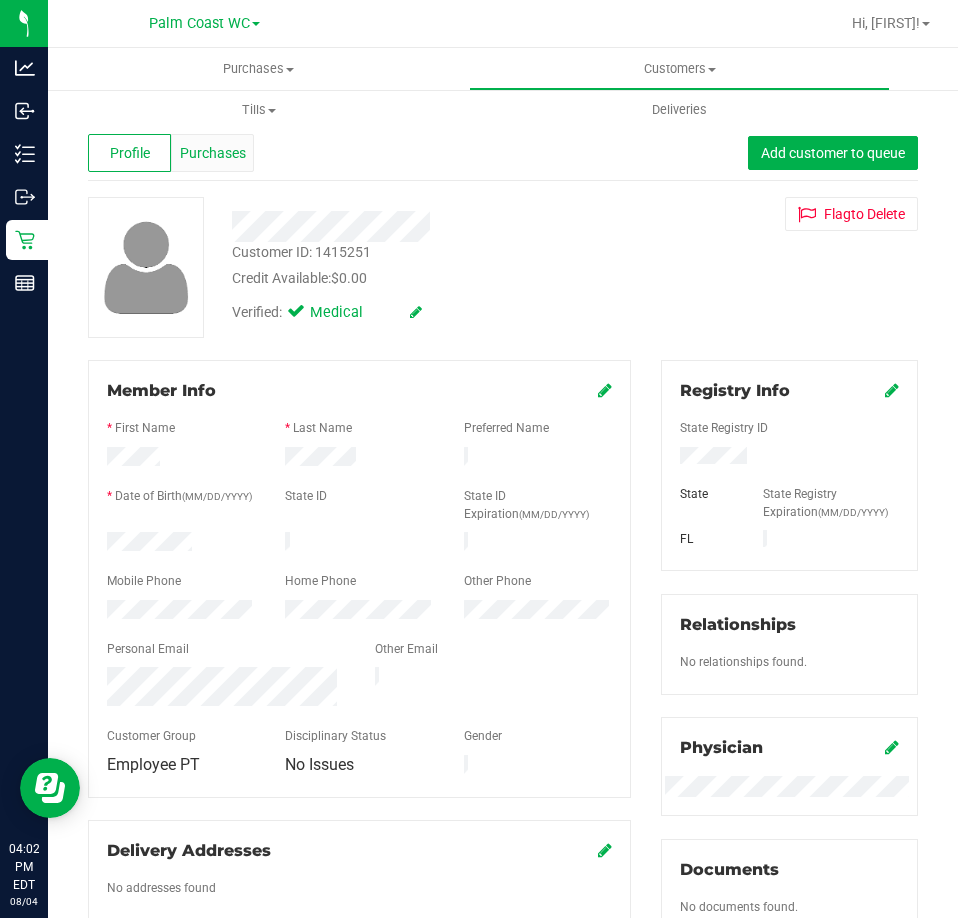 click on "Purchases" at bounding box center [213, 153] 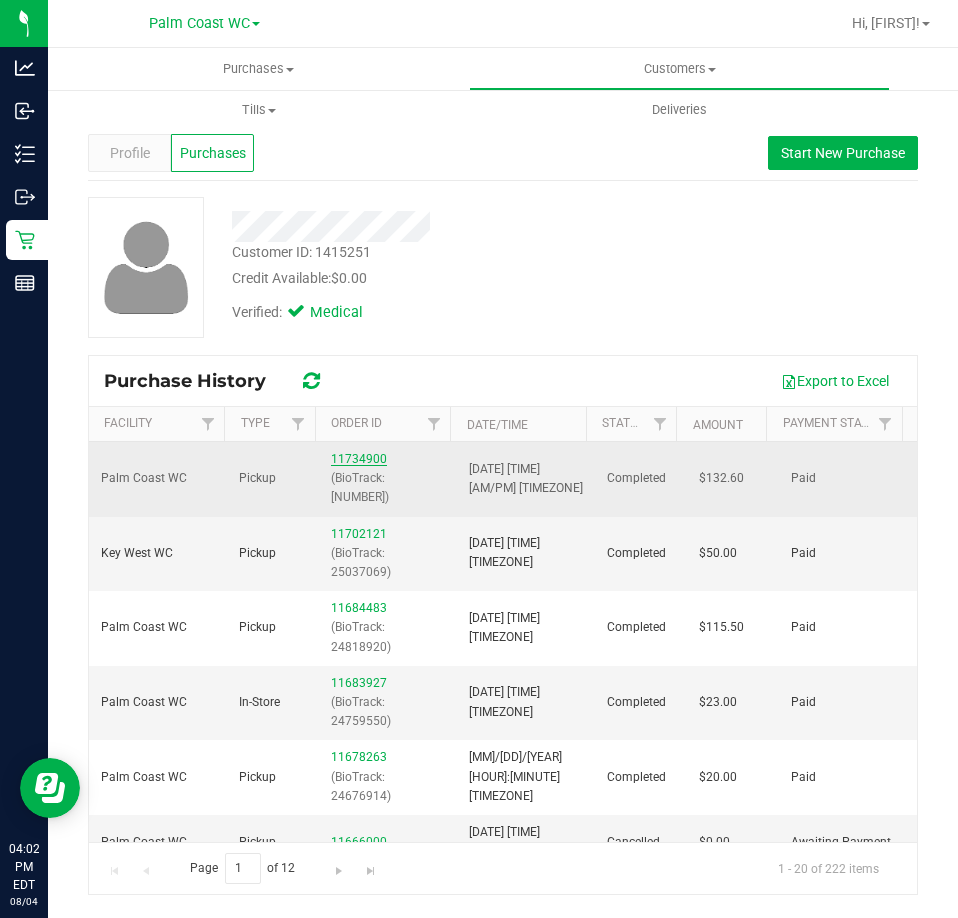 click on "11734900" at bounding box center [359, 459] 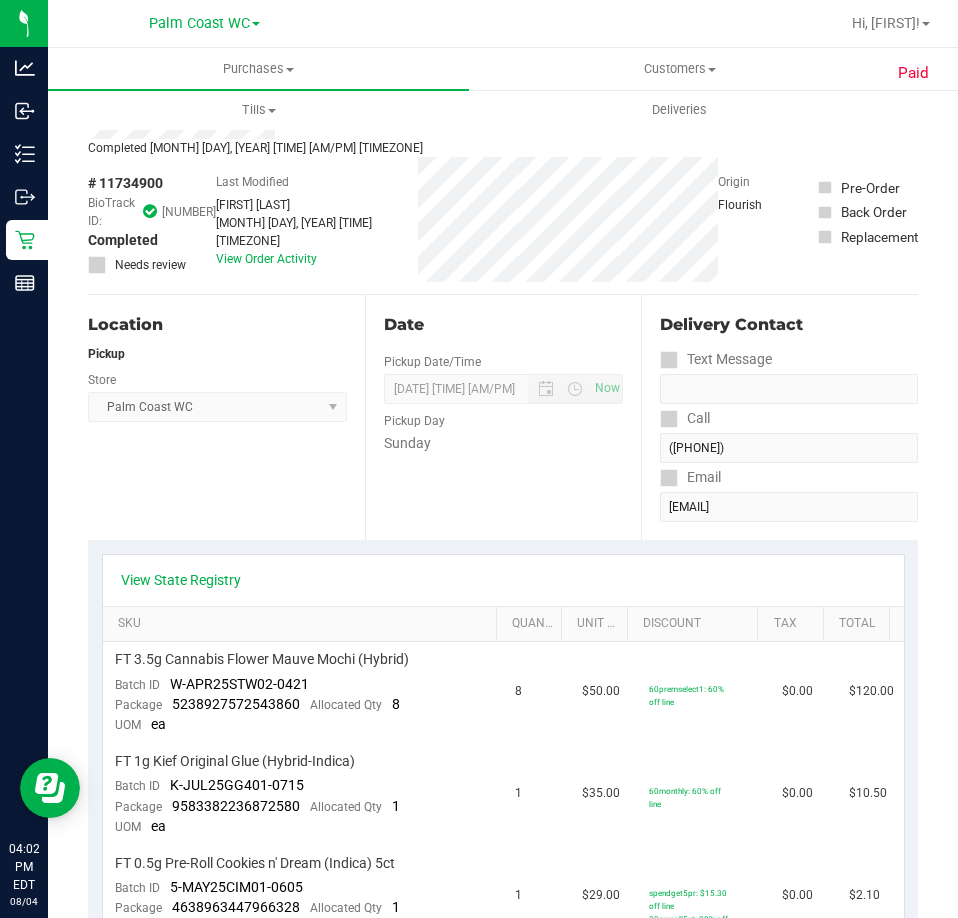 scroll, scrollTop: 0, scrollLeft: 0, axis: both 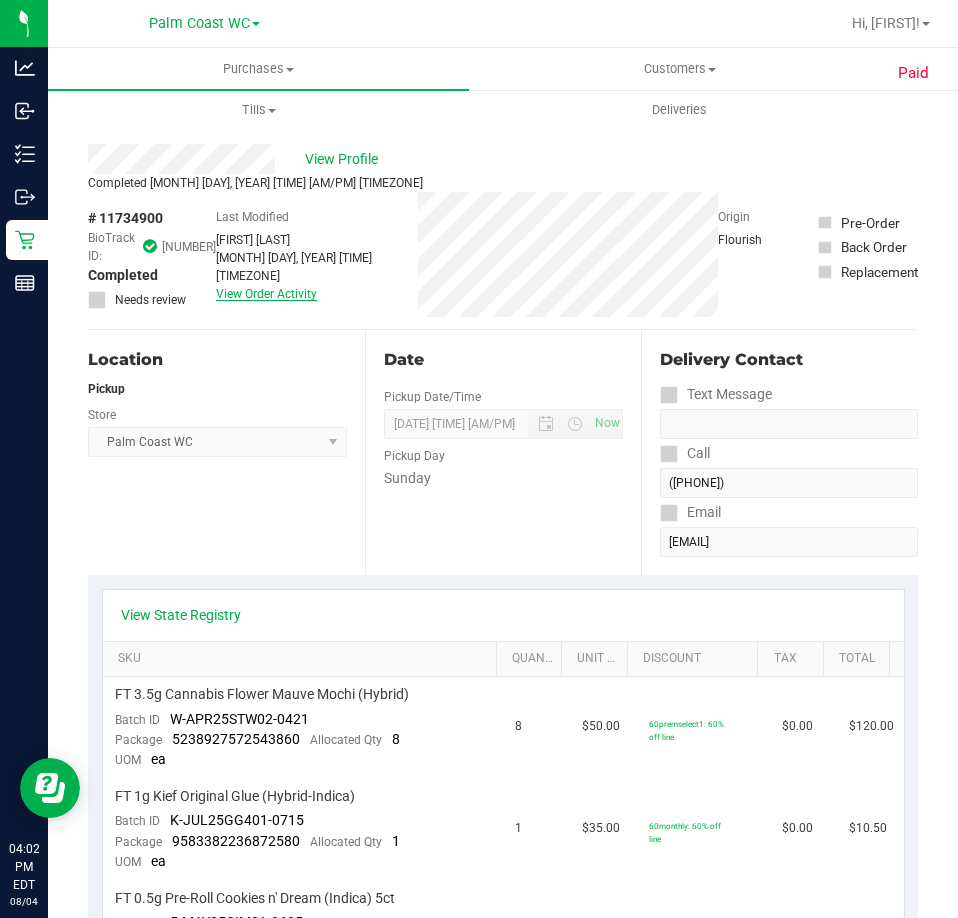 click on "View Order Activity" at bounding box center [266, 294] 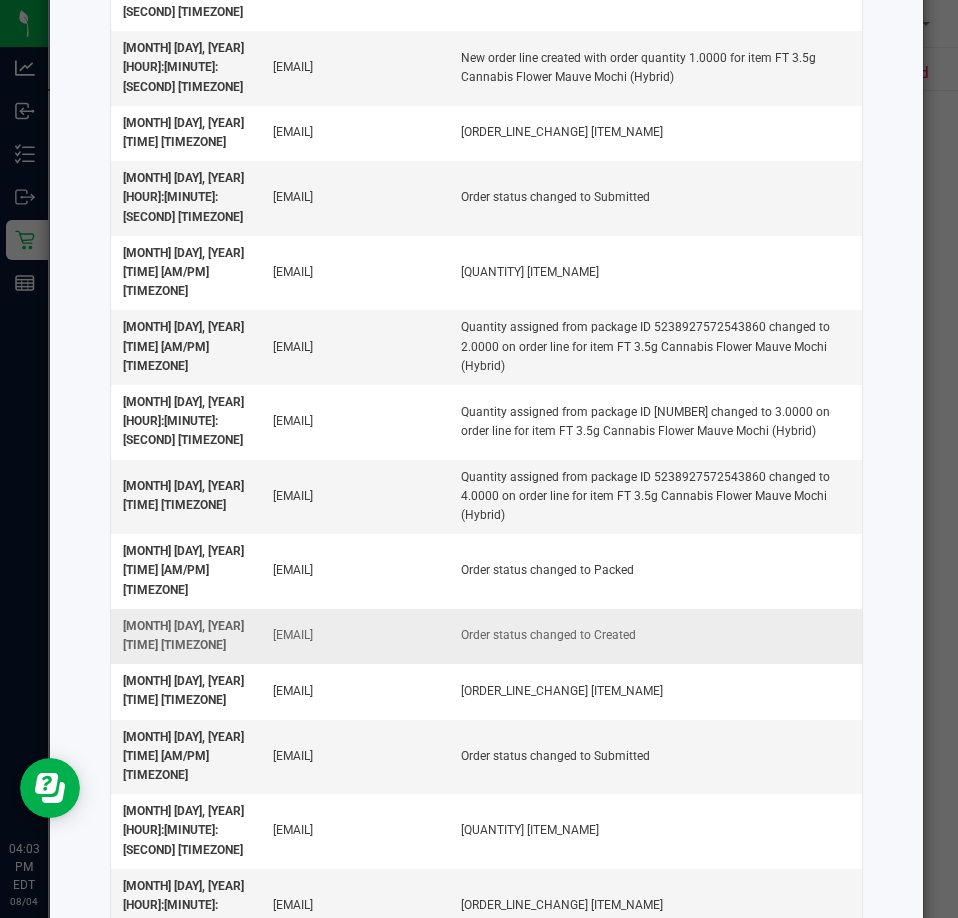 scroll, scrollTop: 0, scrollLeft: 0, axis: both 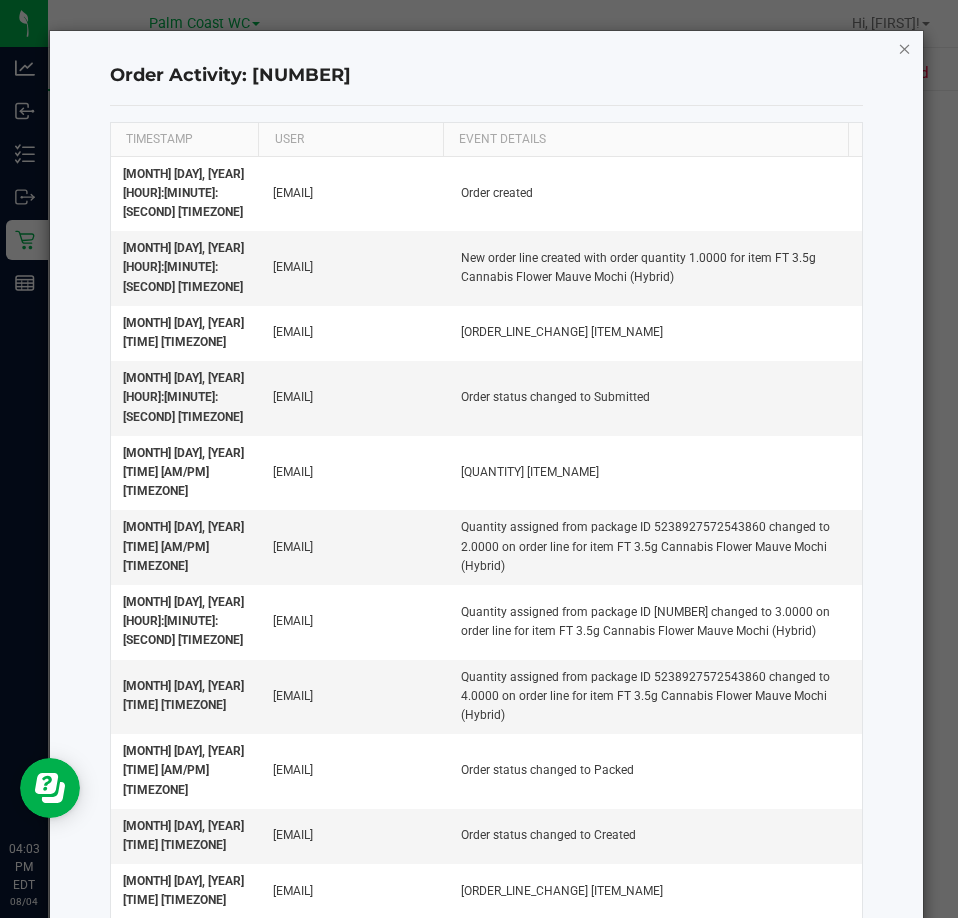click 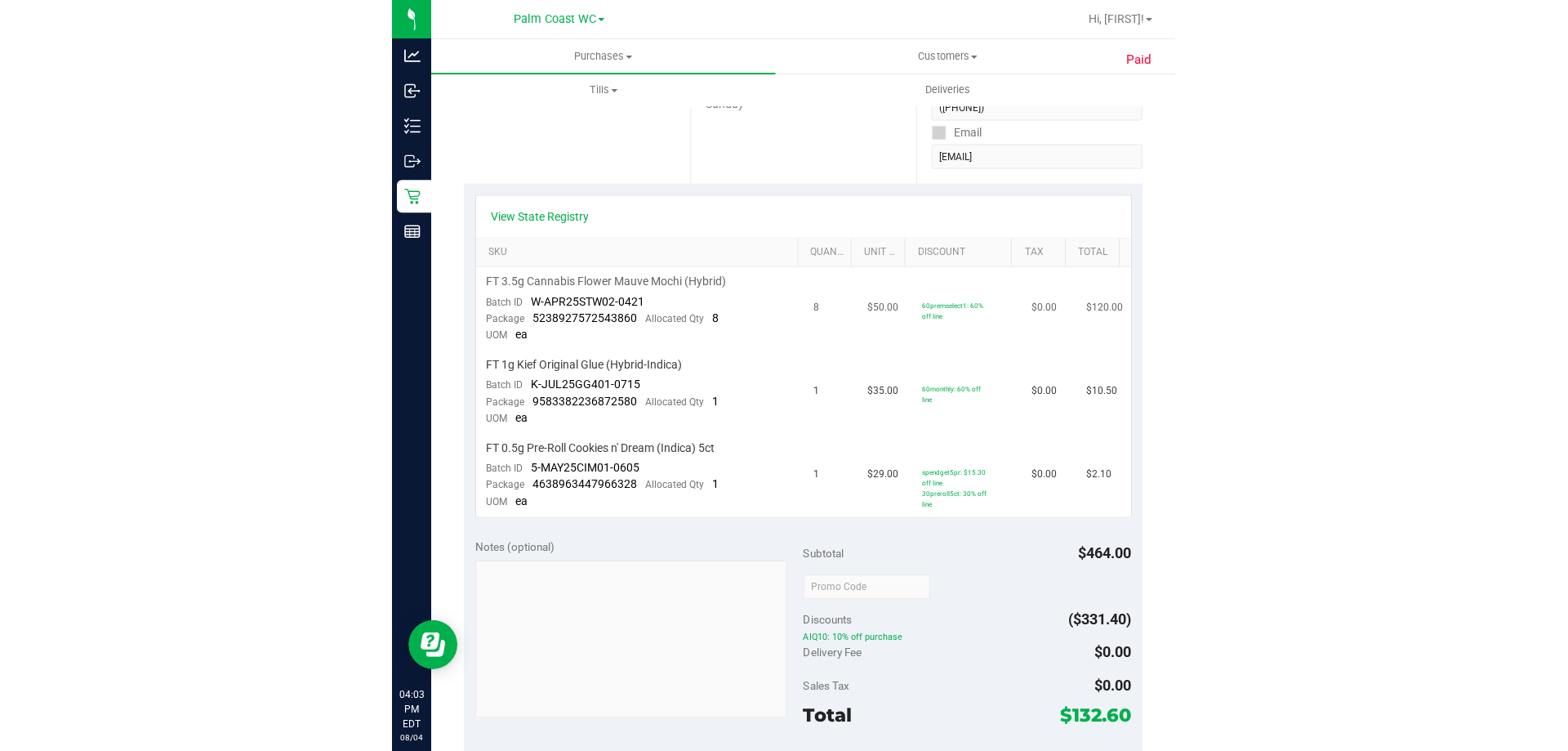 scroll, scrollTop: 327, scrollLeft: 0, axis: vertical 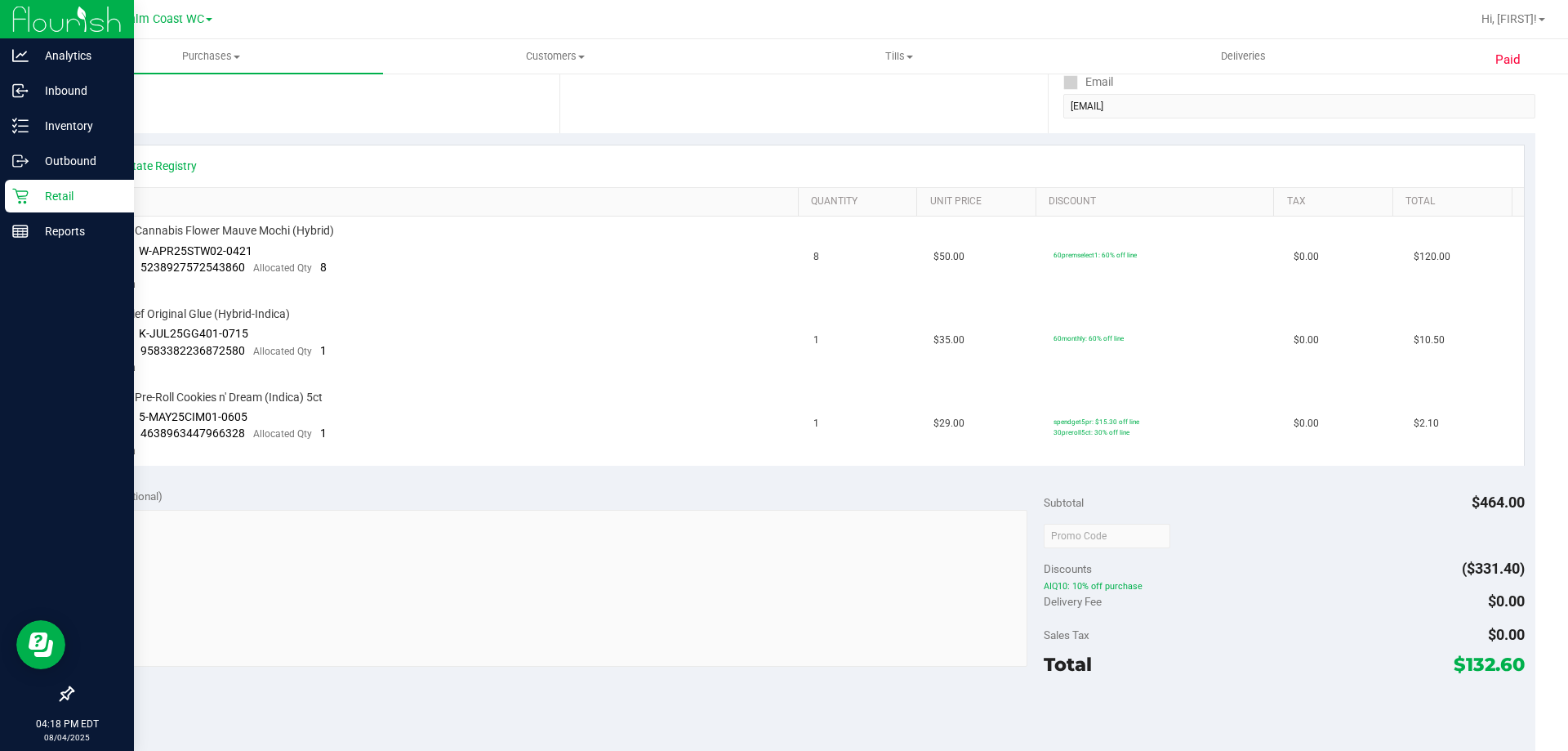 click on "Retail" at bounding box center (78, 196) 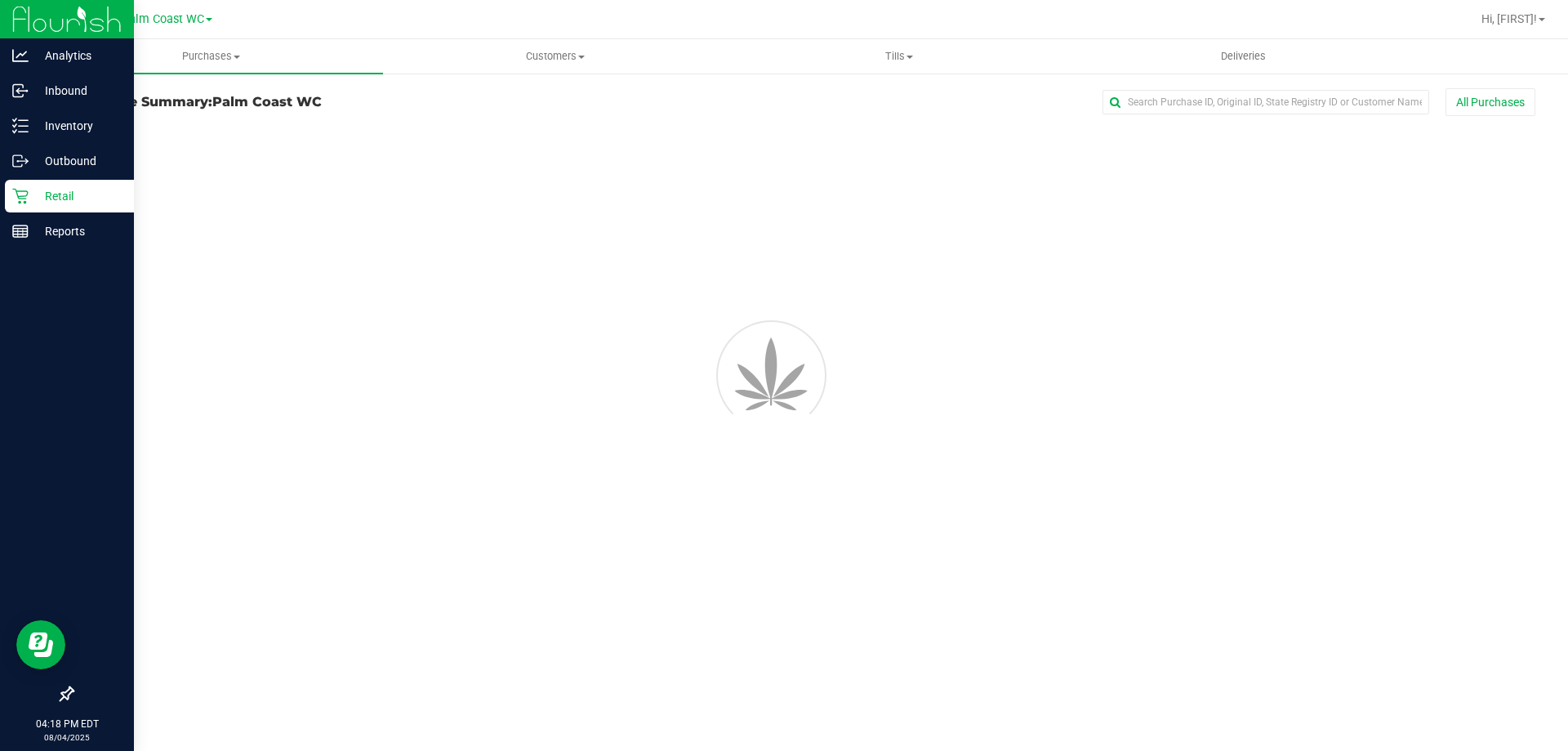 scroll, scrollTop: 0, scrollLeft: 0, axis: both 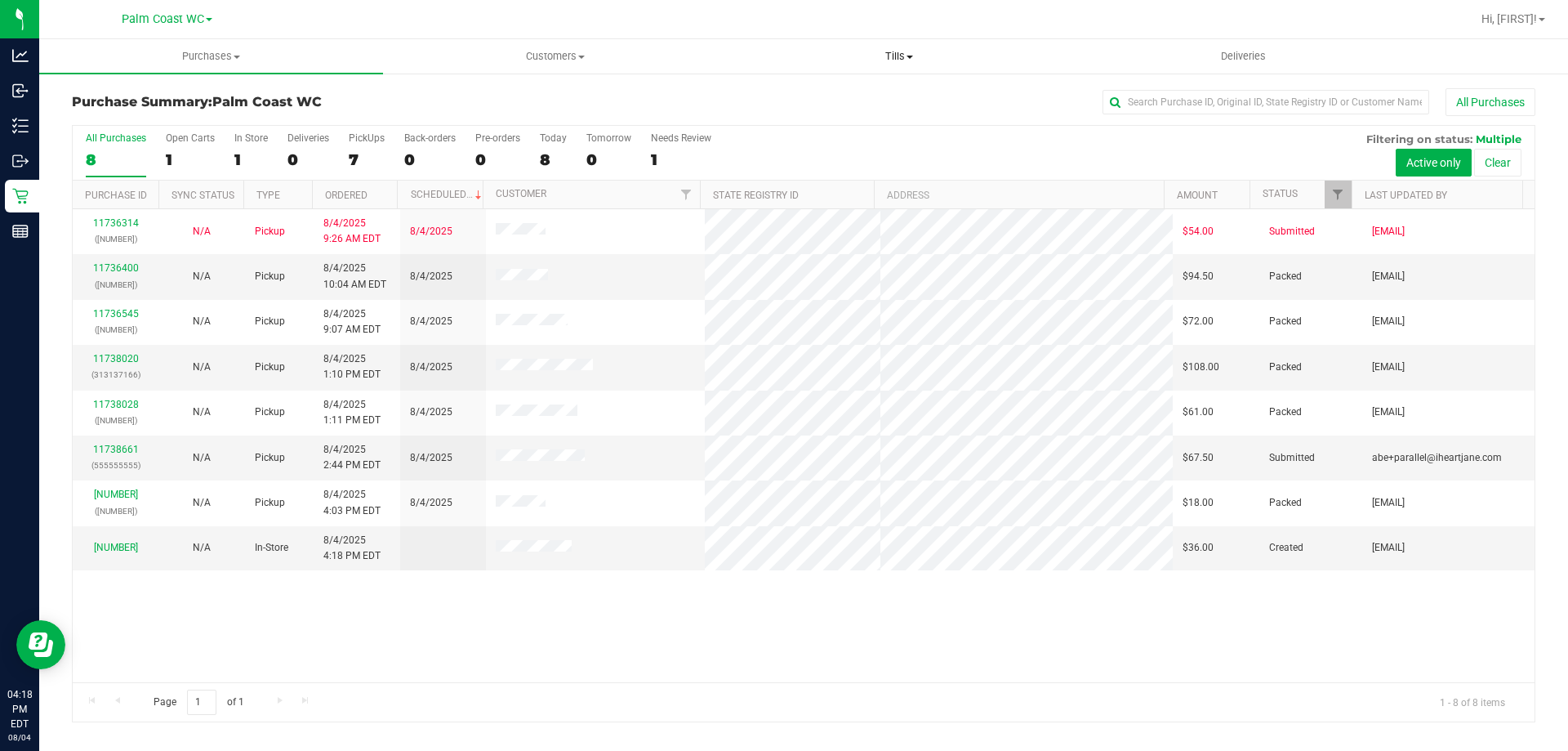click on "Tills" at bounding box center (898, 56) 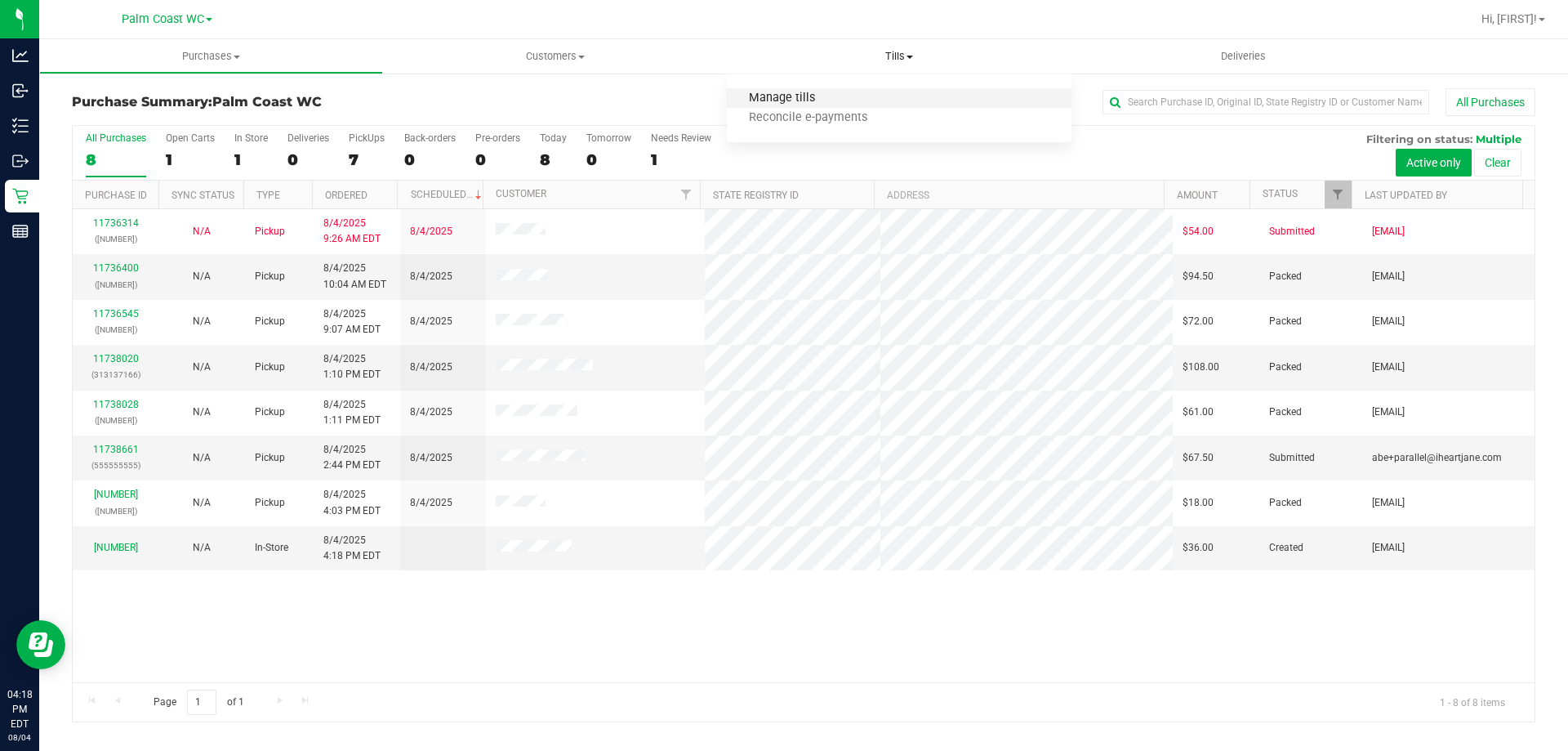 click on "Manage tills" at bounding box center (782, 98) 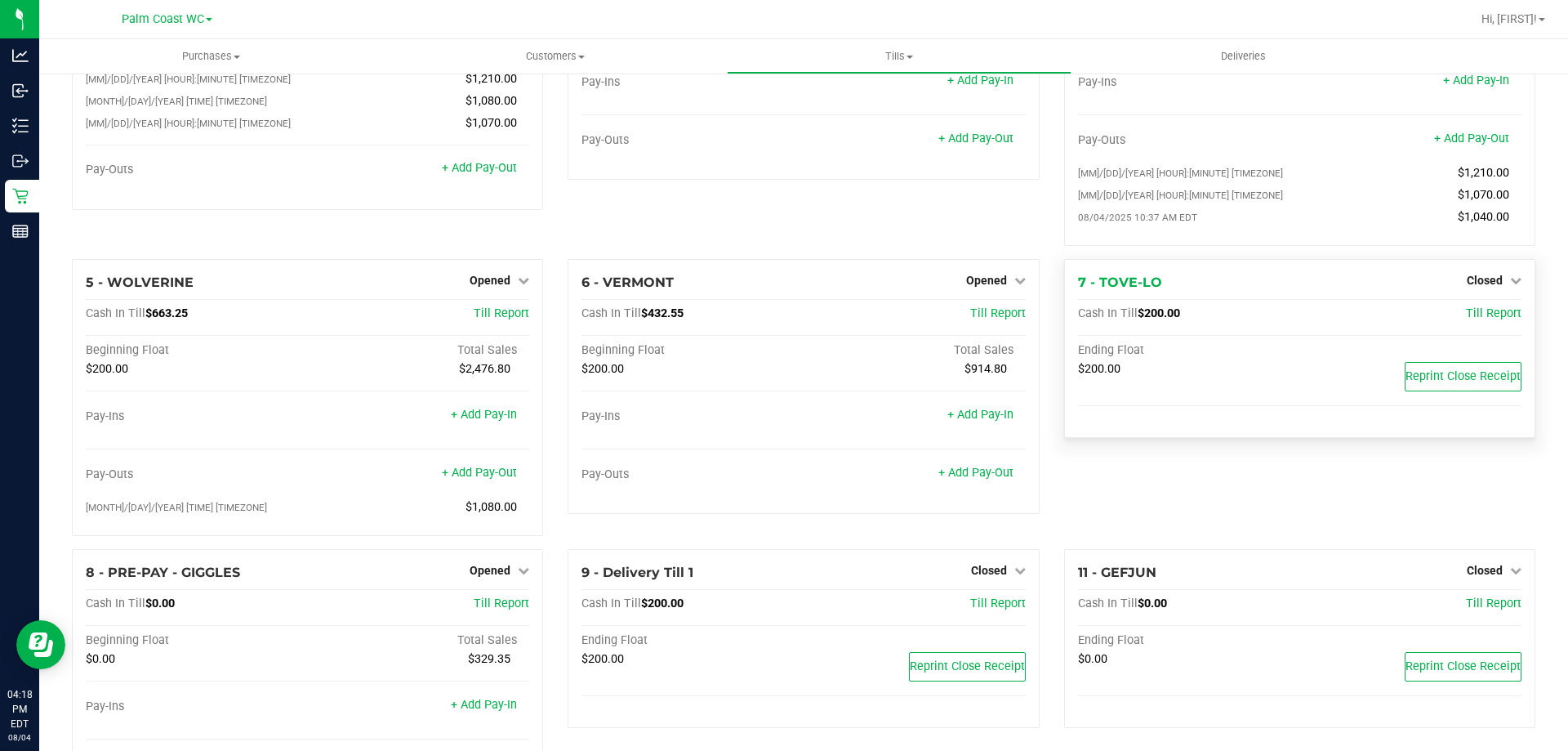 scroll, scrollTop: 0, scrollLeft: 0, axis: both 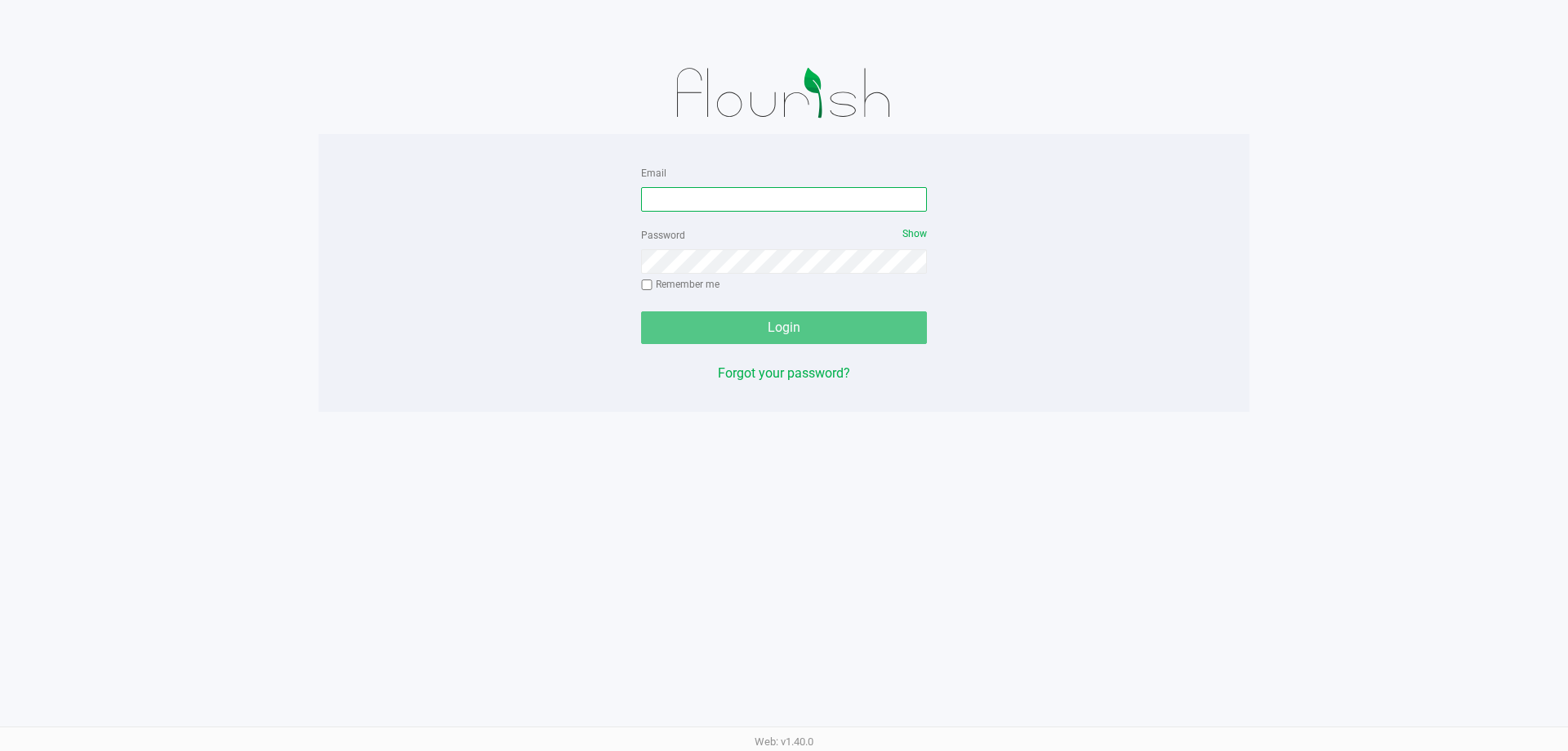 click on "Email" at bounding box center [784, 199] 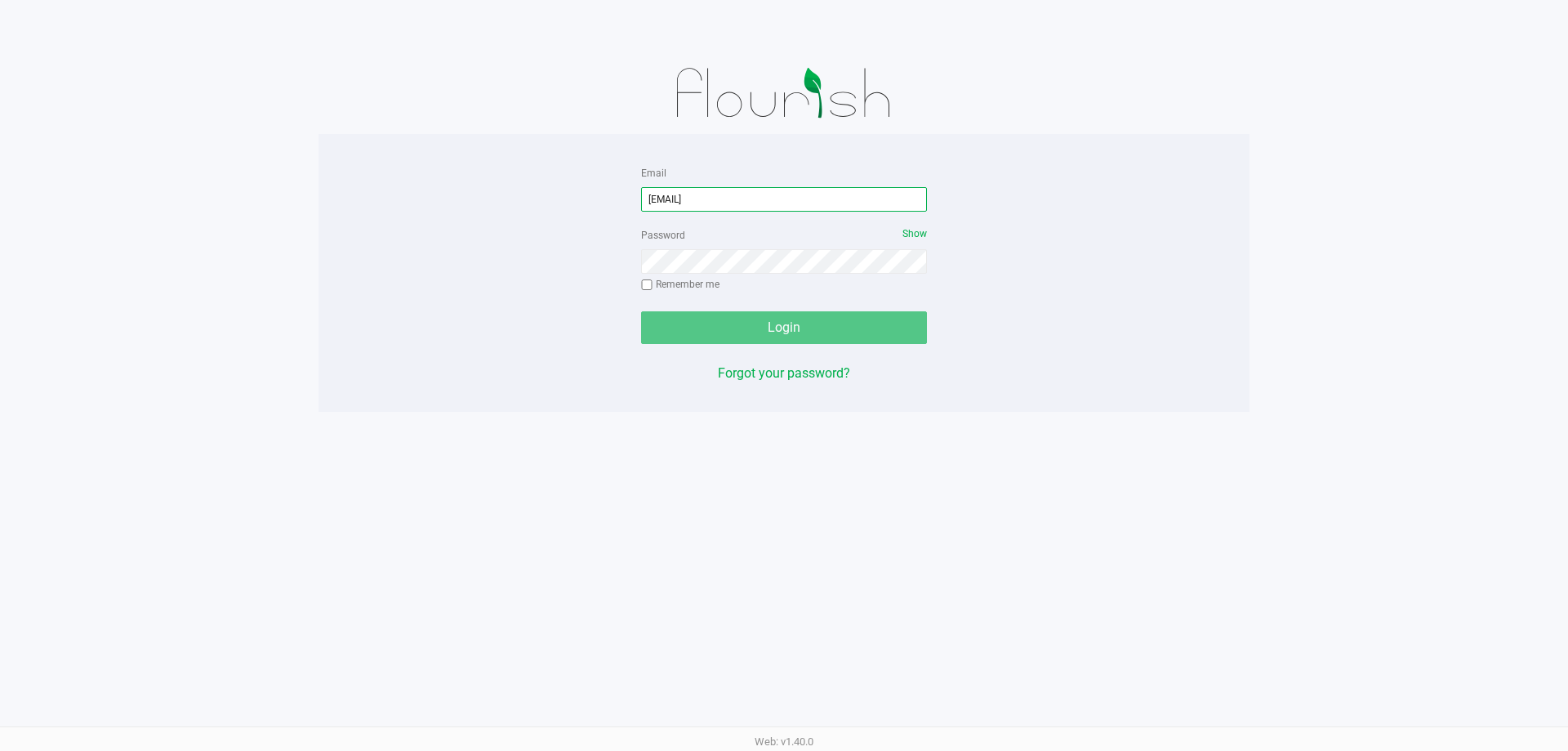 type on "[EMAIL]" 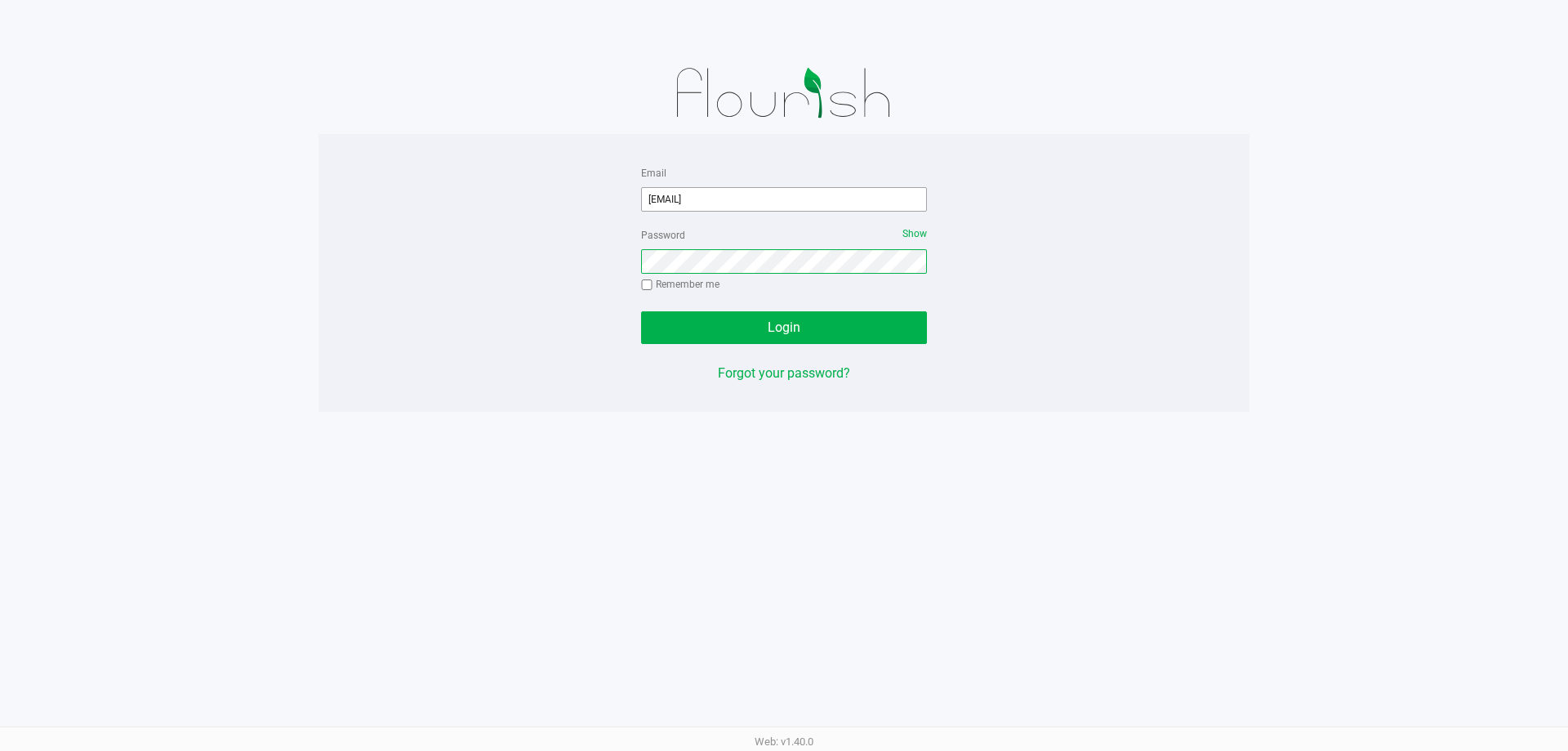 click on "Login" 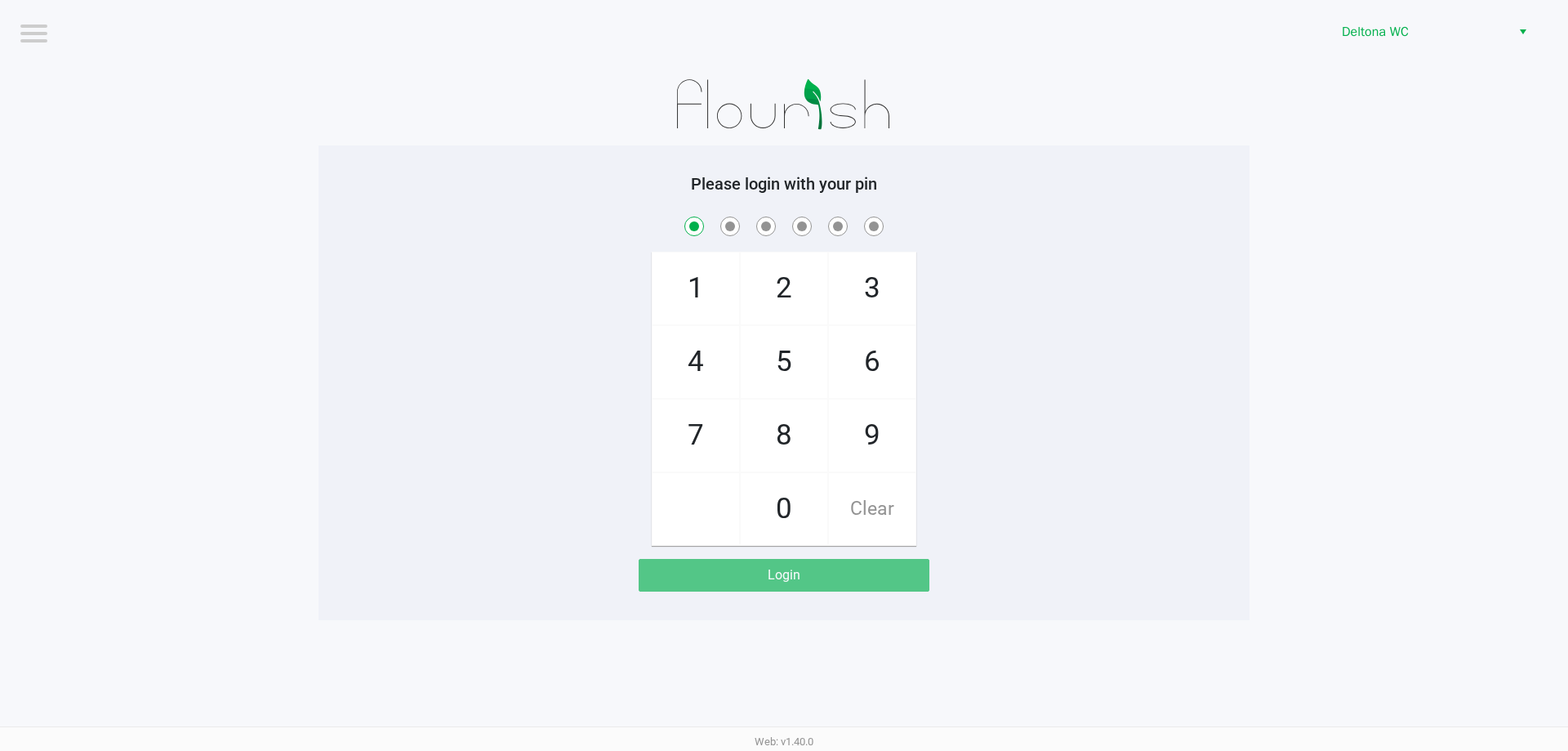 checkbox on "true" 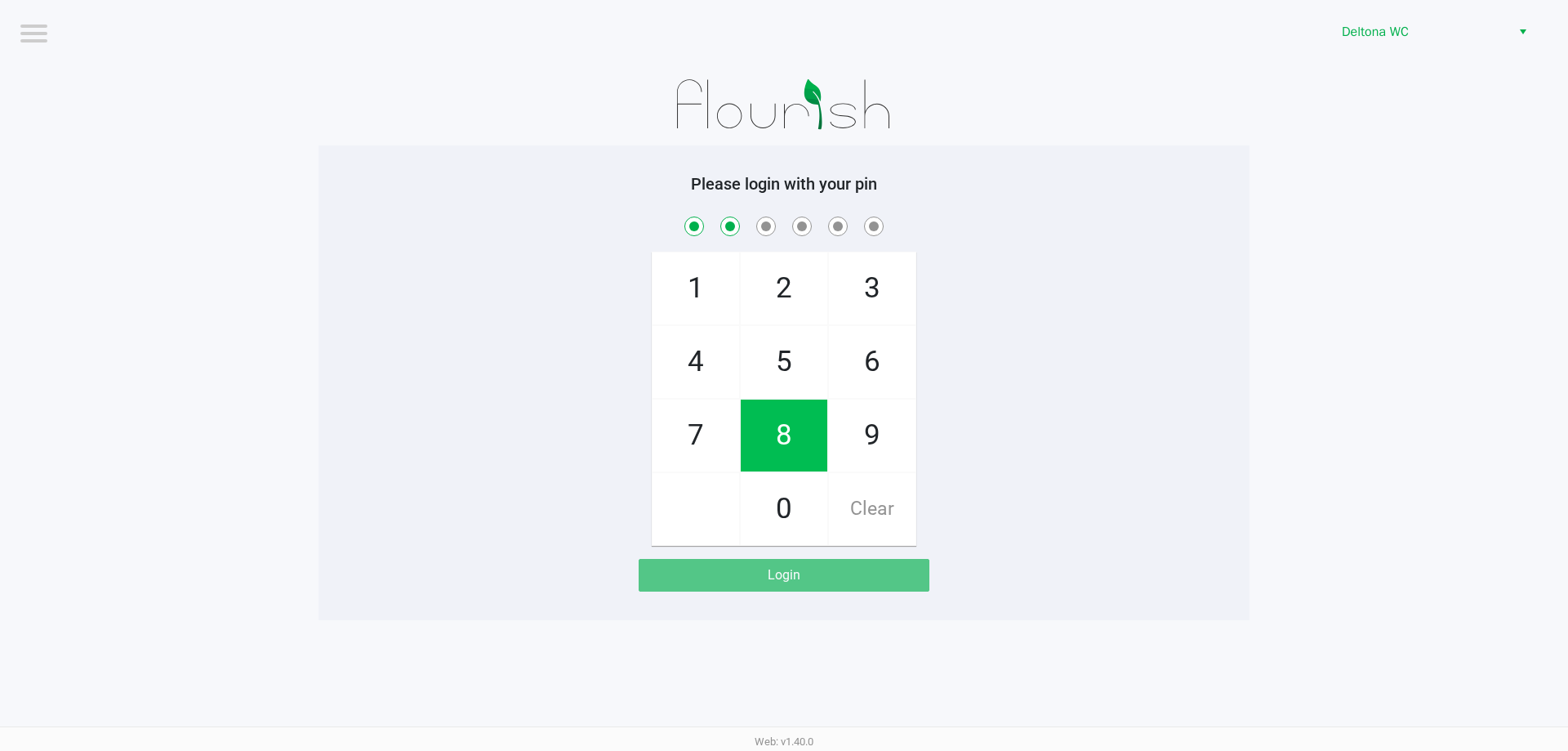 checkbox on "true" 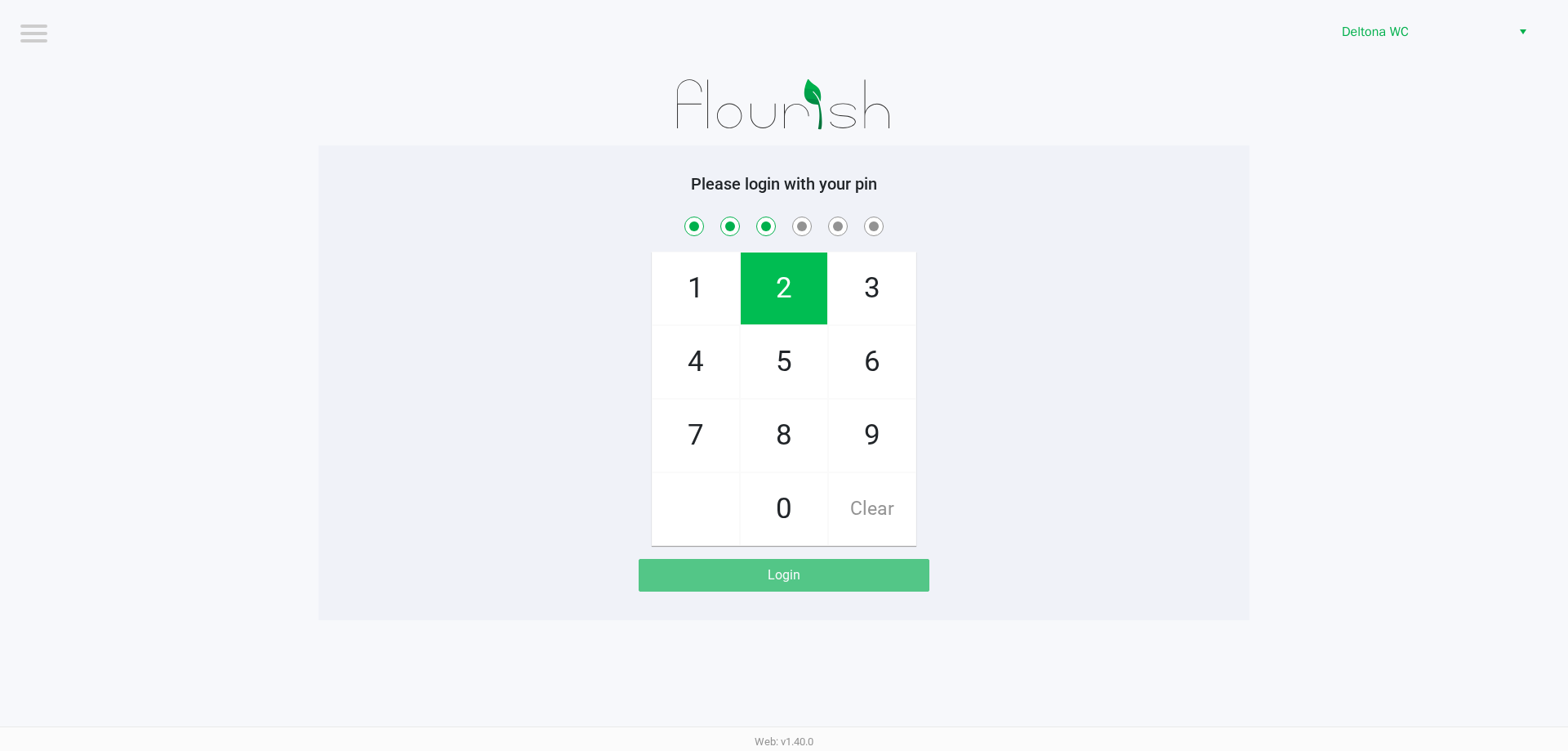 checkbox on "true" 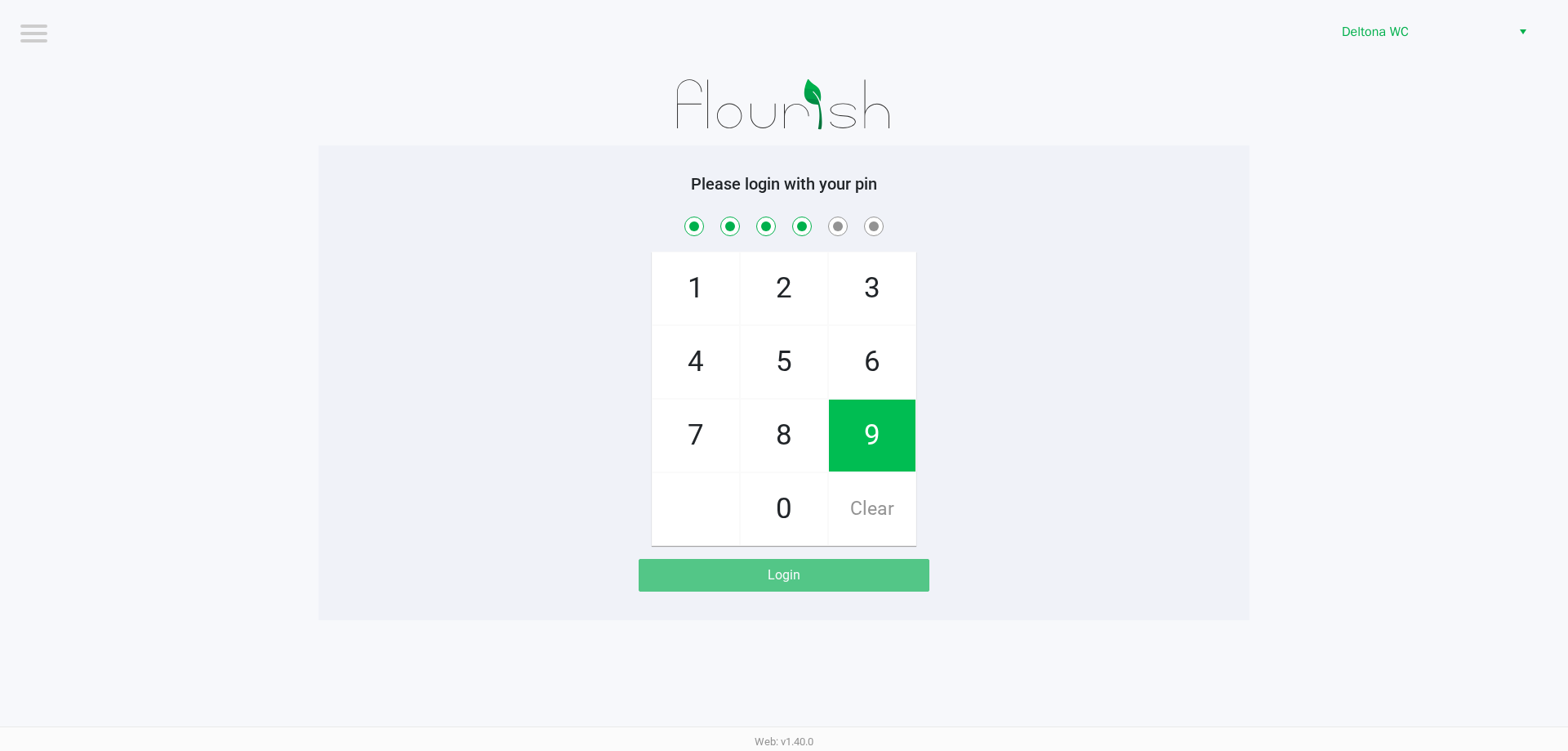 checkbox on "true" 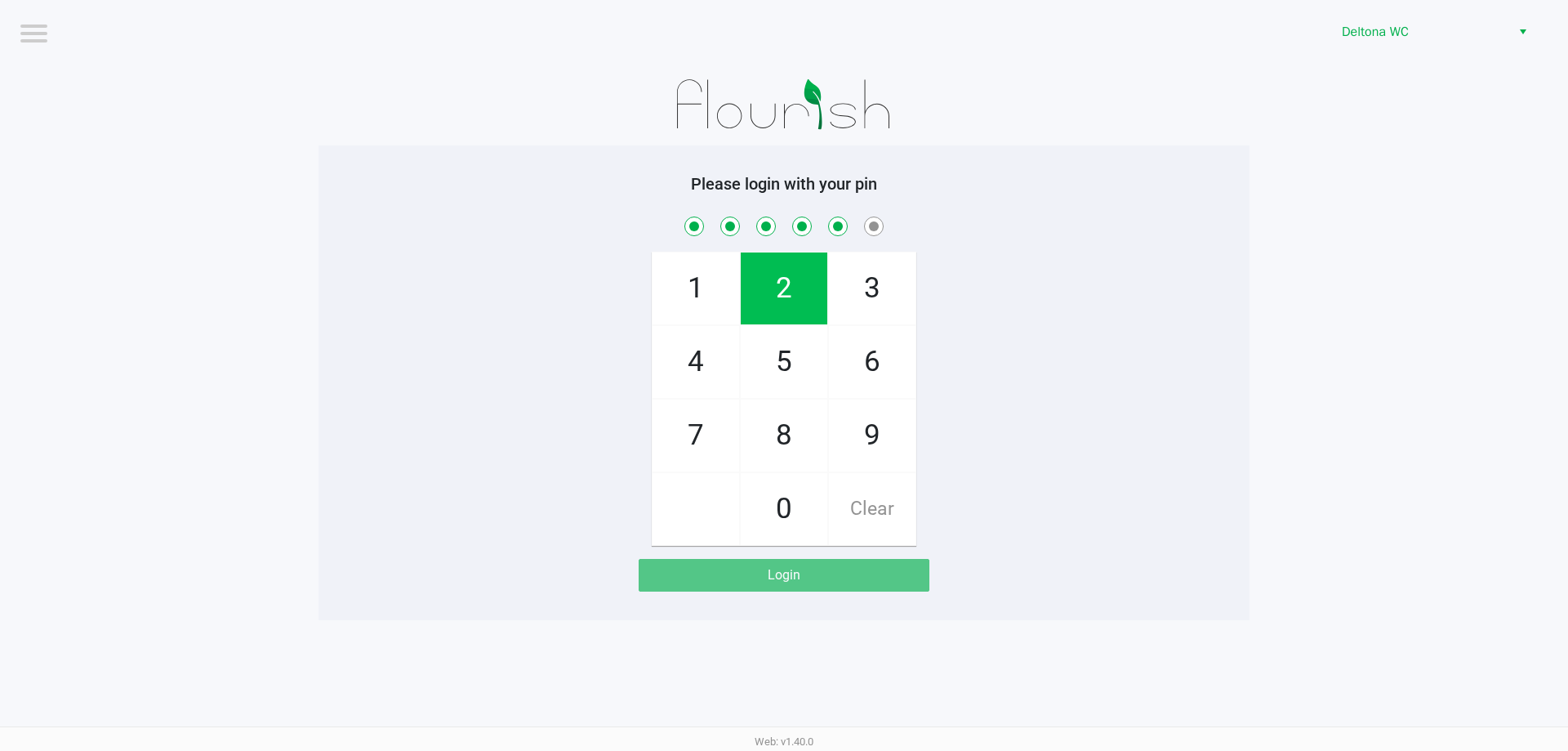 checkbox on "true" 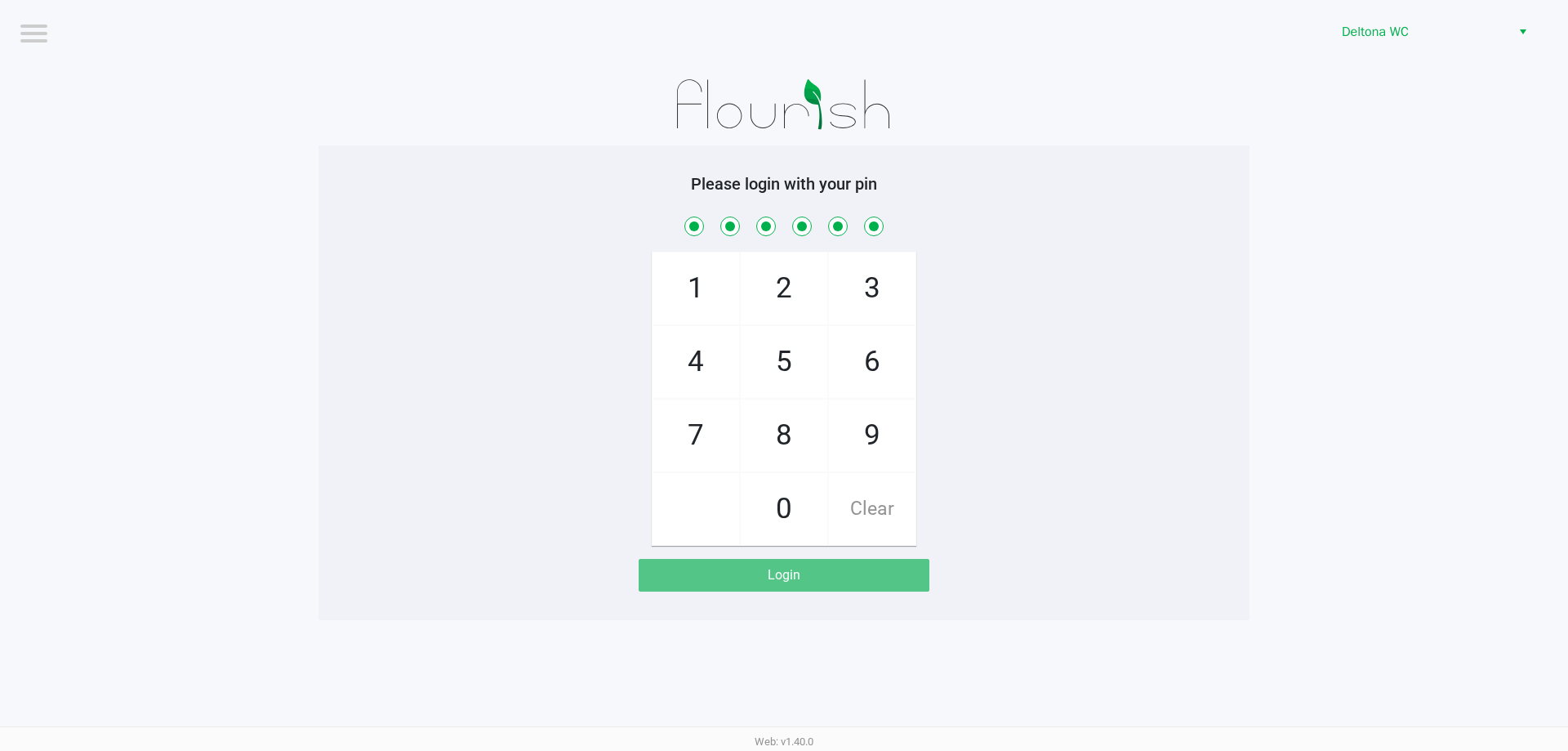 checkbox on "true" 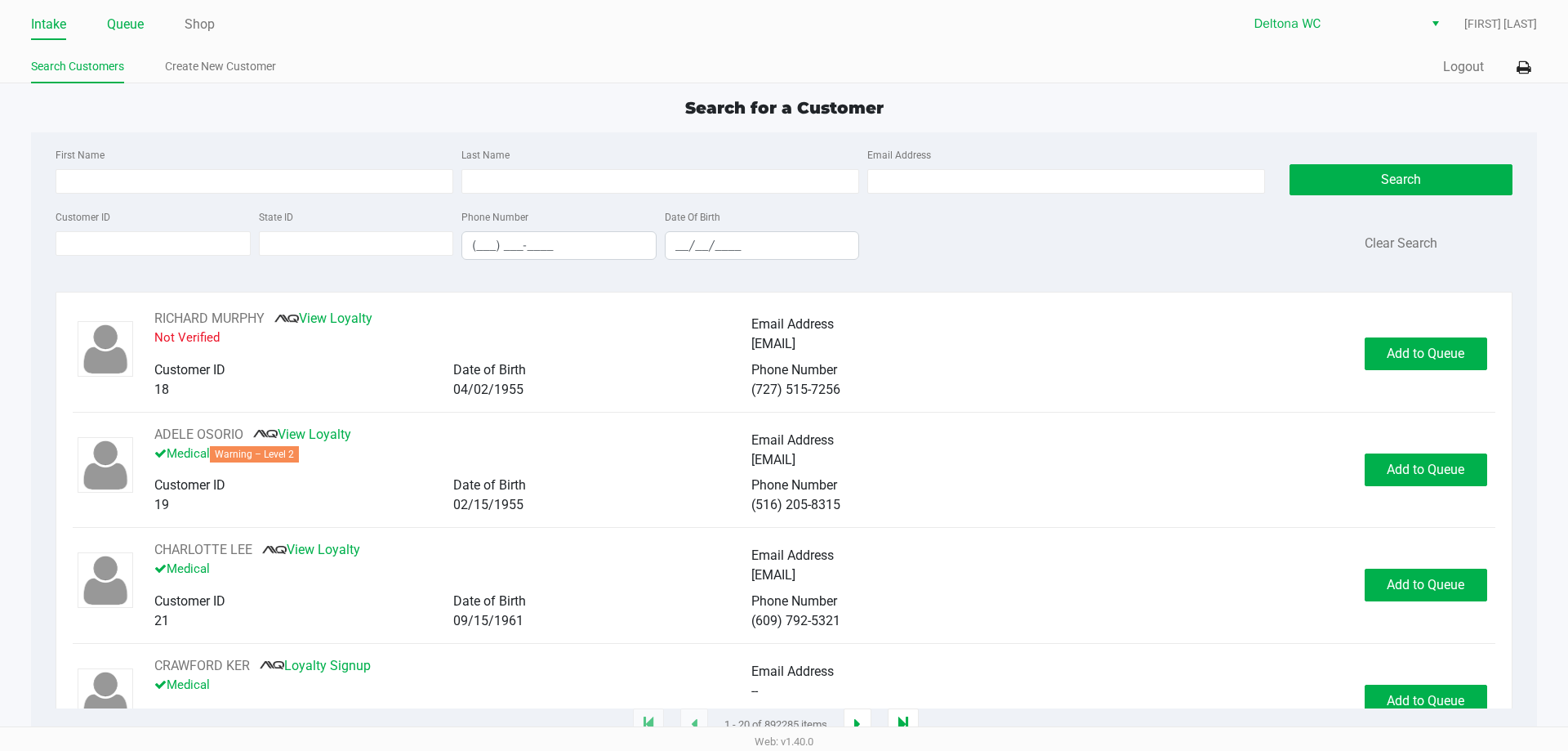 click on "Queue" 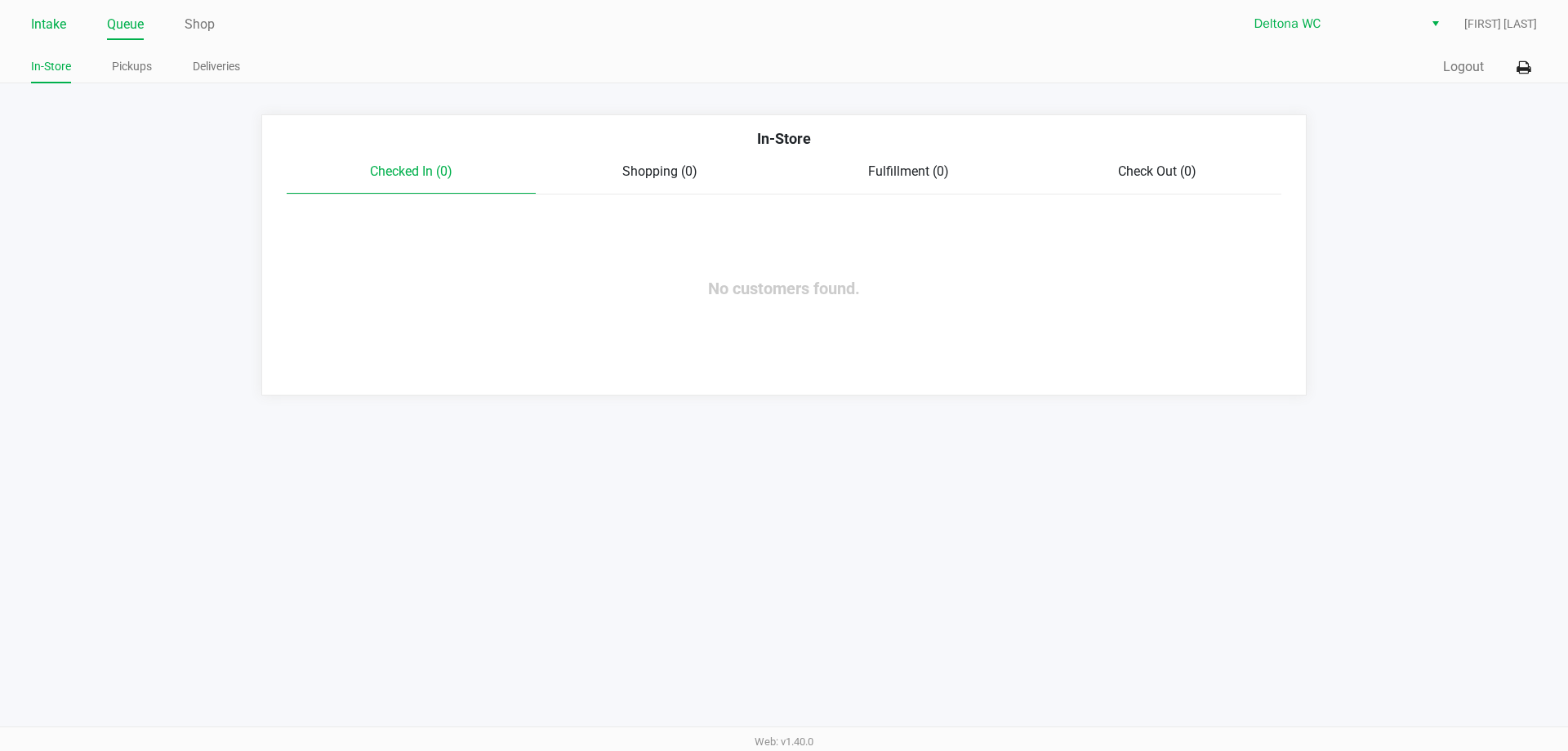 click on "Intake" 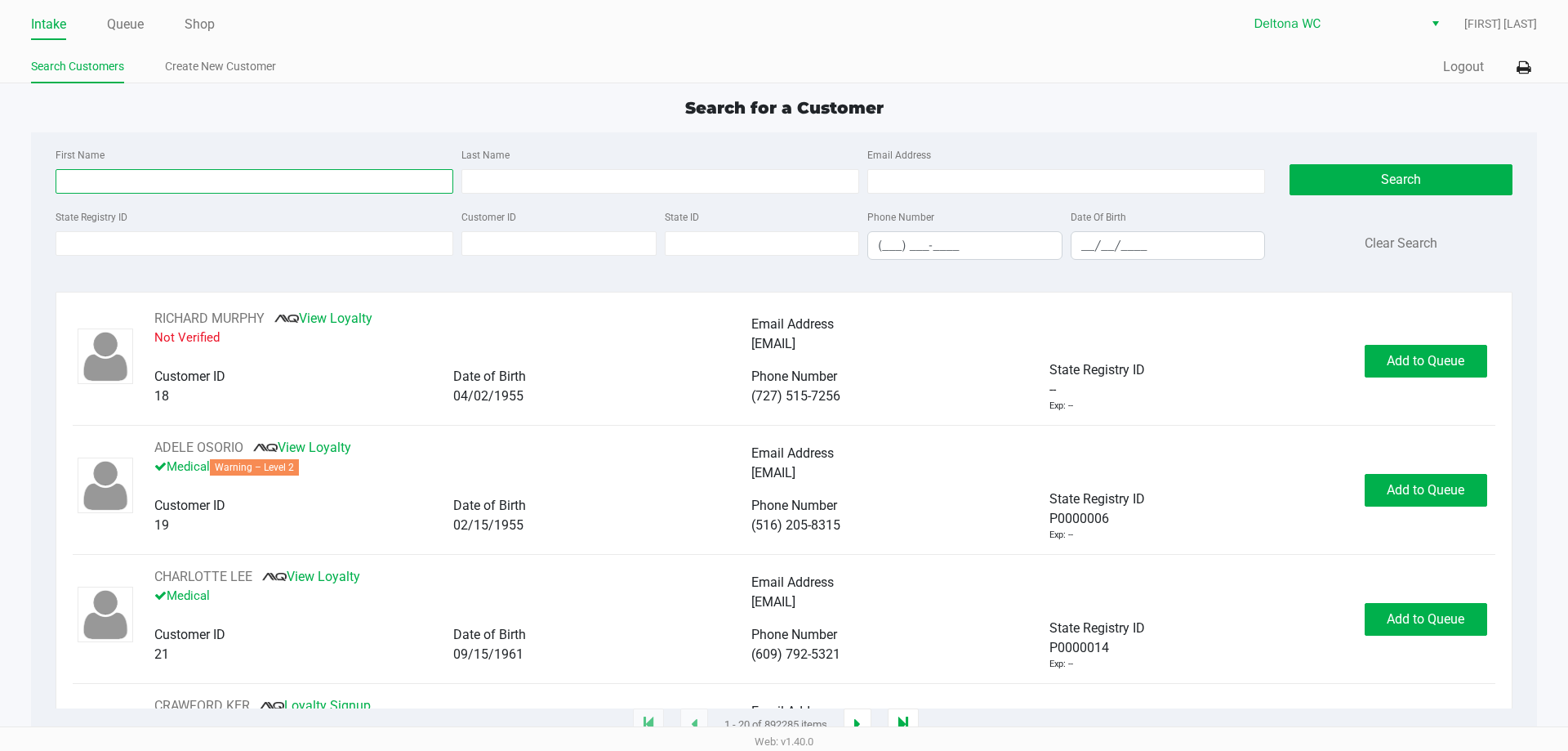 click on "First Name" at bounding box center [254, 181] 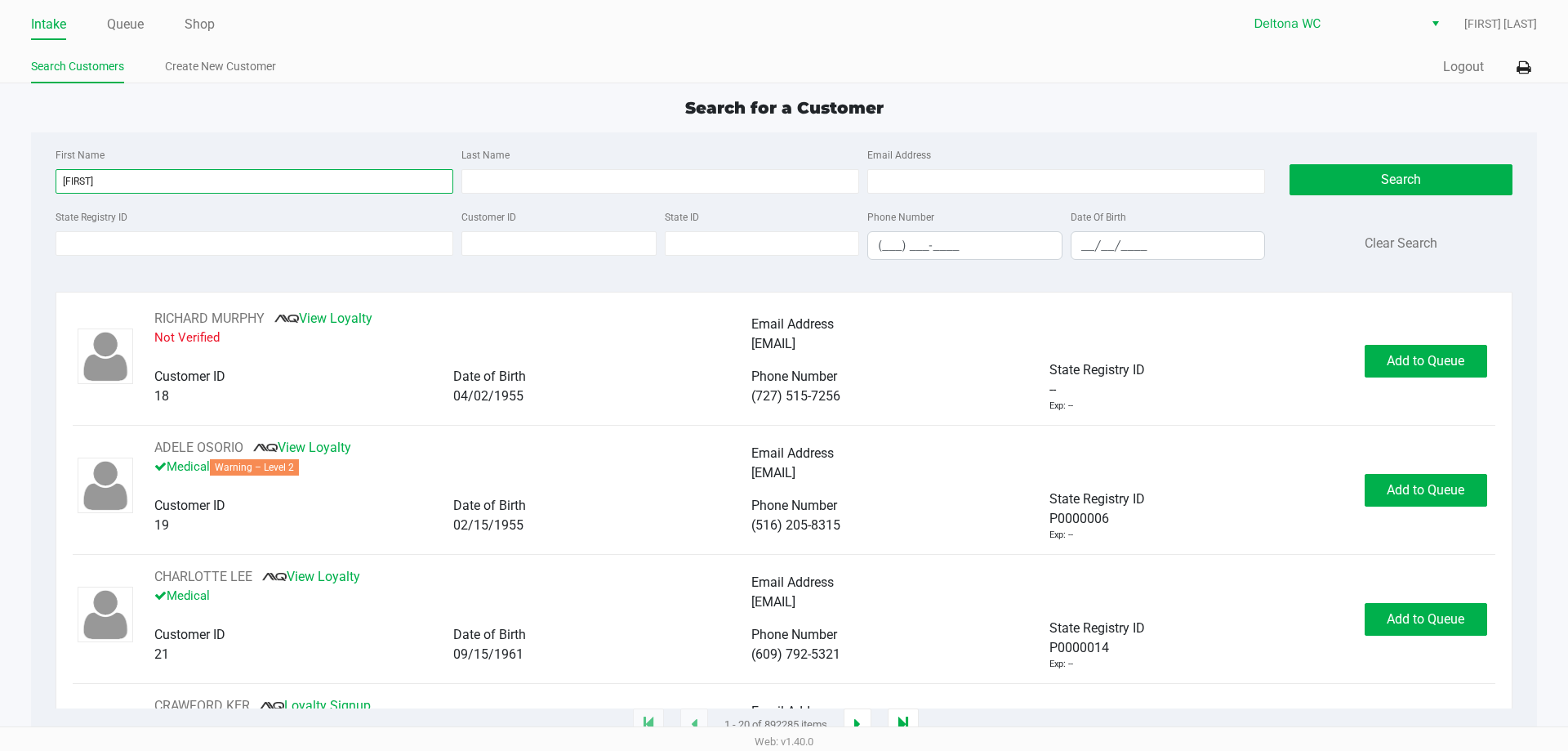 type on "[FIRST]" 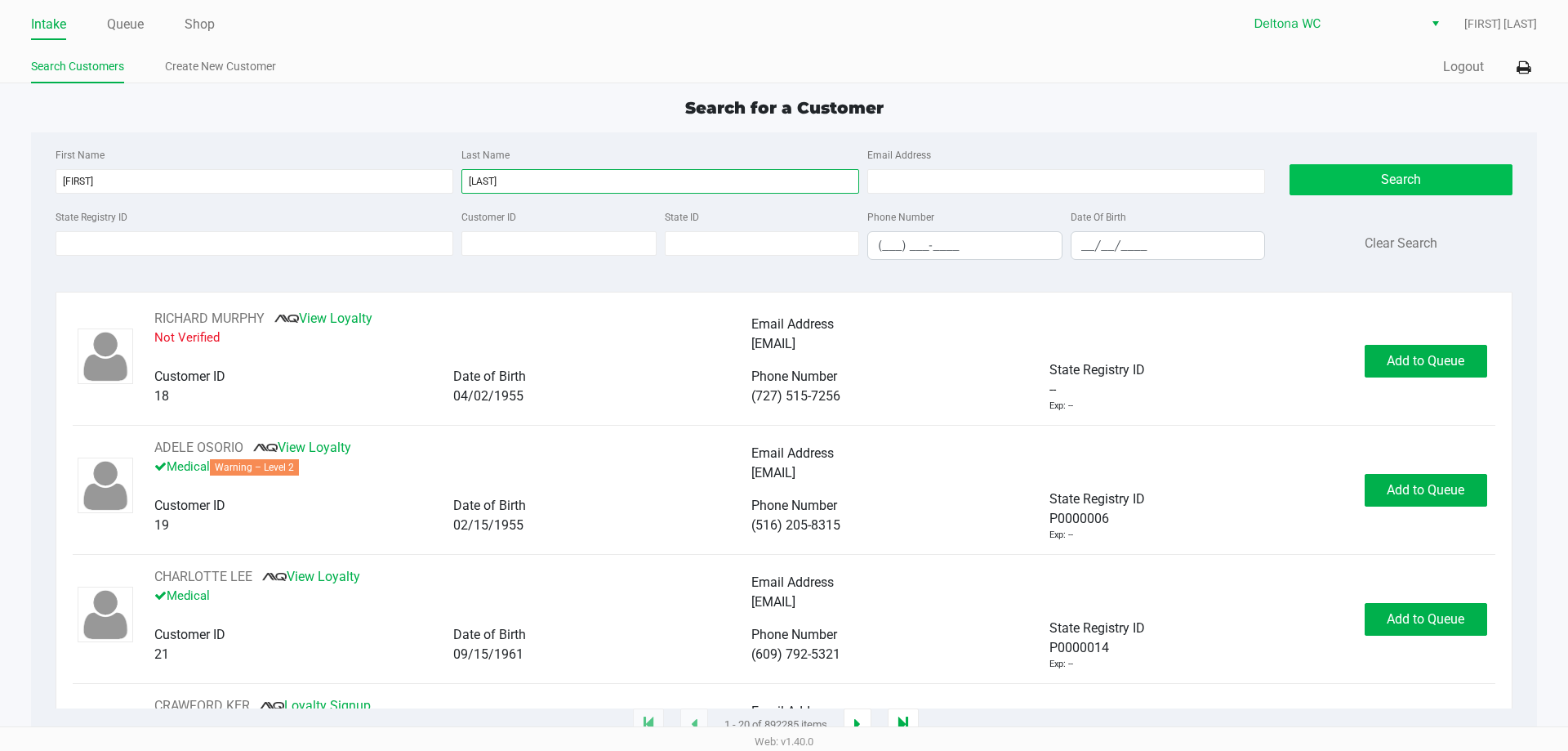 type on "[LAST]" 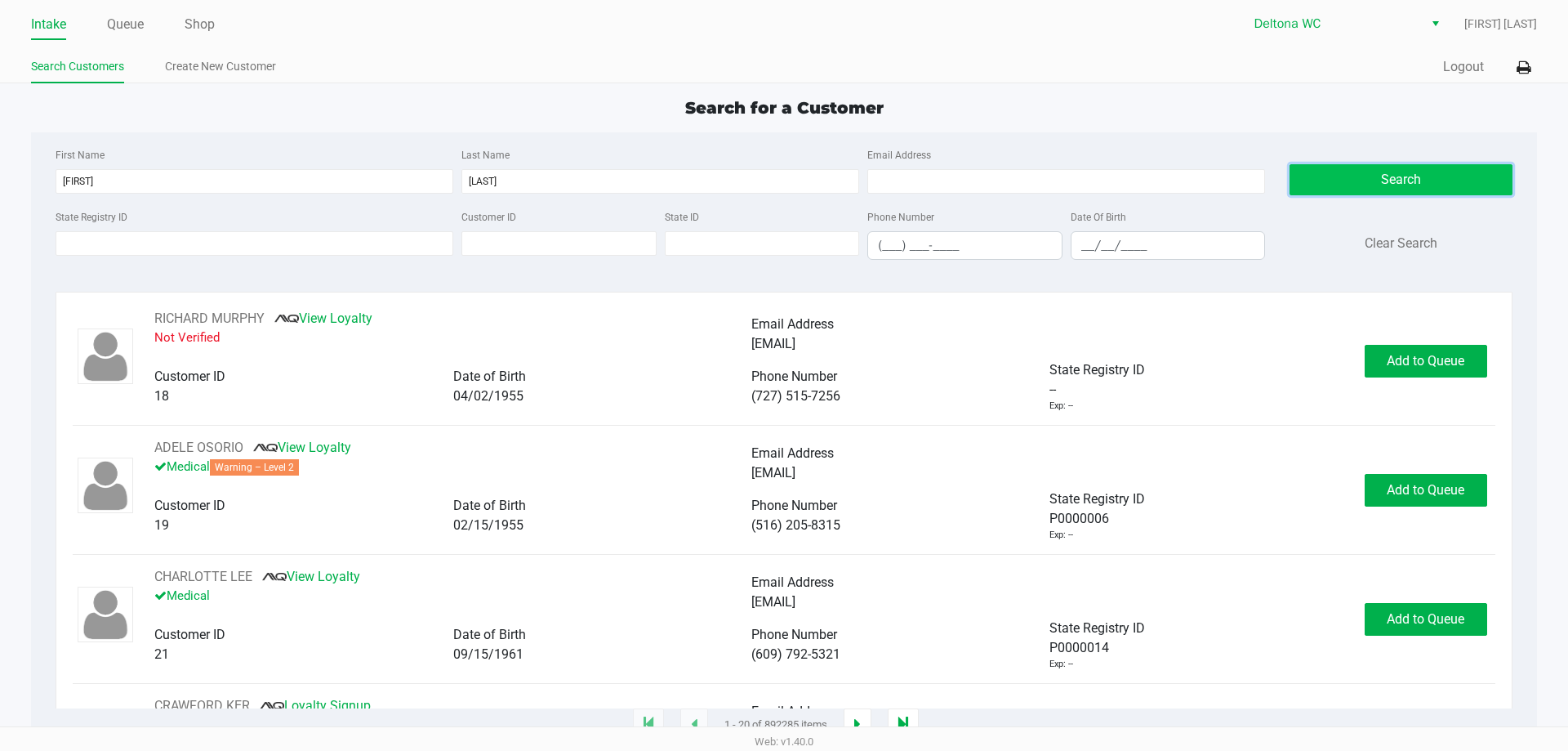 click on "Search" 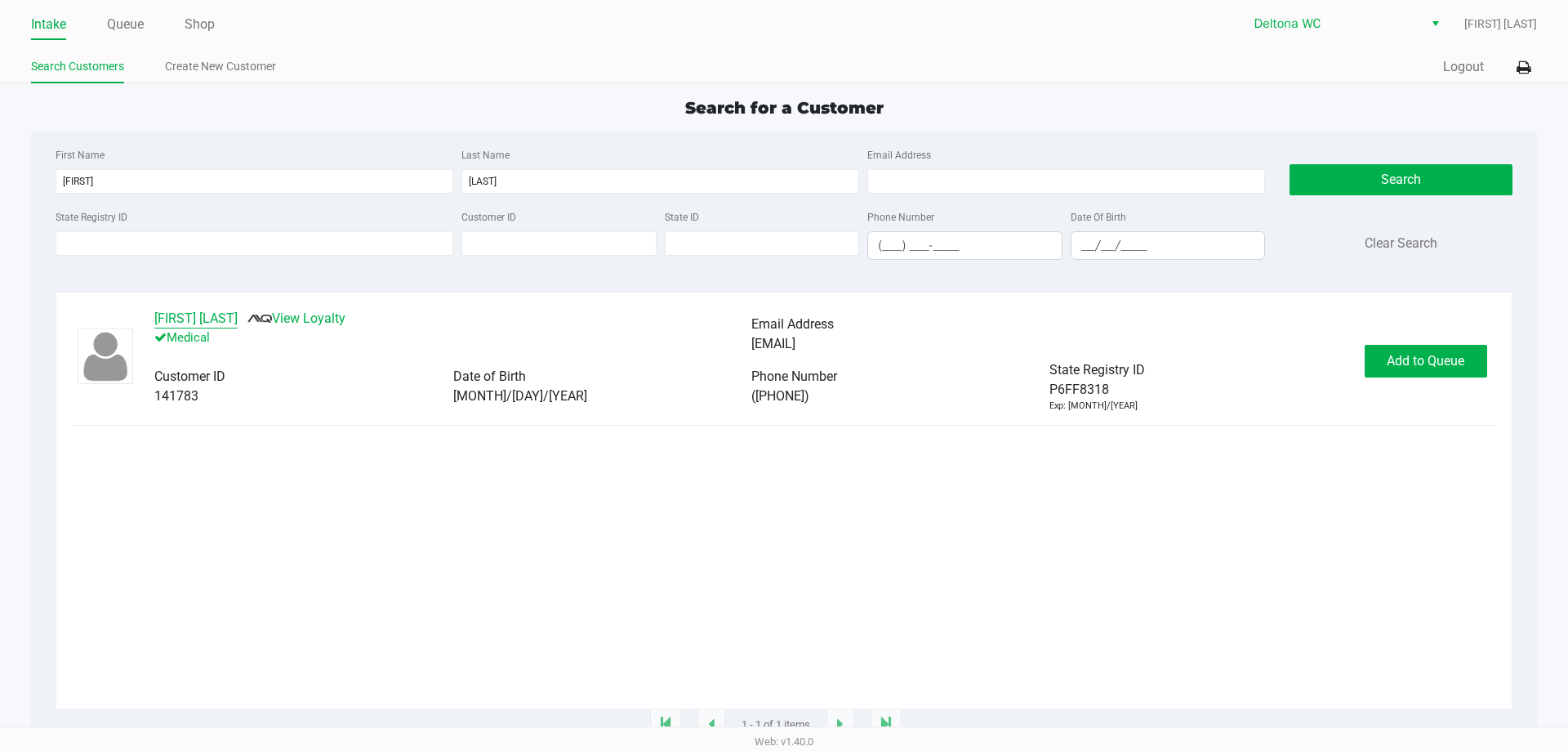 click on "[FIRST] [LAST]" 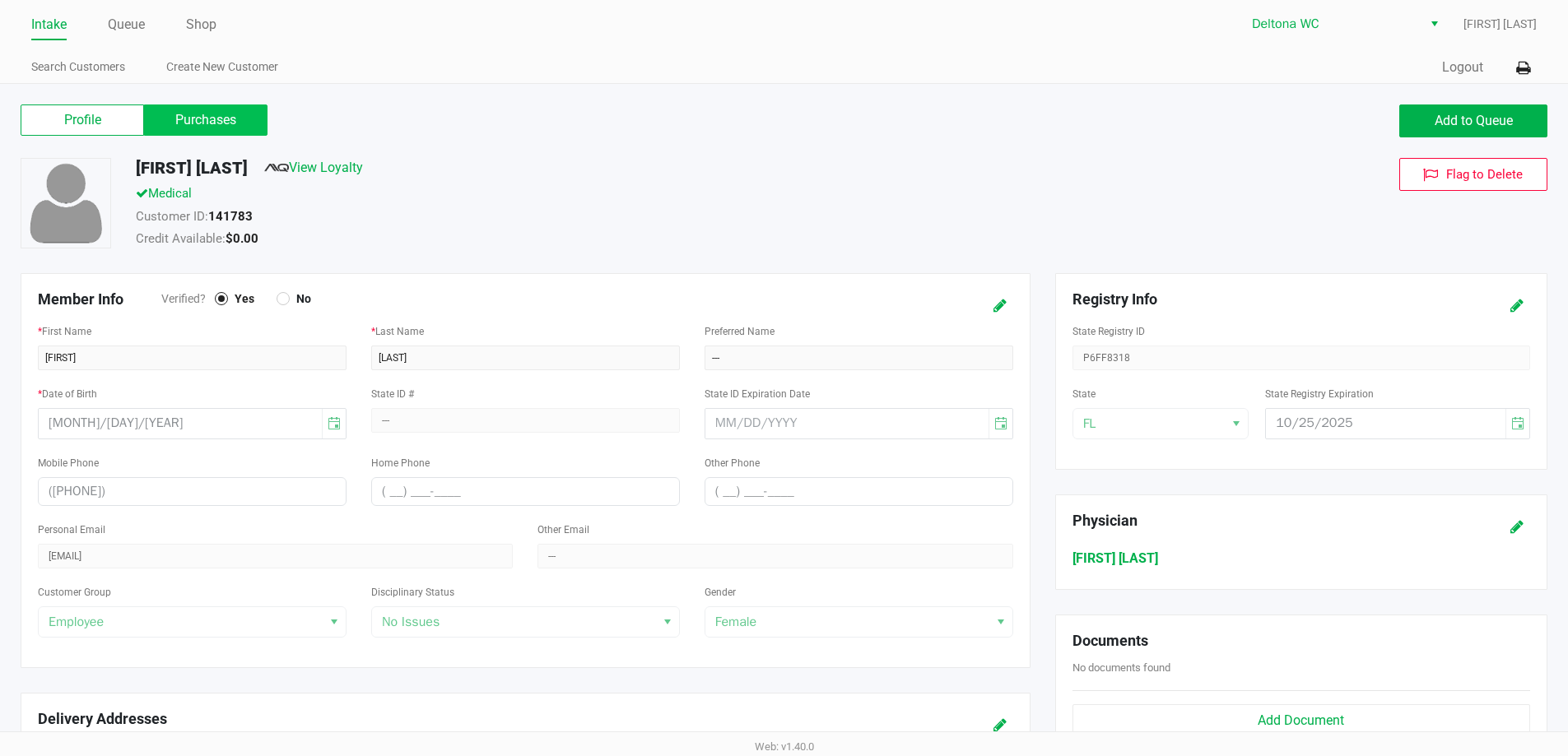 click on "Purchases" 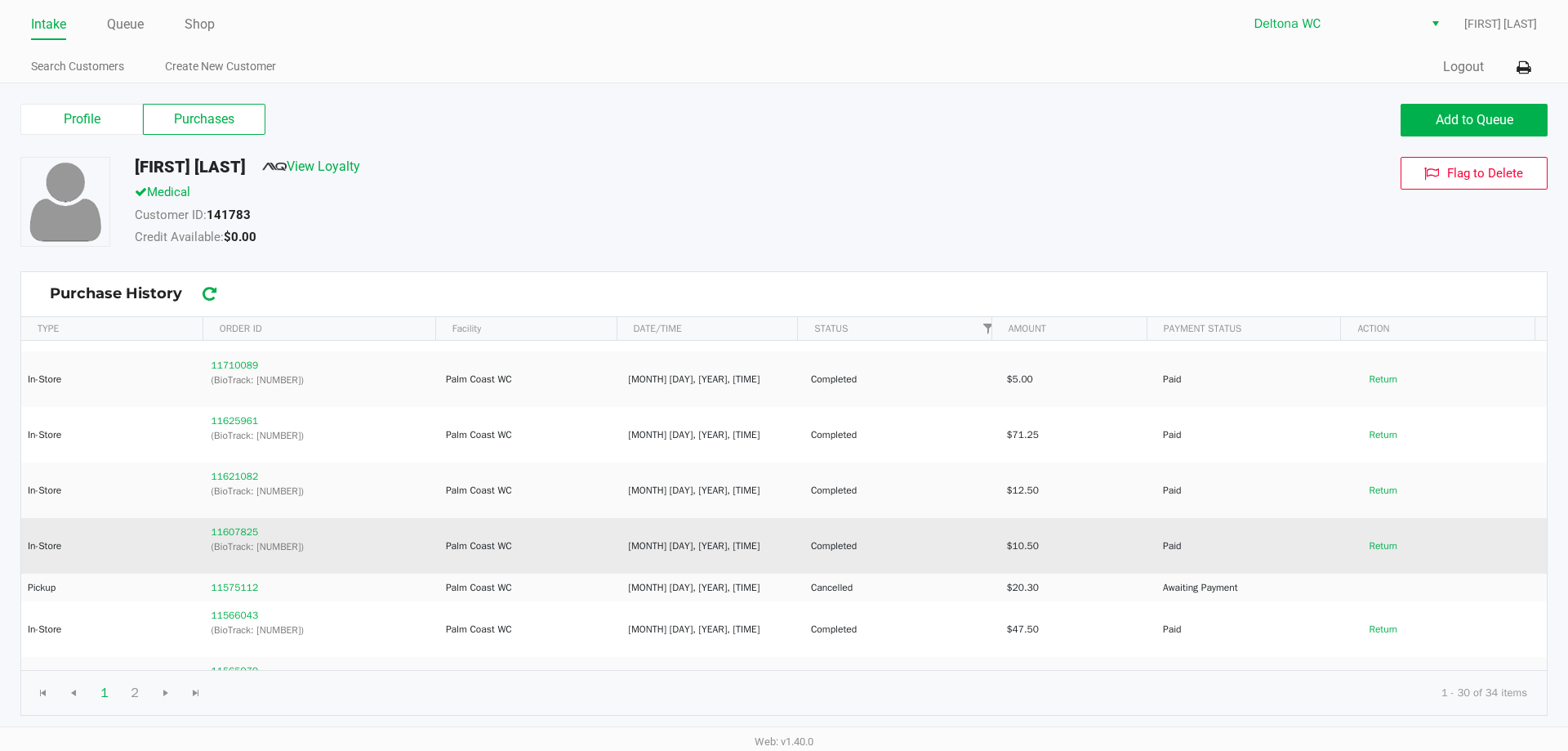 scroll, scrollTop: 82, scrollLeft: 0, axis: vertical 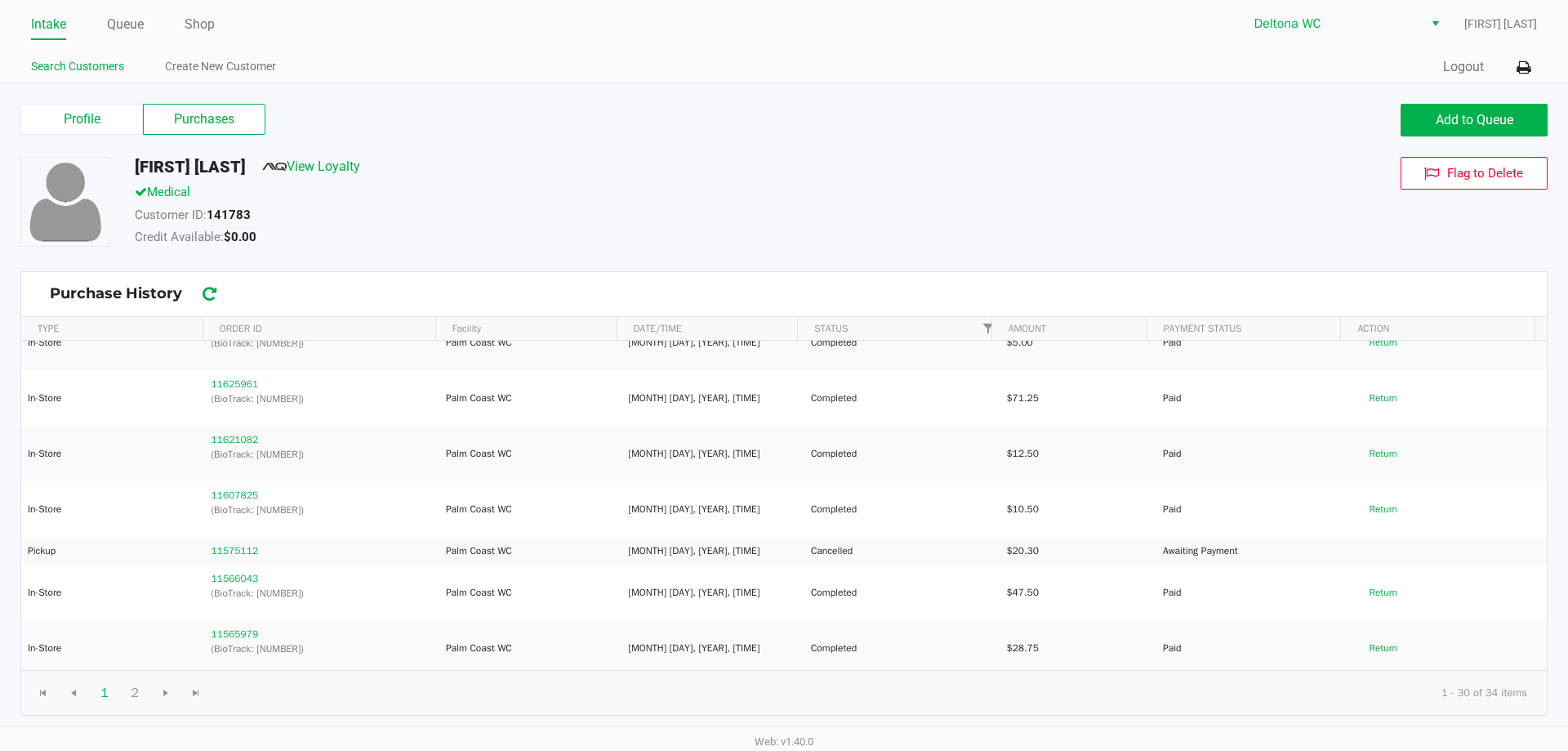 click on "Search Customers" 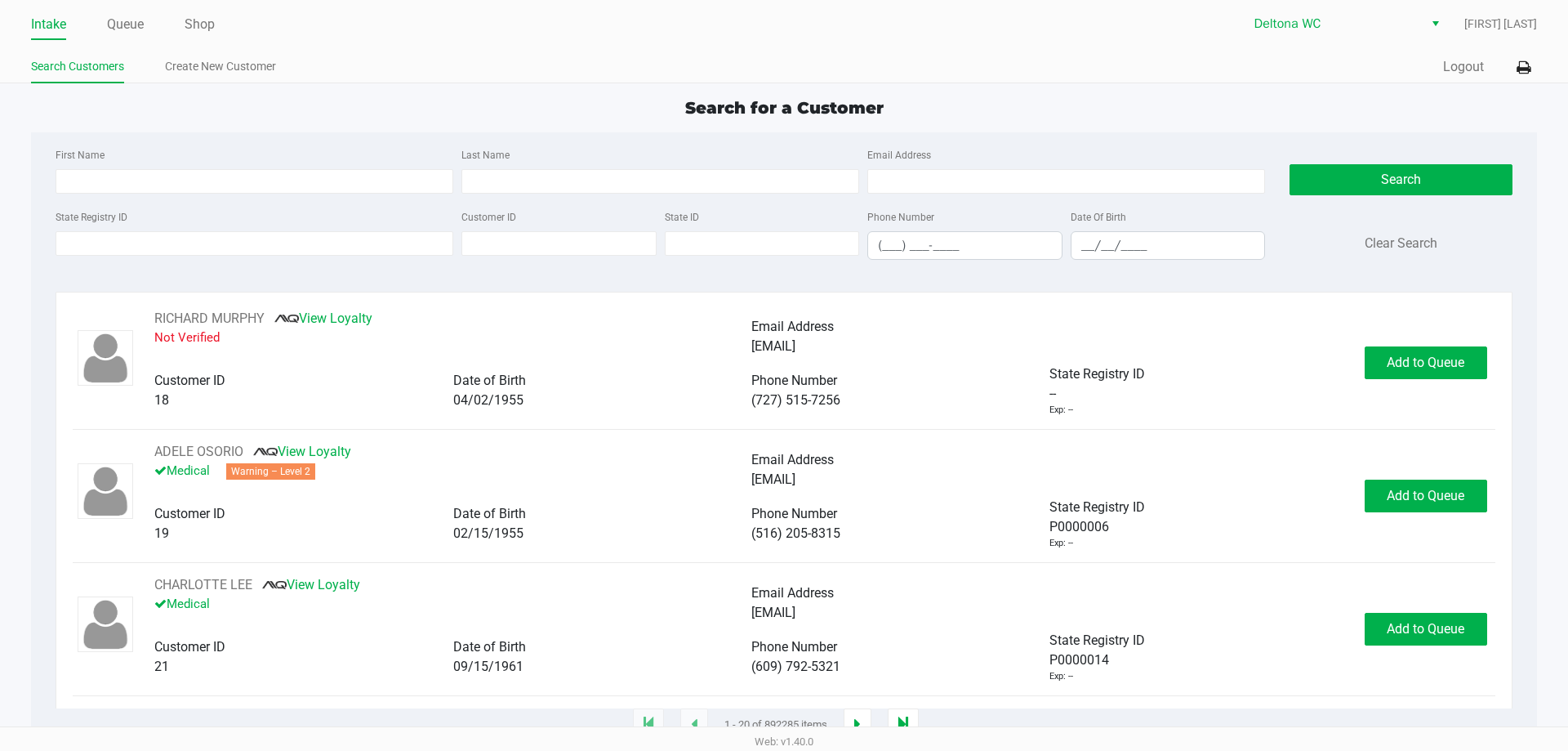 click on "First Name" 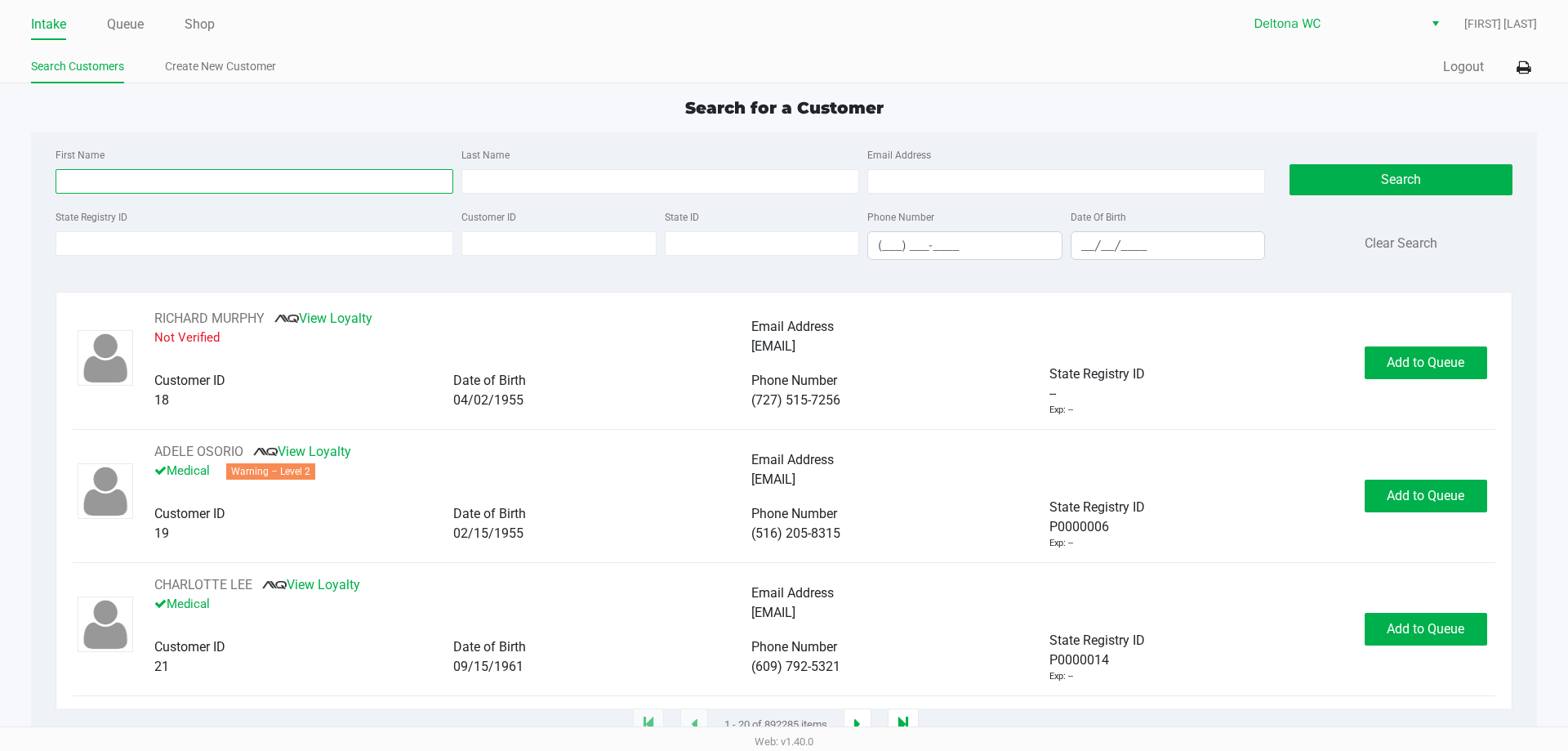 click on "First Name" at bounding box center [254, 181] 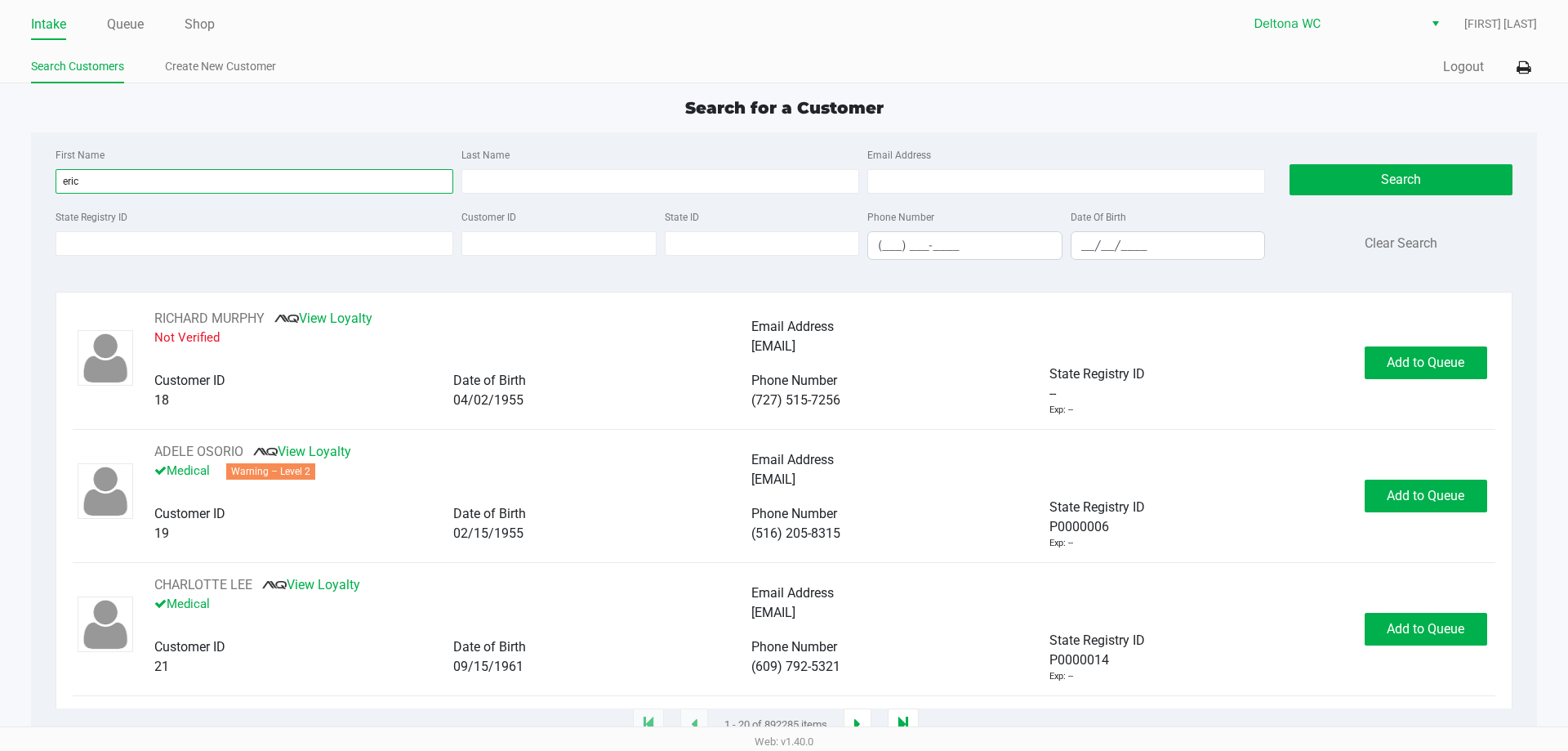 type on "eric" 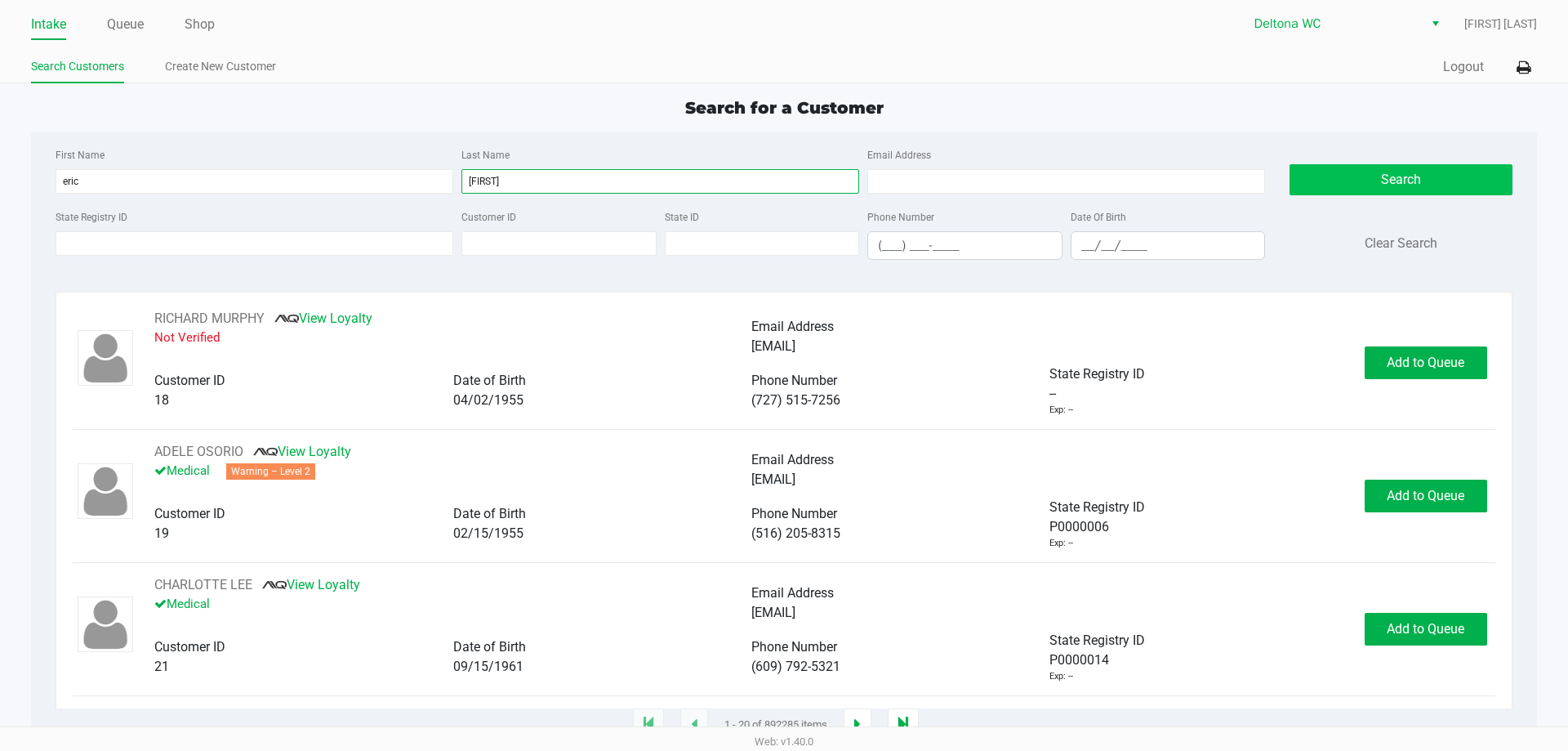 type on "[FIRST]" 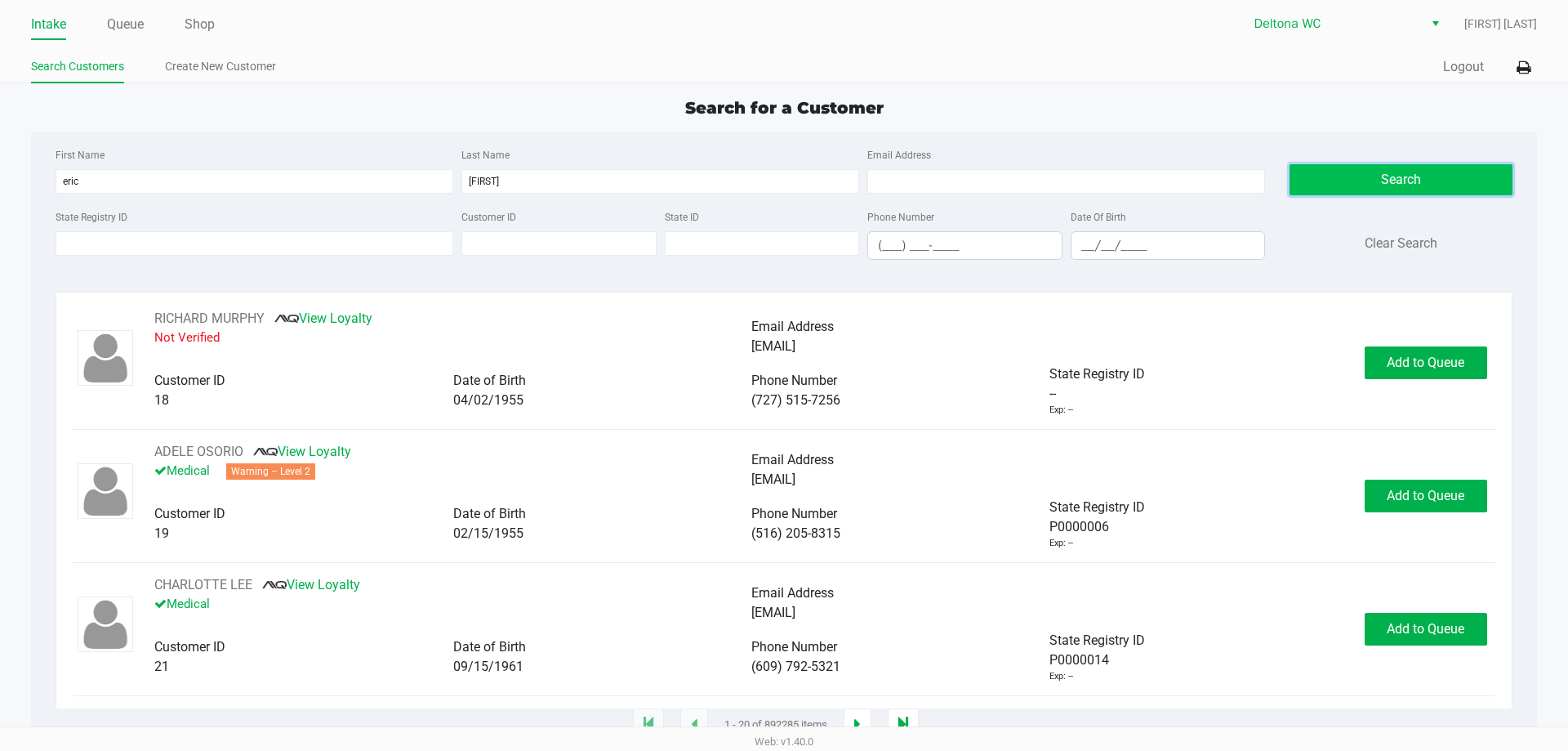 click on "Search" 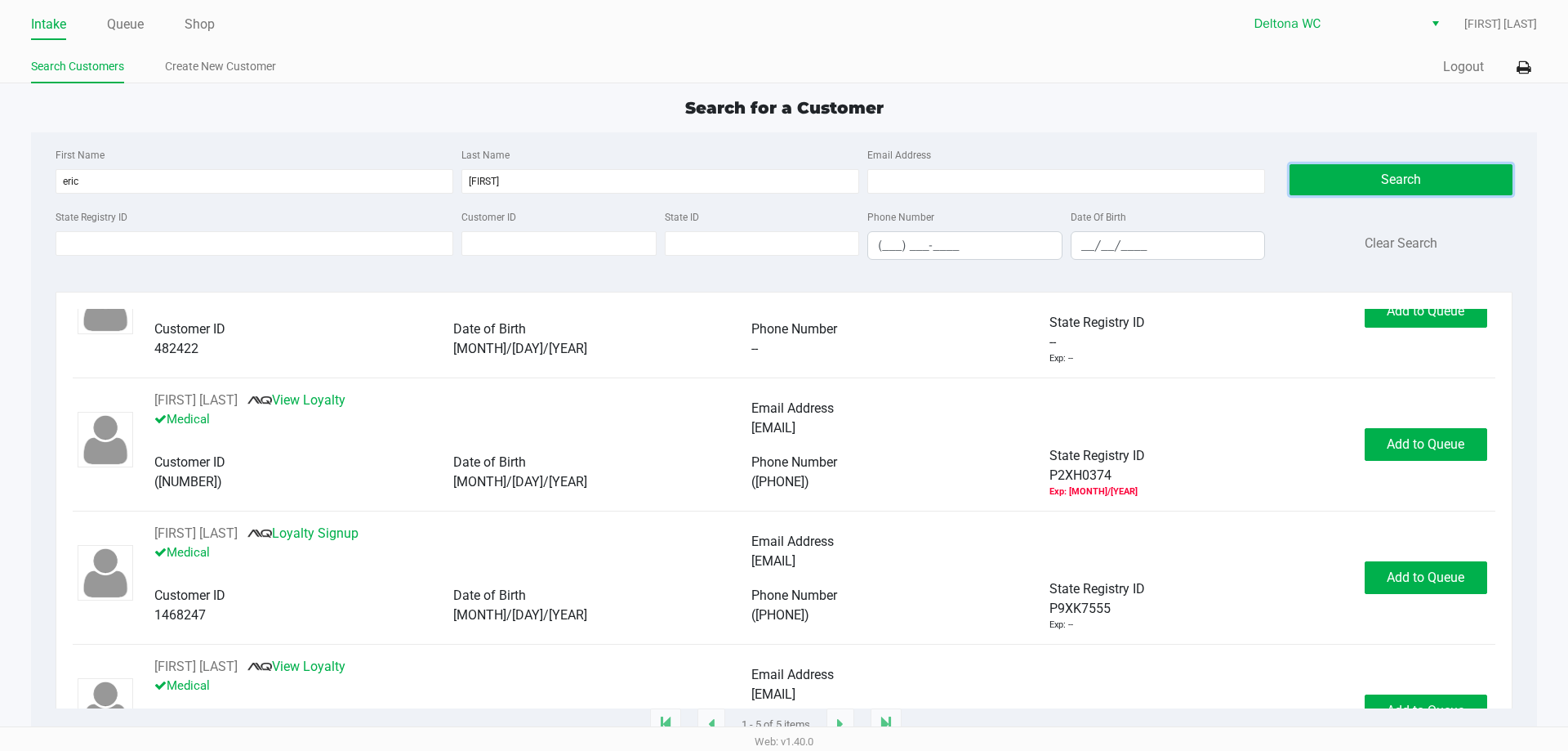 scroll, scrollTop: 266, scrollLeft: 0, axis: vertical 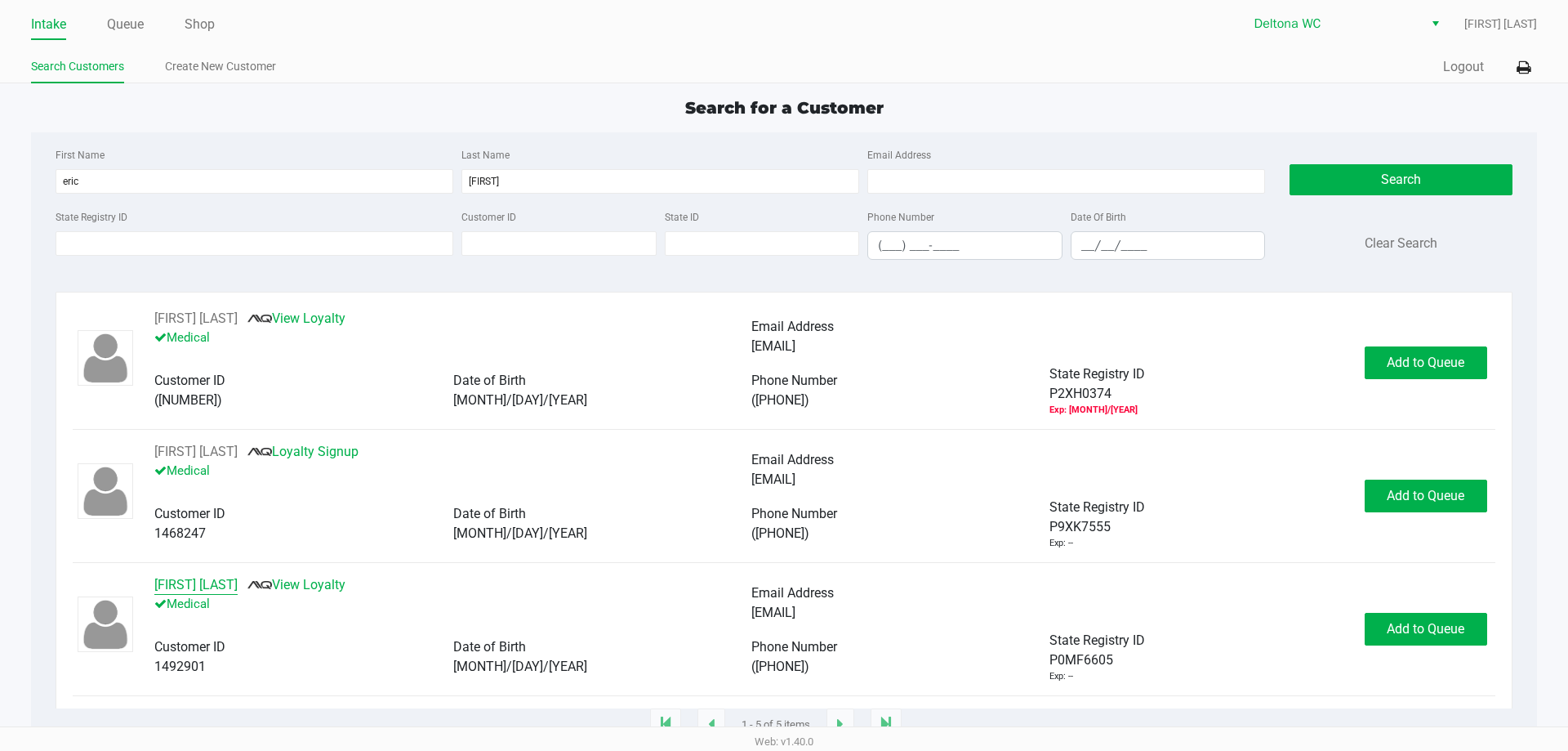 click on "[FIRST] [LAST]" 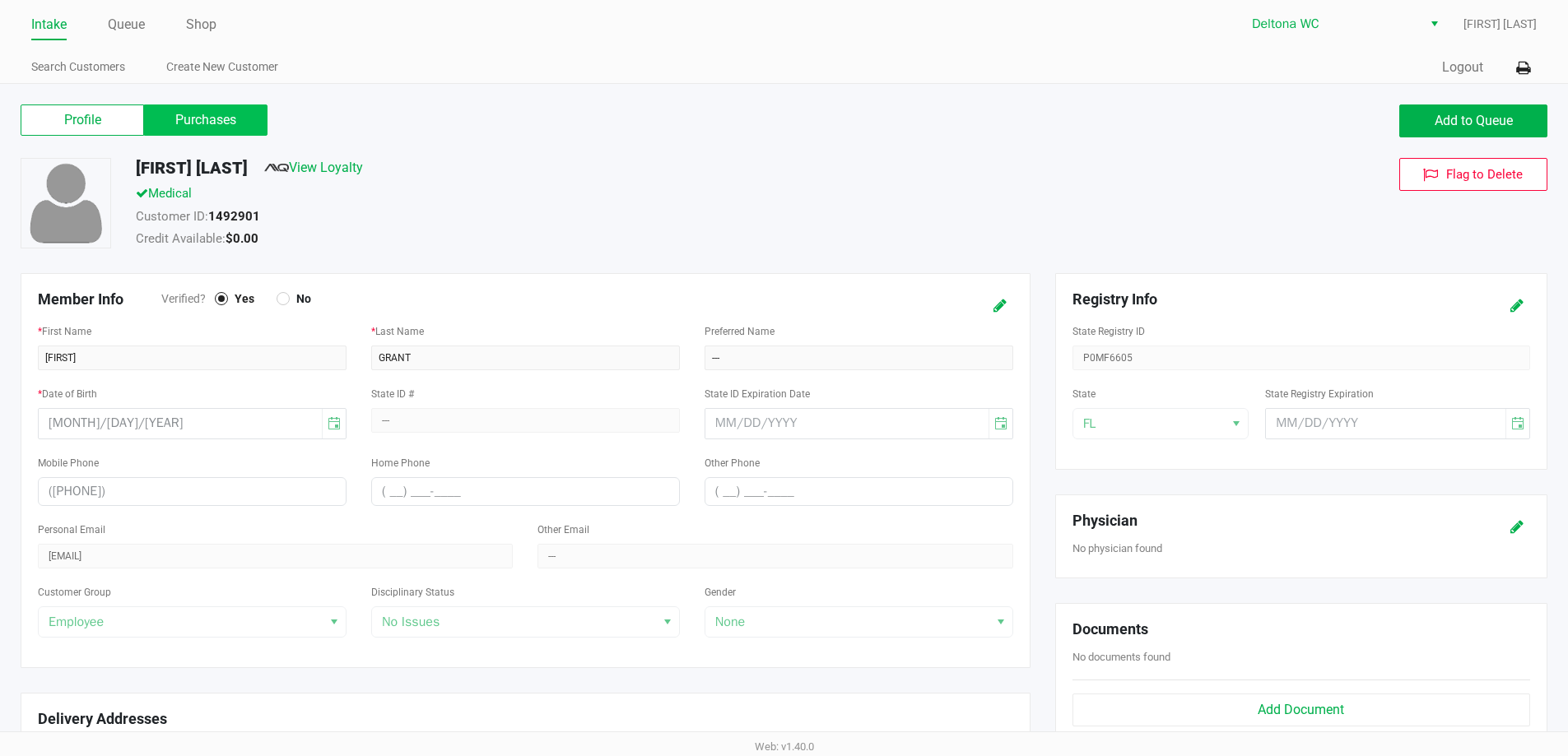 click on "Purchases" 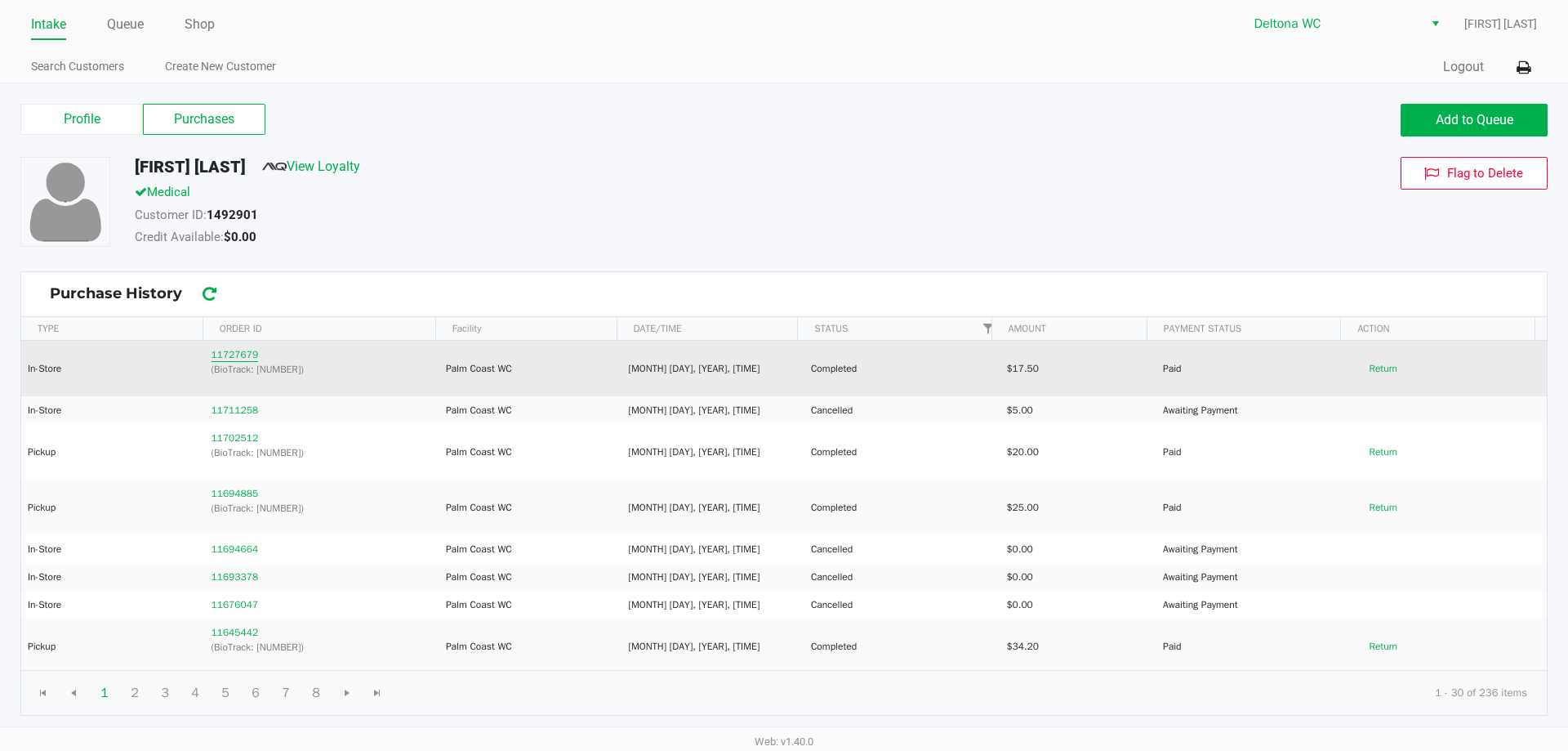 click on "11727679" 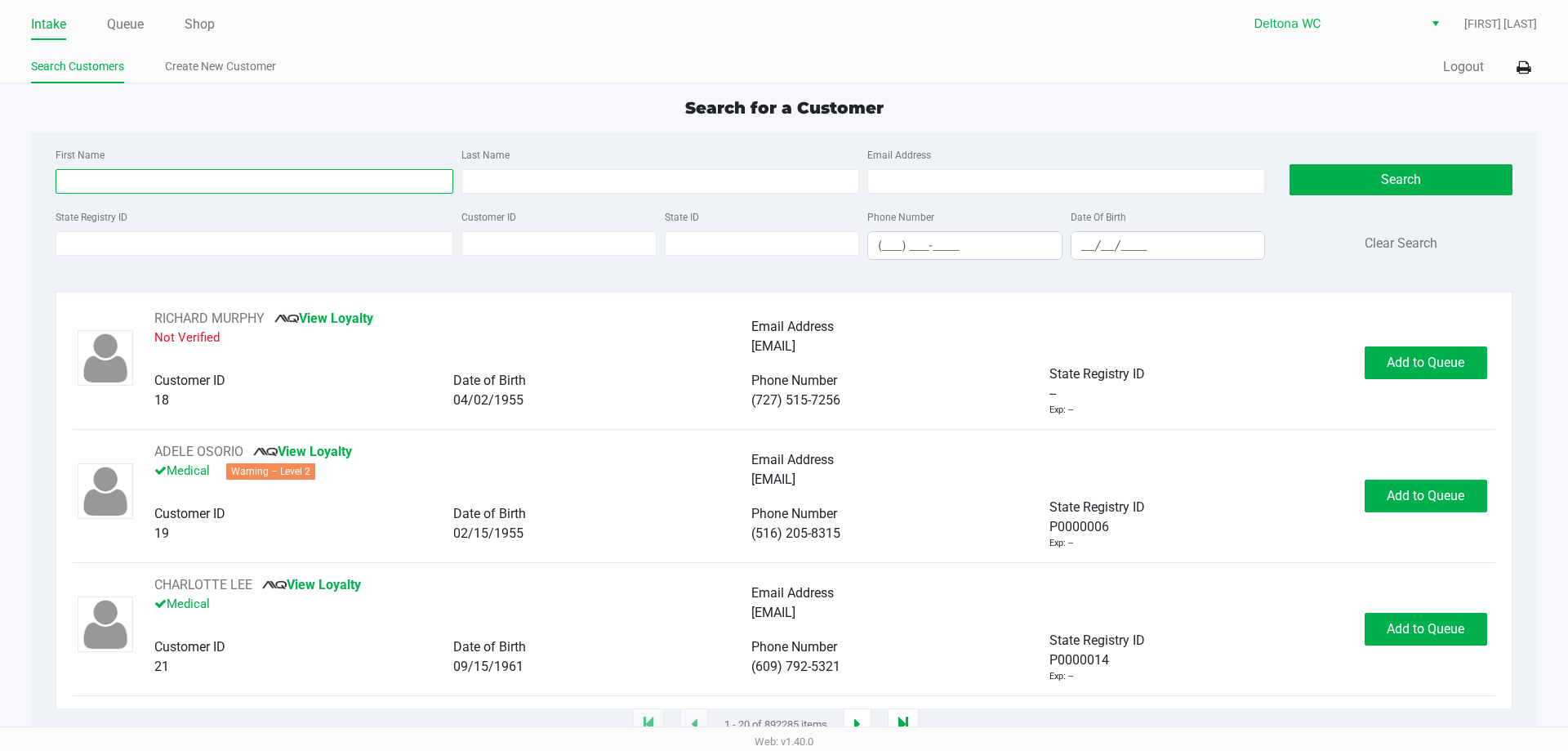 drag, startPoint x: 100, startPoint y: 181, endPoint x: 102, endPoint y: 172, distance: 9.219544 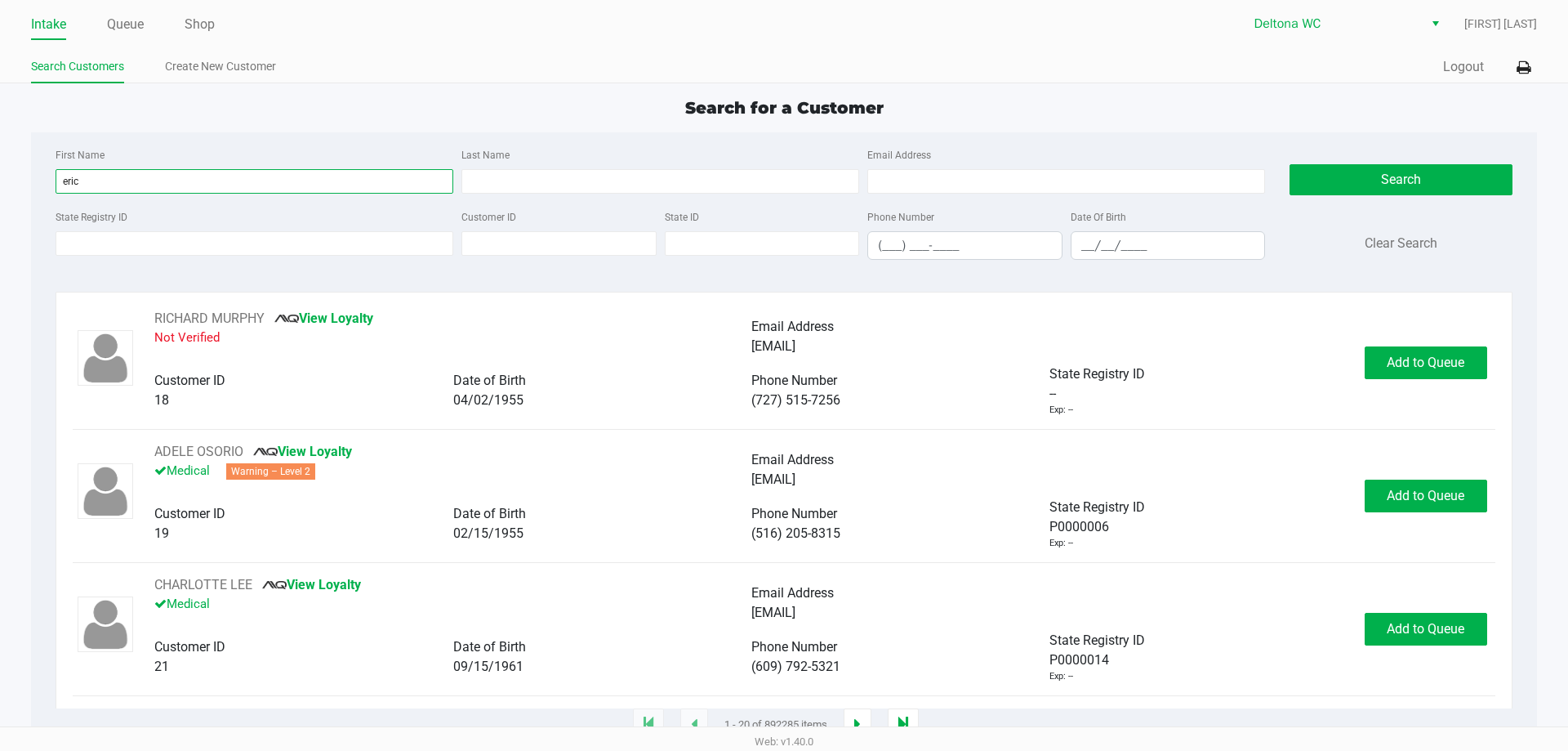 type on "eric" 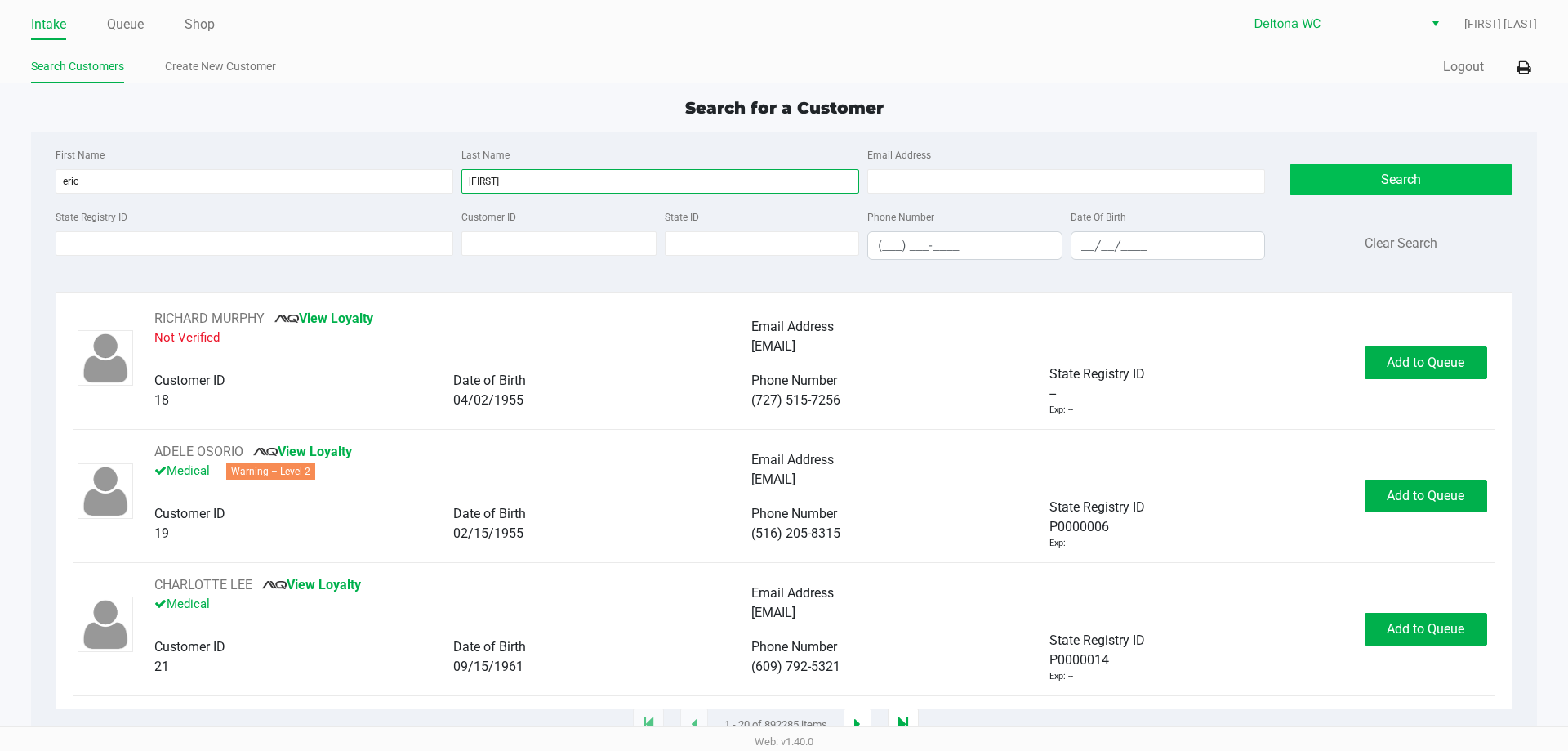 type on "grant" 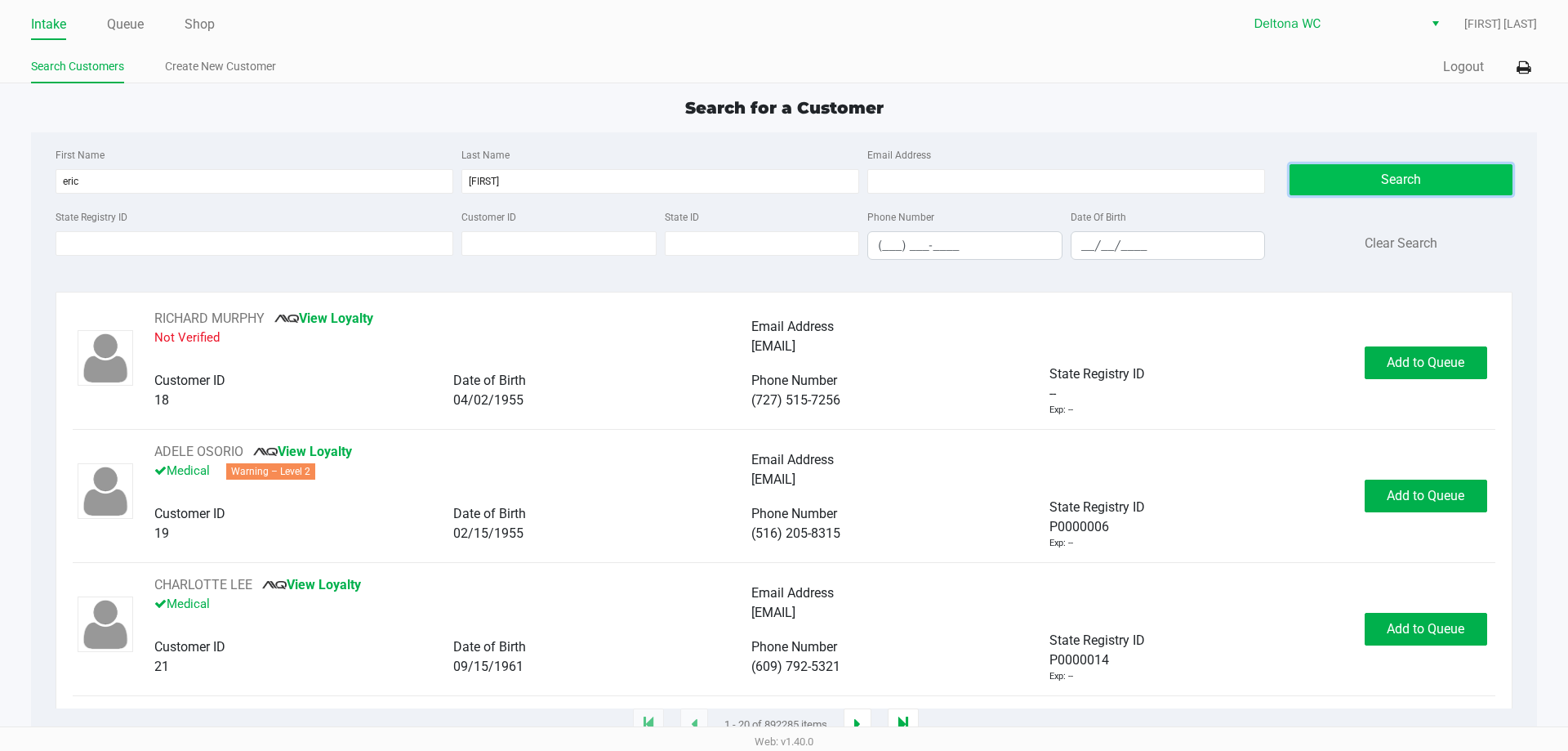 click on "Search" 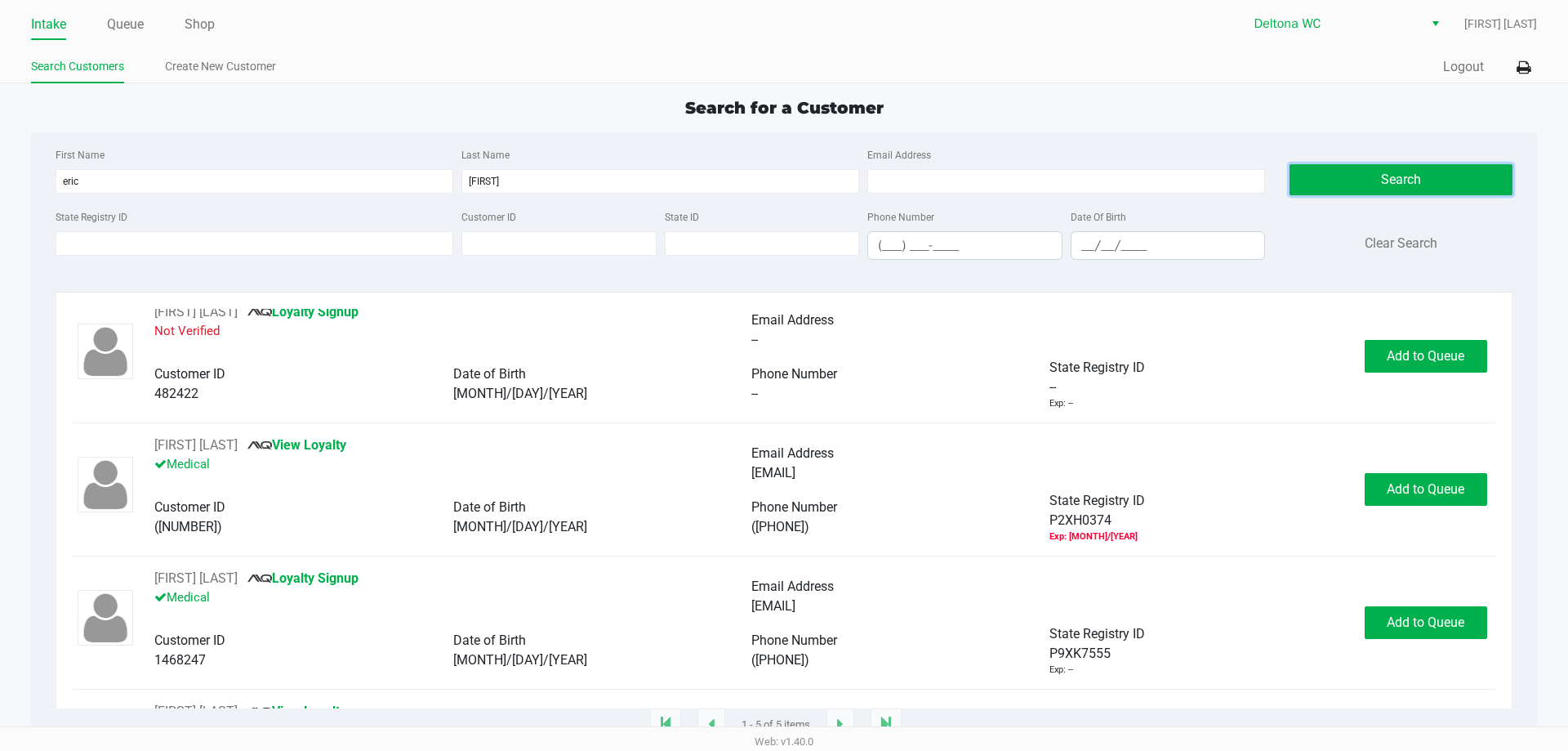 scroll, scrollTop: 163, scrollLeft: 0, axis: vertical 